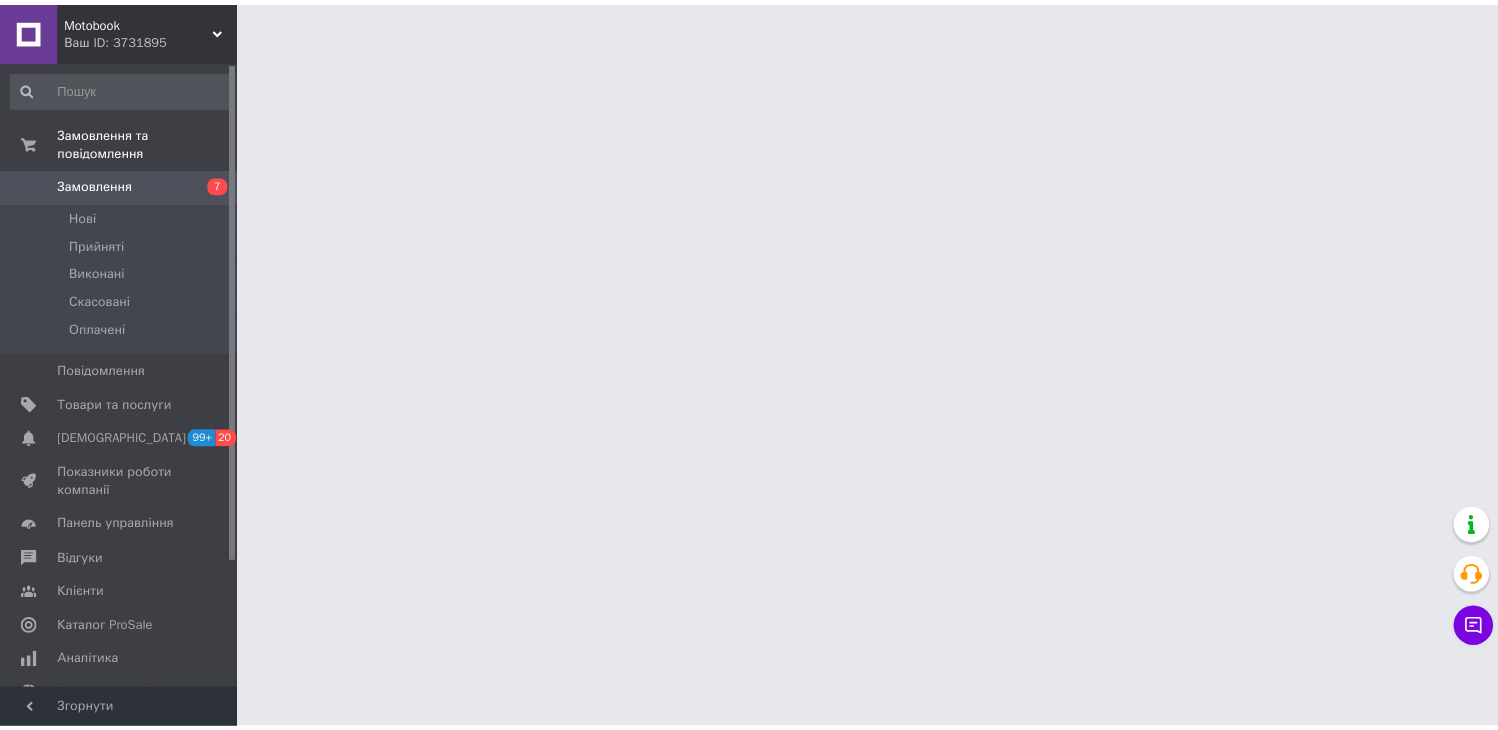 scroll, scrollTop: 0, scrollLeft: 0, axis: both 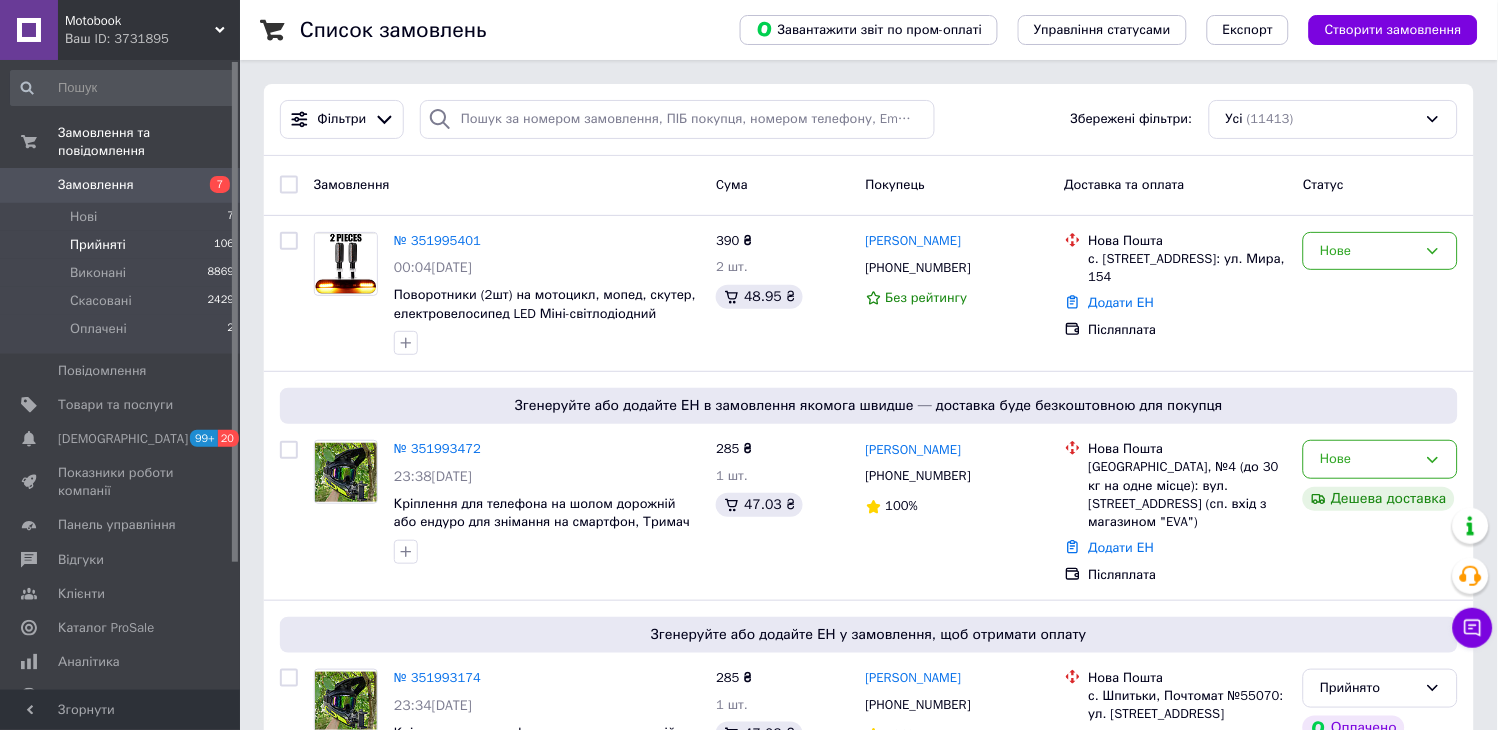 click on "Прийняті" at bounding box center (98, 245) 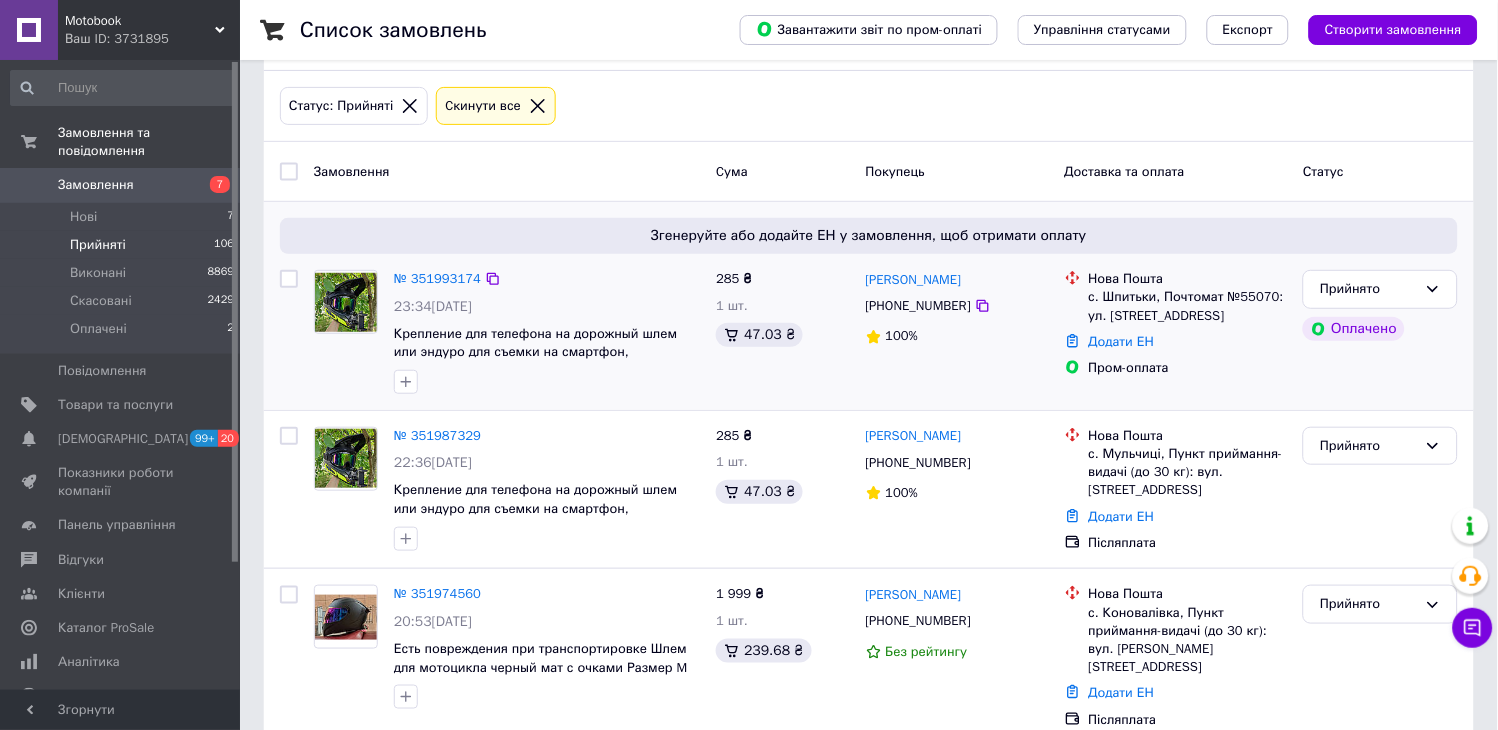 scroll, scrollTop: 222, scrollLeft: 0, axis: vertical 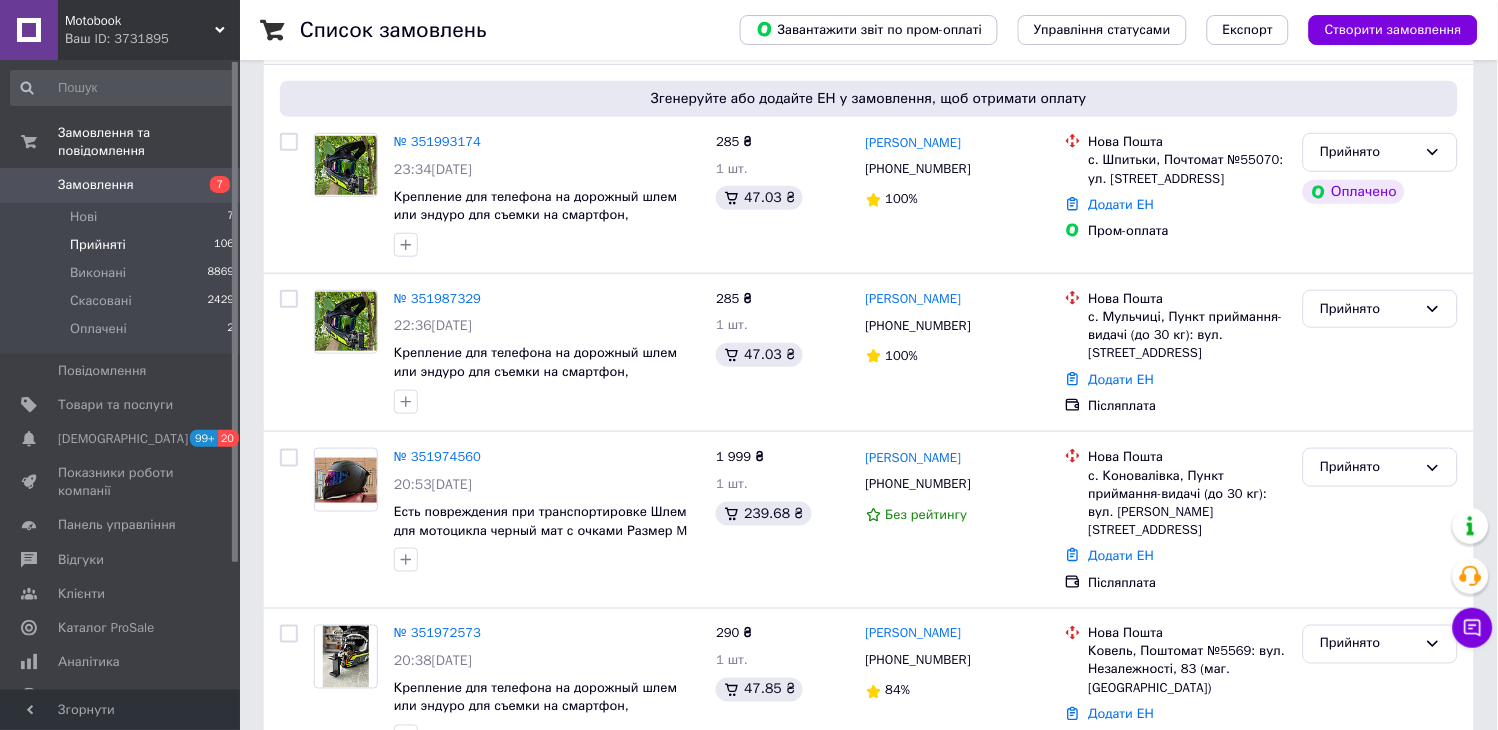 click on "Прийняті" at bounding box center [98, 245] 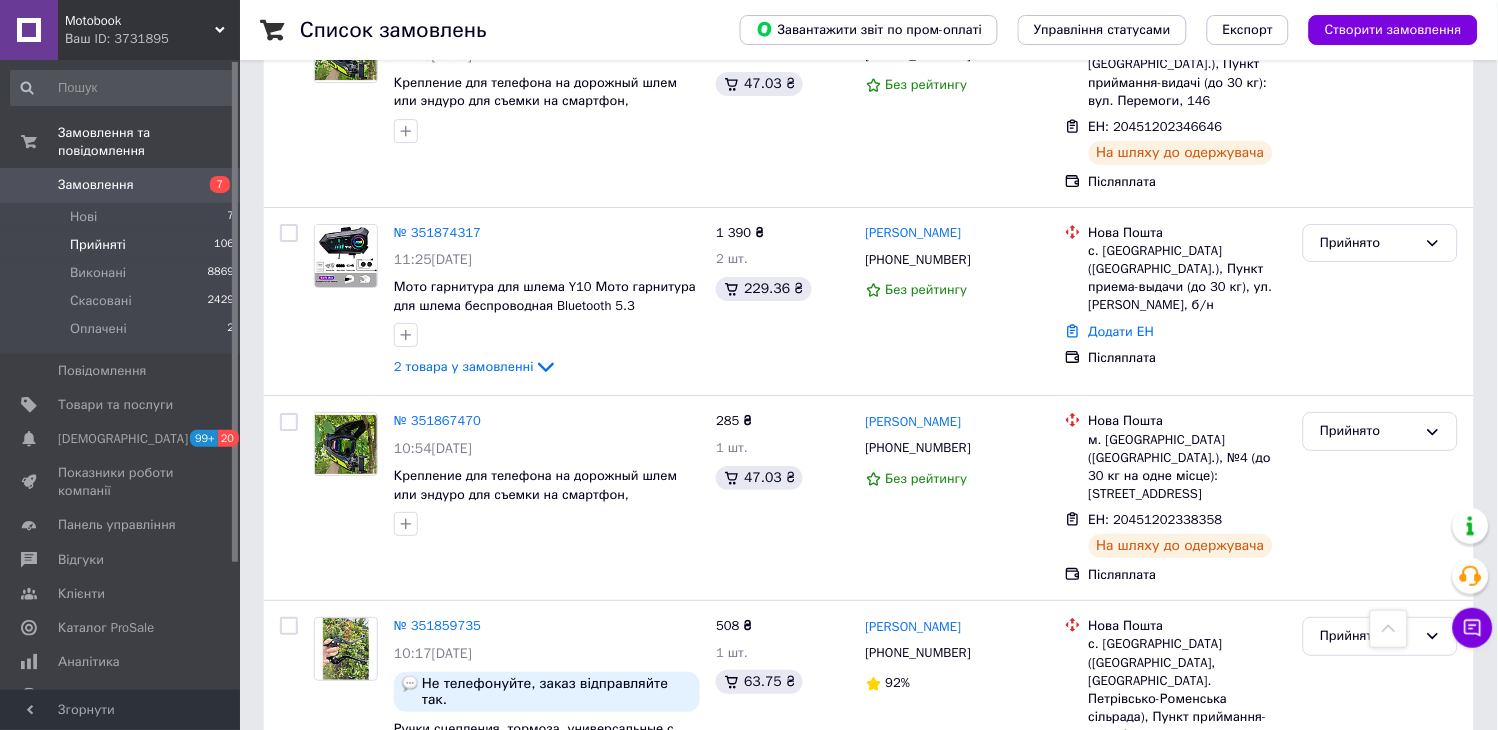 scroll, scrollTop: 3164, scrollLeft: 0, axis: vertical 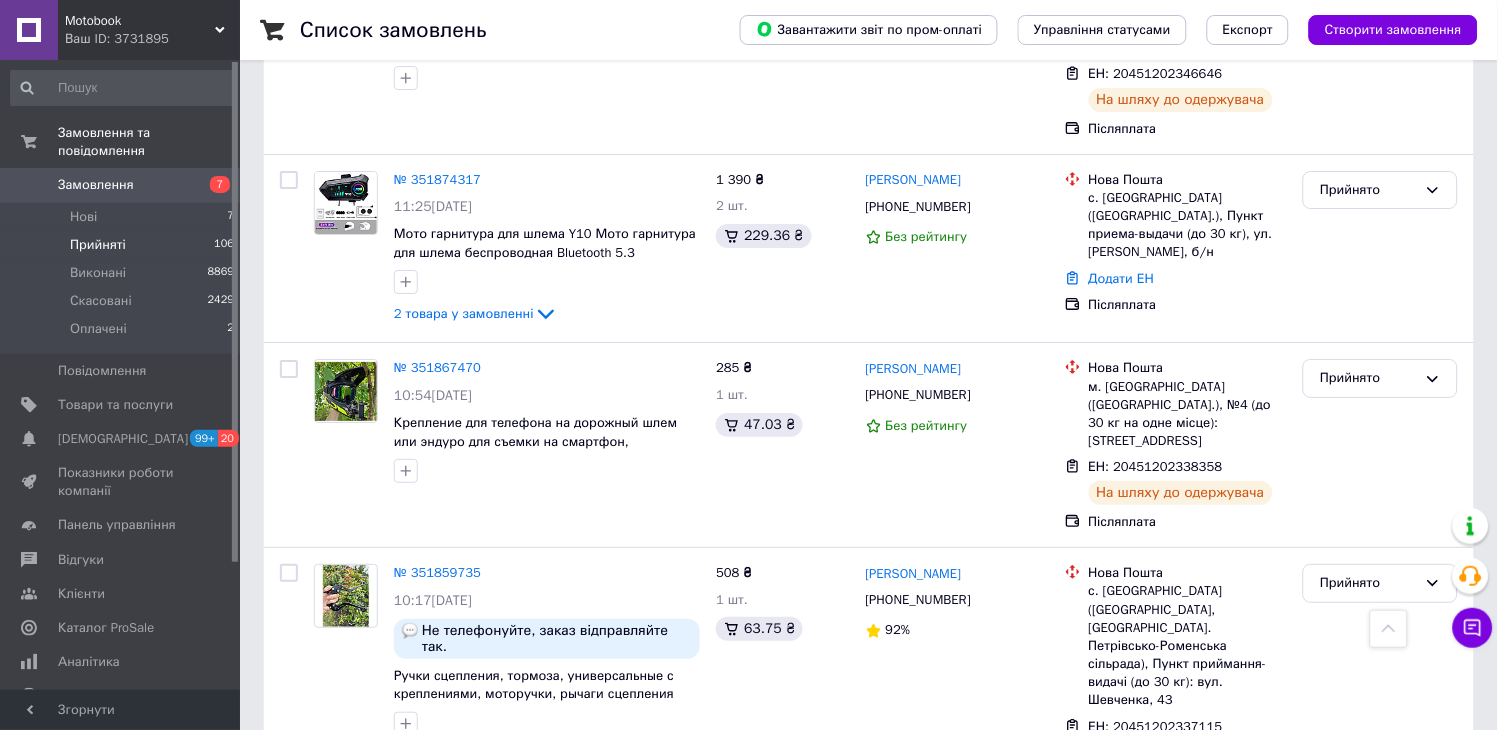 click on "6" at bounding box center [461, 851] 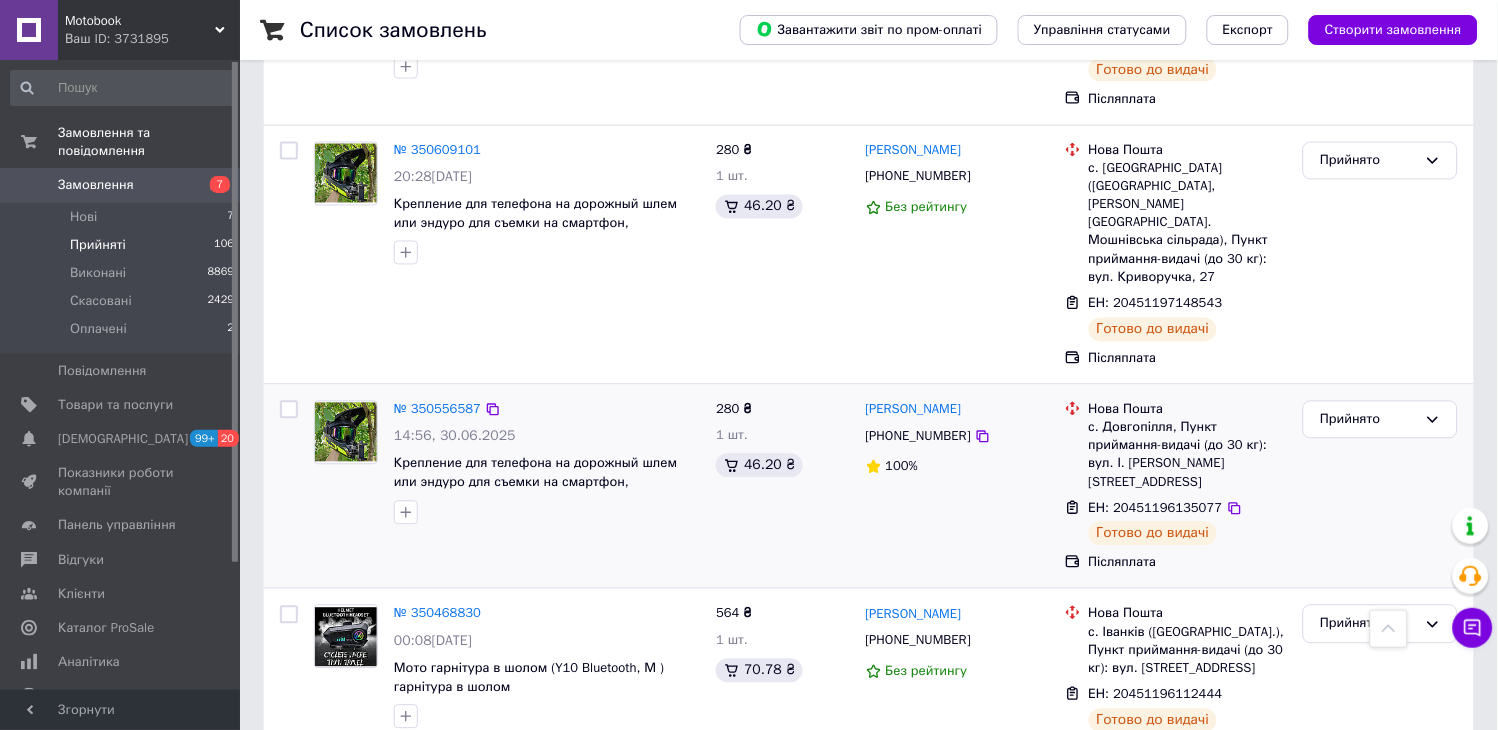 scroll, scrollTop: 763, scrollLeft: 0, axis: vertical 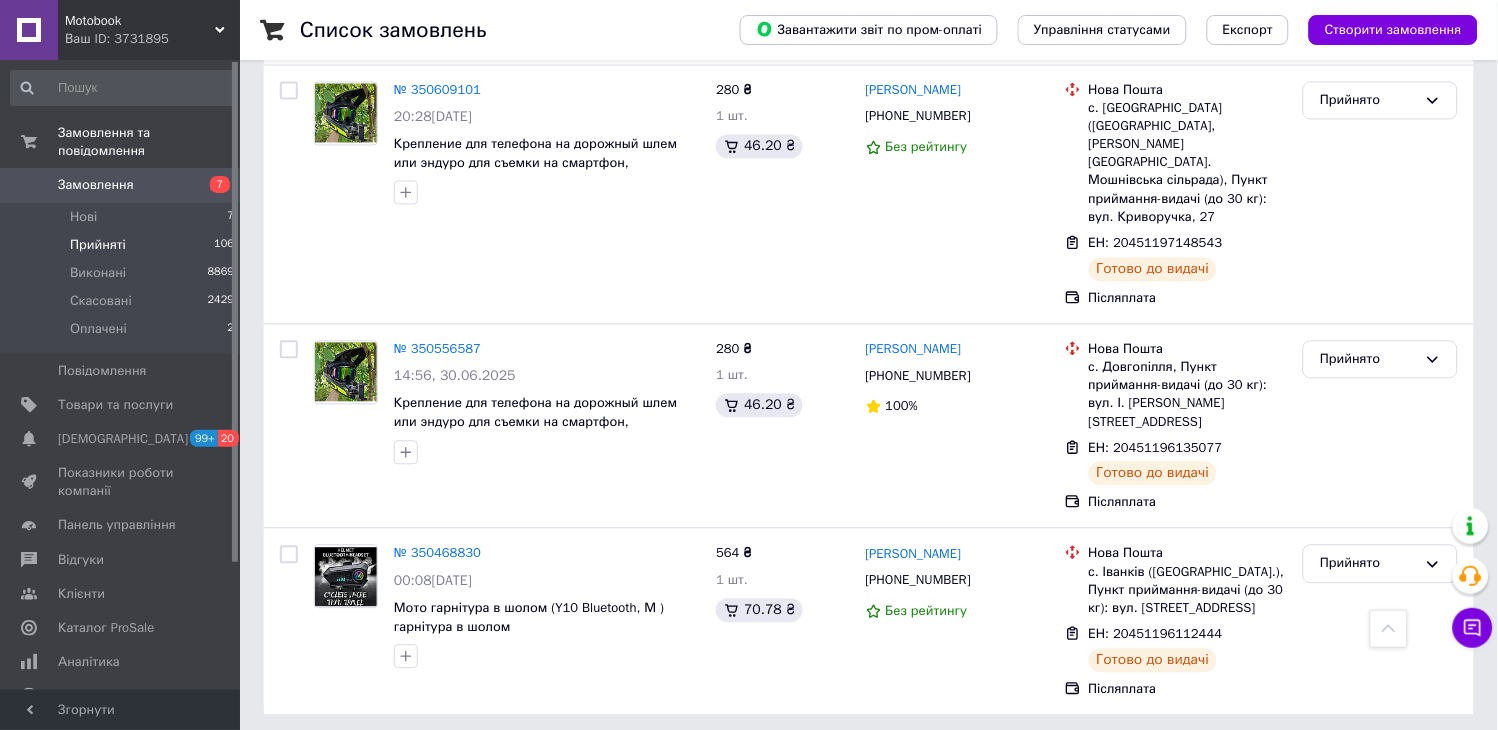 click on "5" at bounding box center [539, 760] 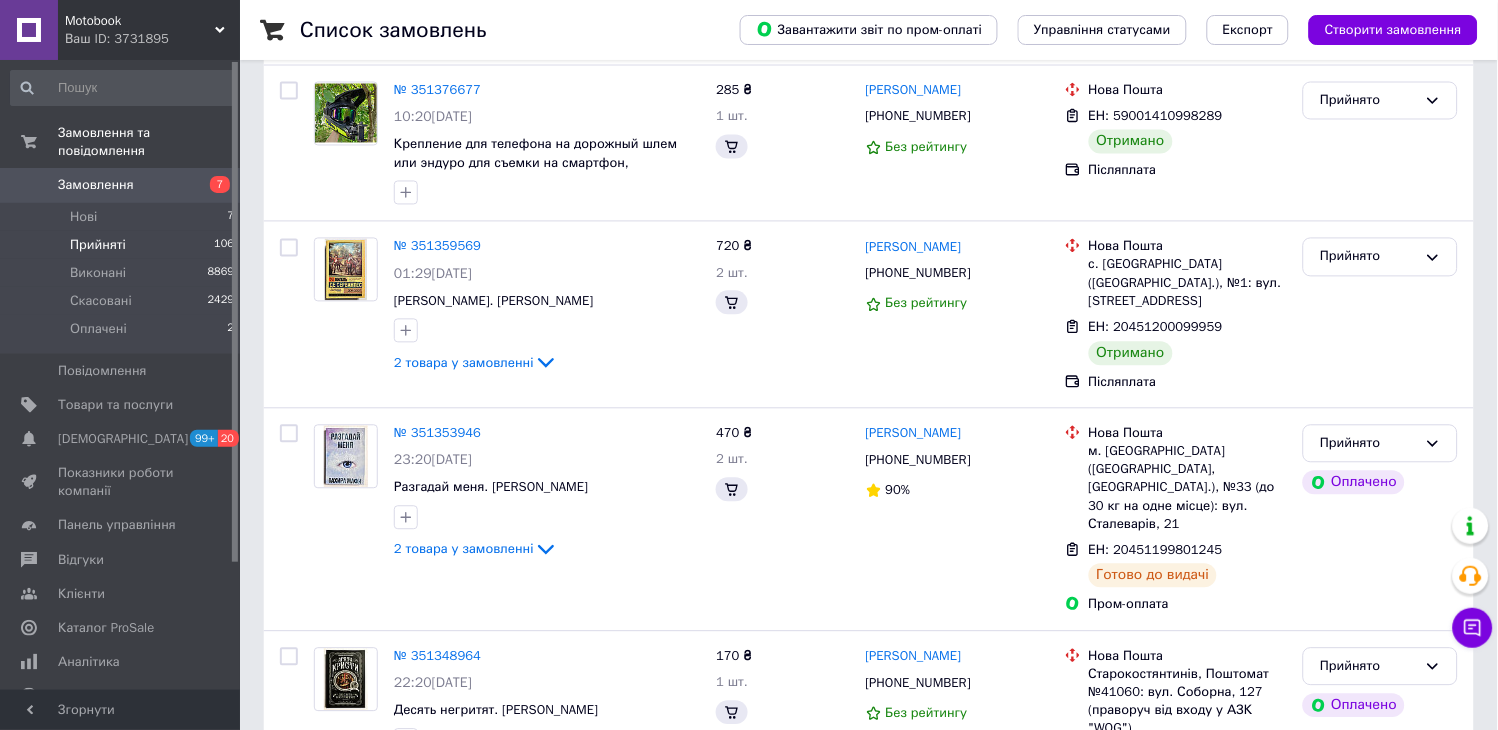 scroll, scrollTop: 0, scrollLeft: 0, axis: both 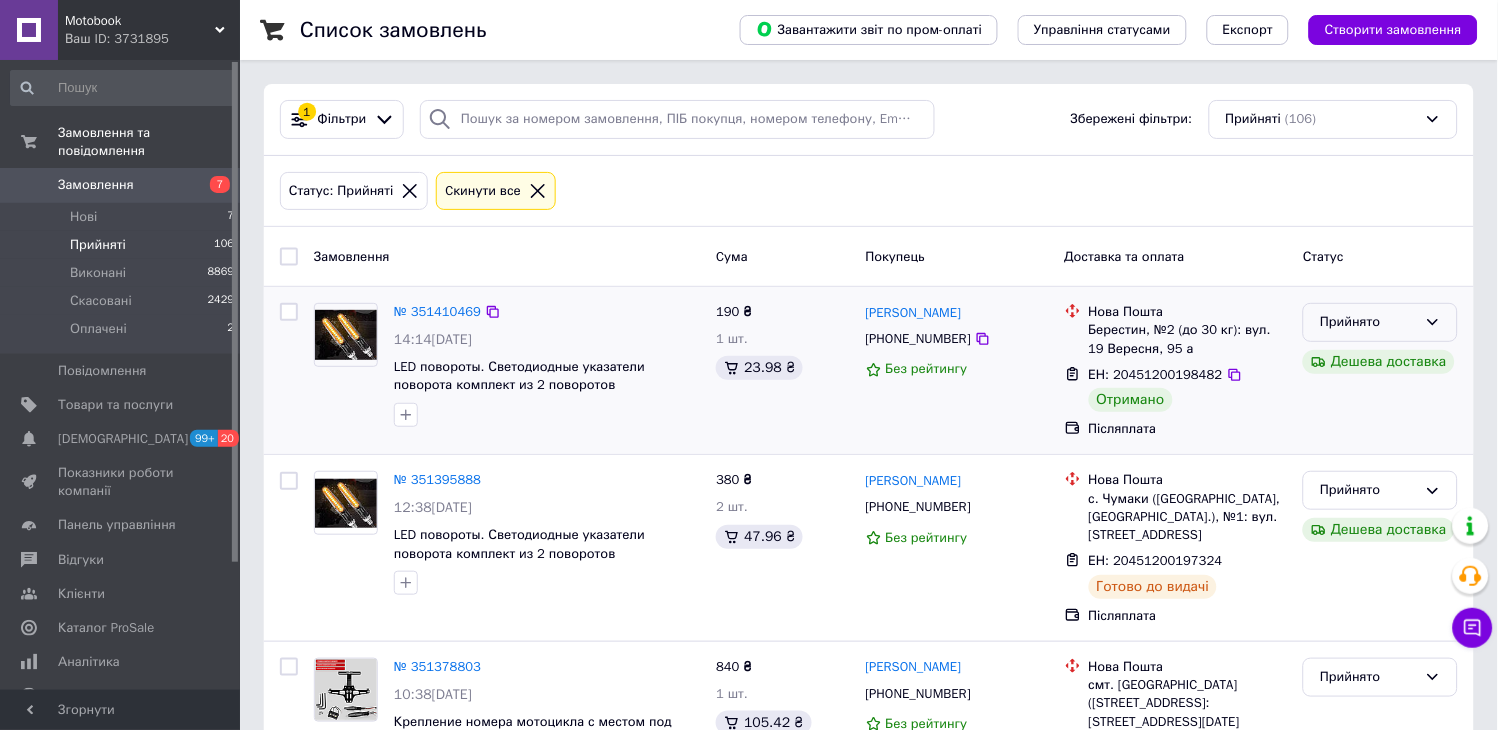 click 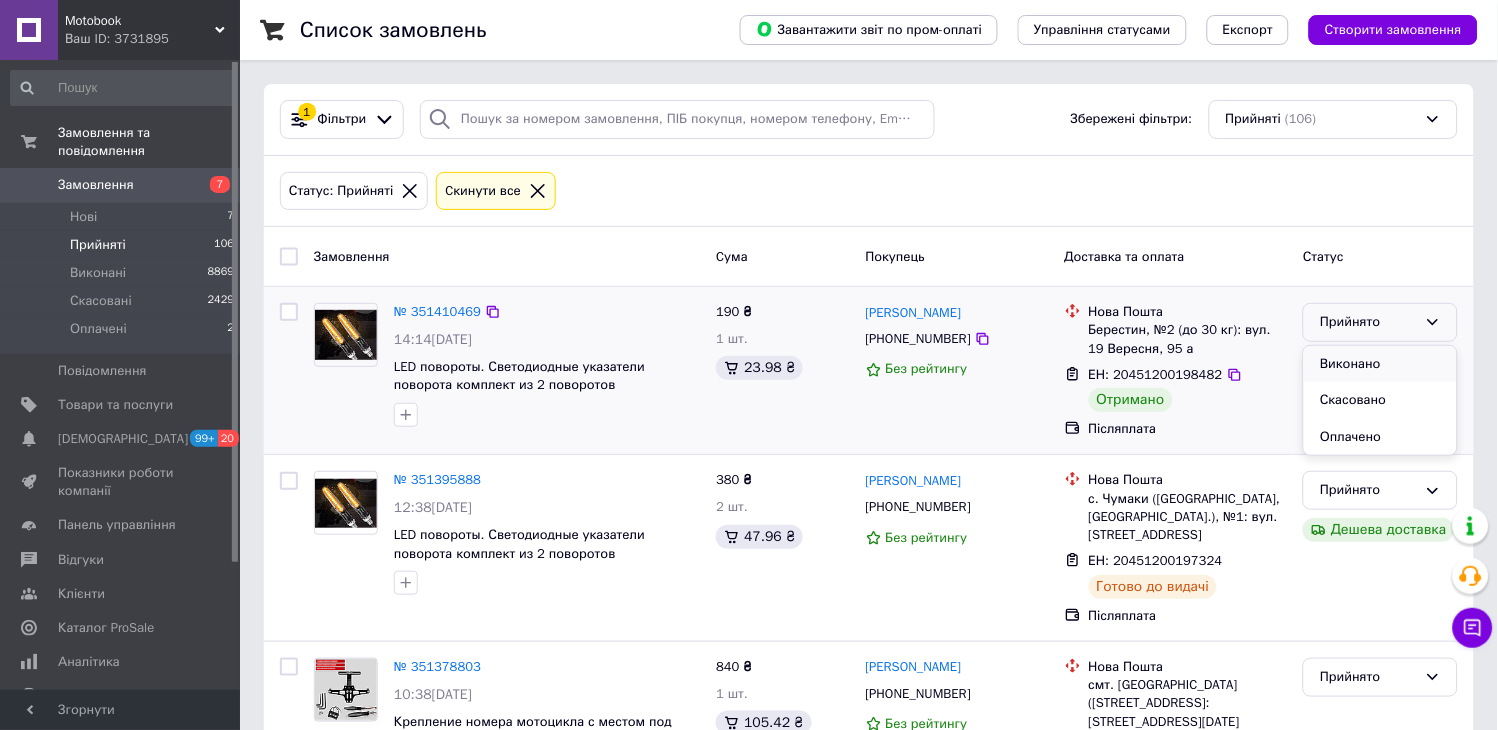 click on "Виконано" at bounding box center (1380, 364) 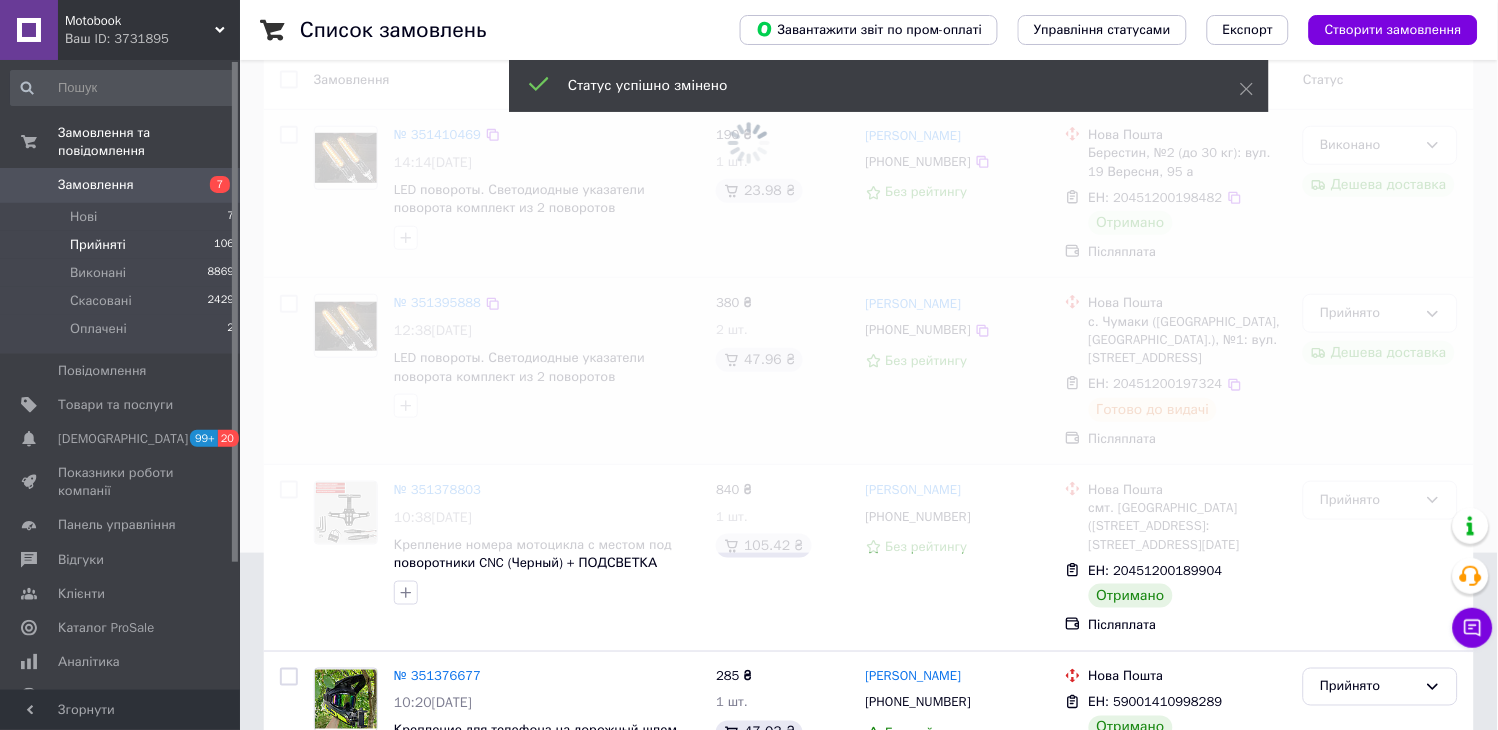 scroll, scrollTop: 333, scrollLeft: 0, axis: vertical 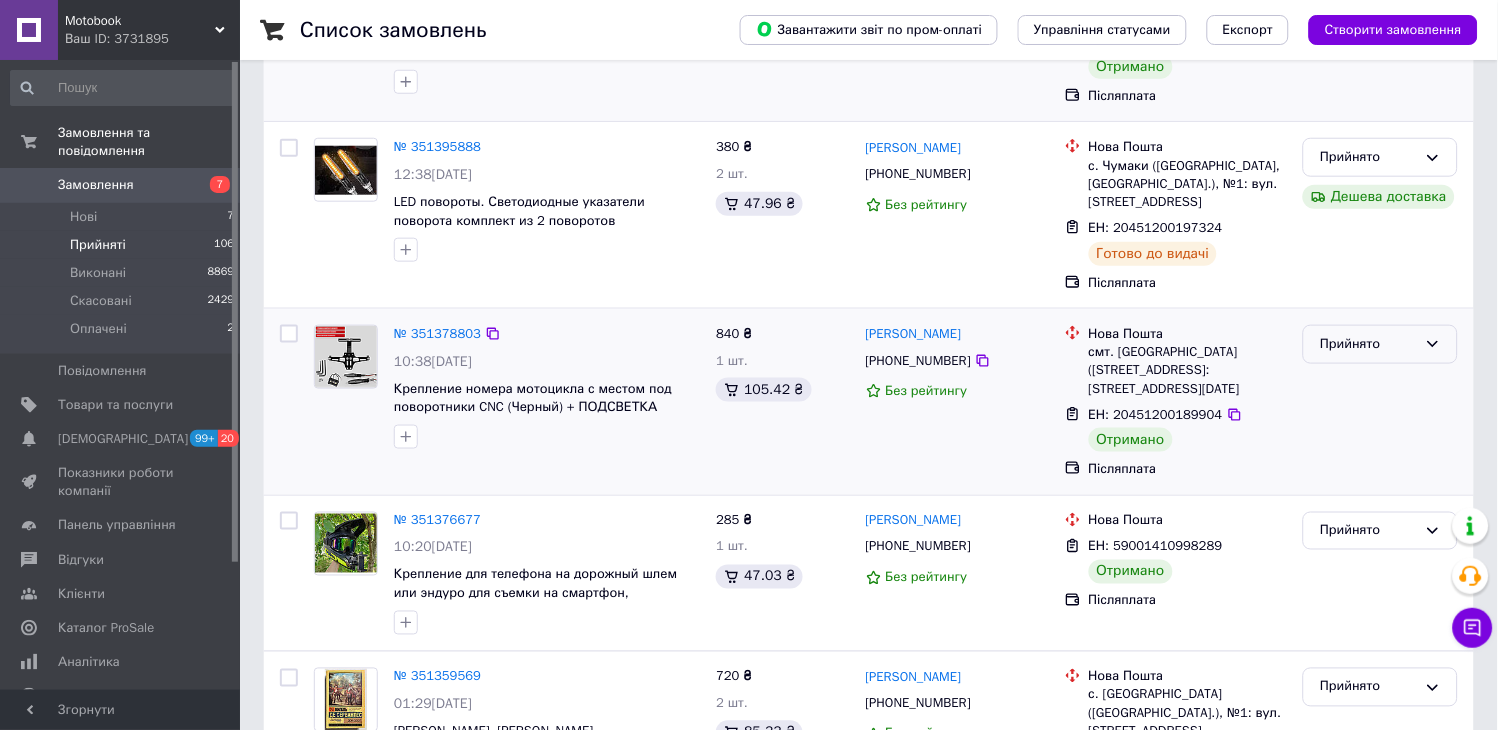 click 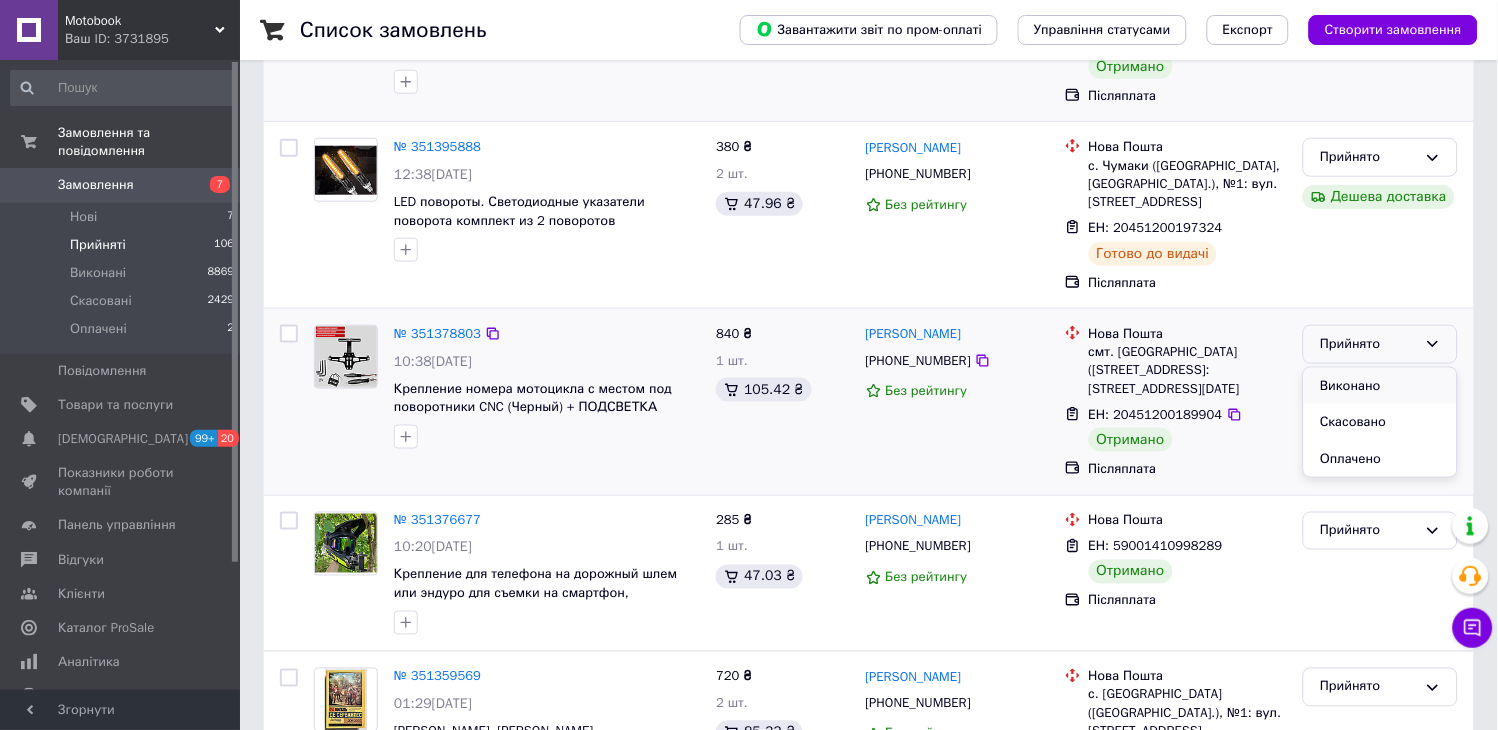 click on "Виконано" at bounding box center [1380, 386] 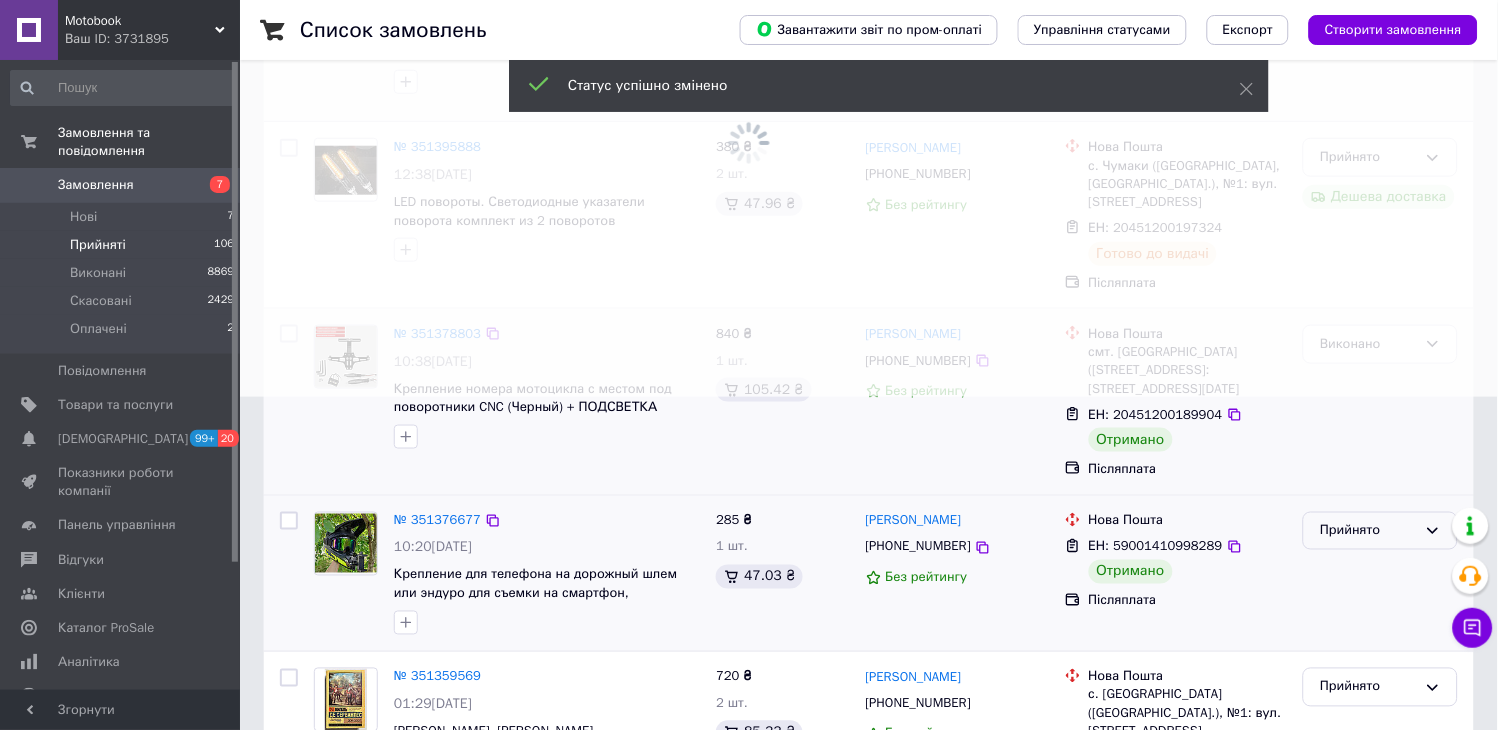 click 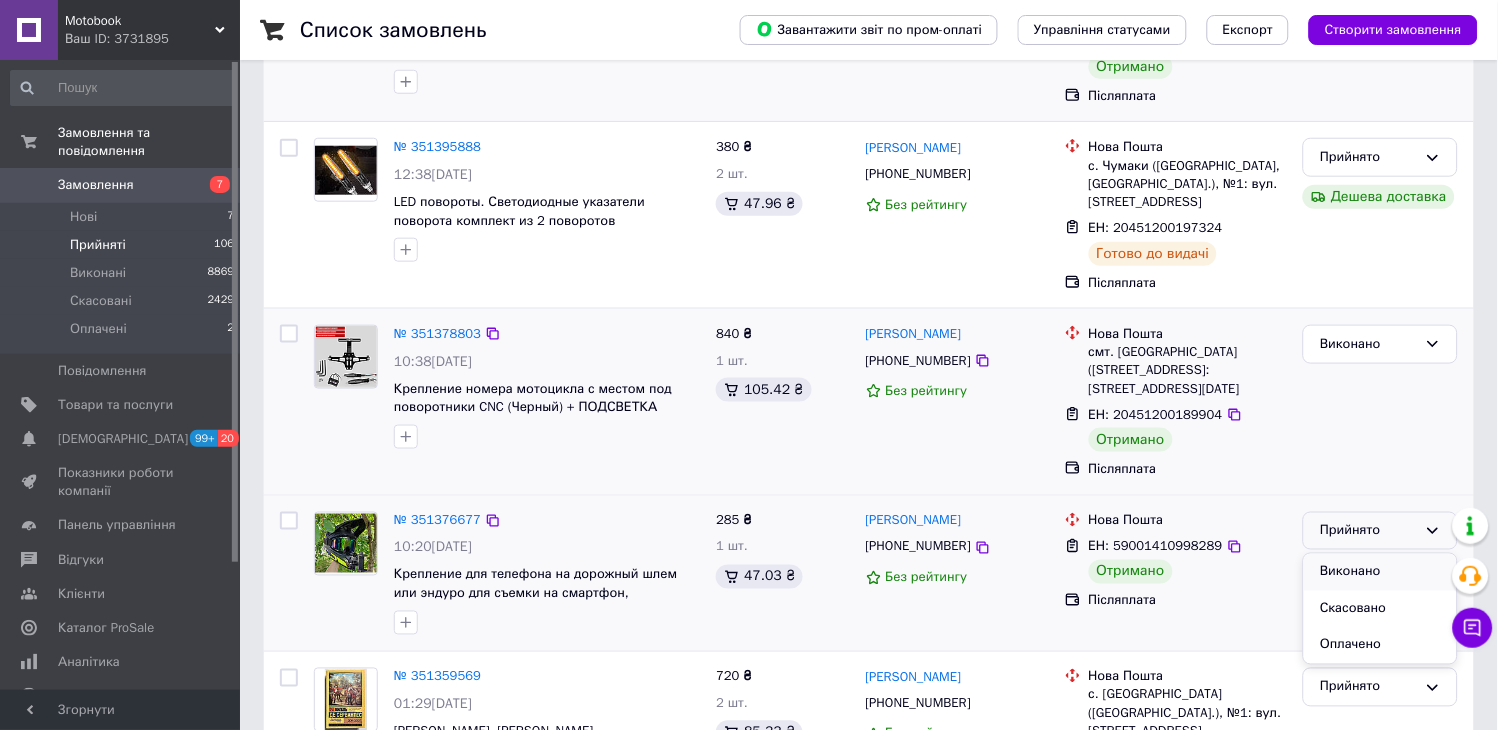 click on "Виконано" at bounding box center [1380, 572] 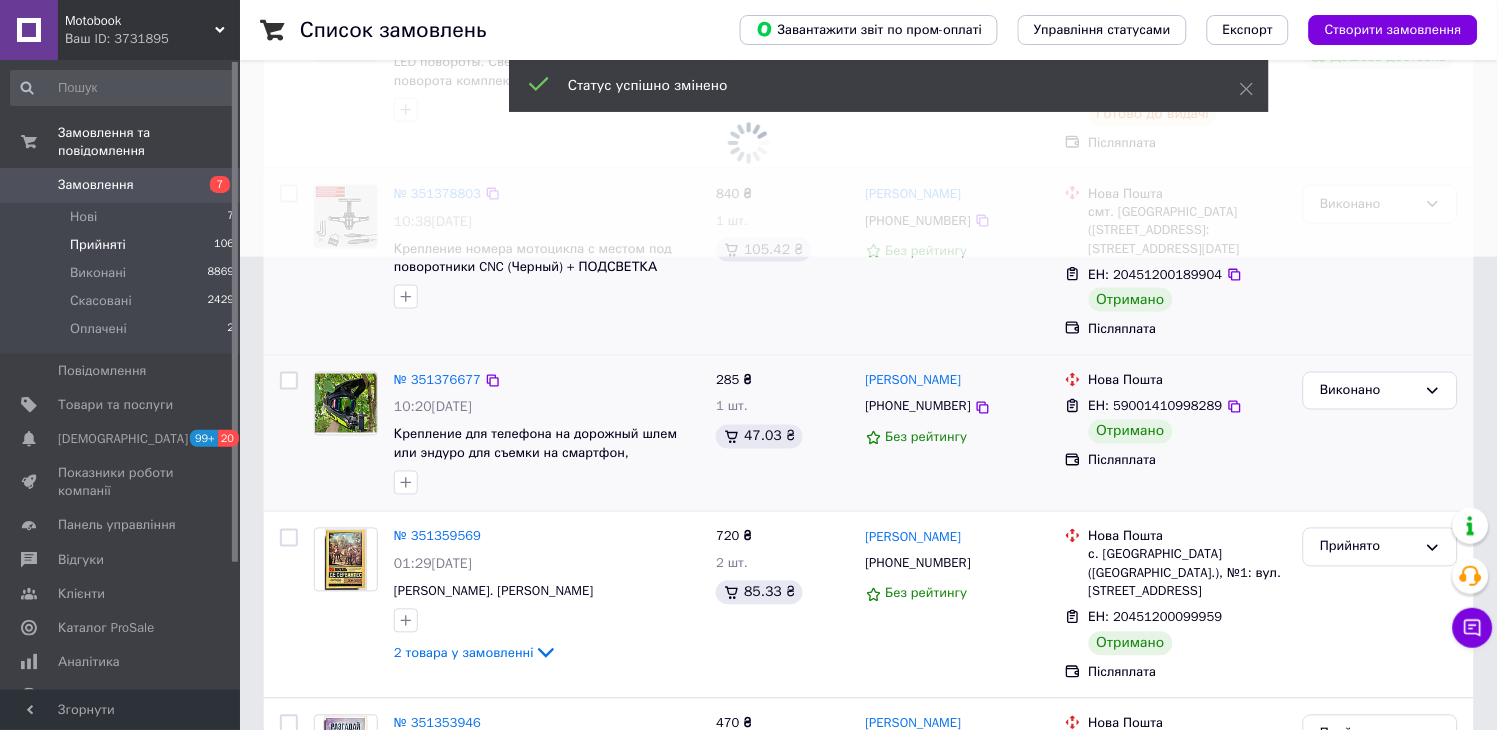 scroll, scrollTop: 555, scrollLeft: 0, axis: vertical 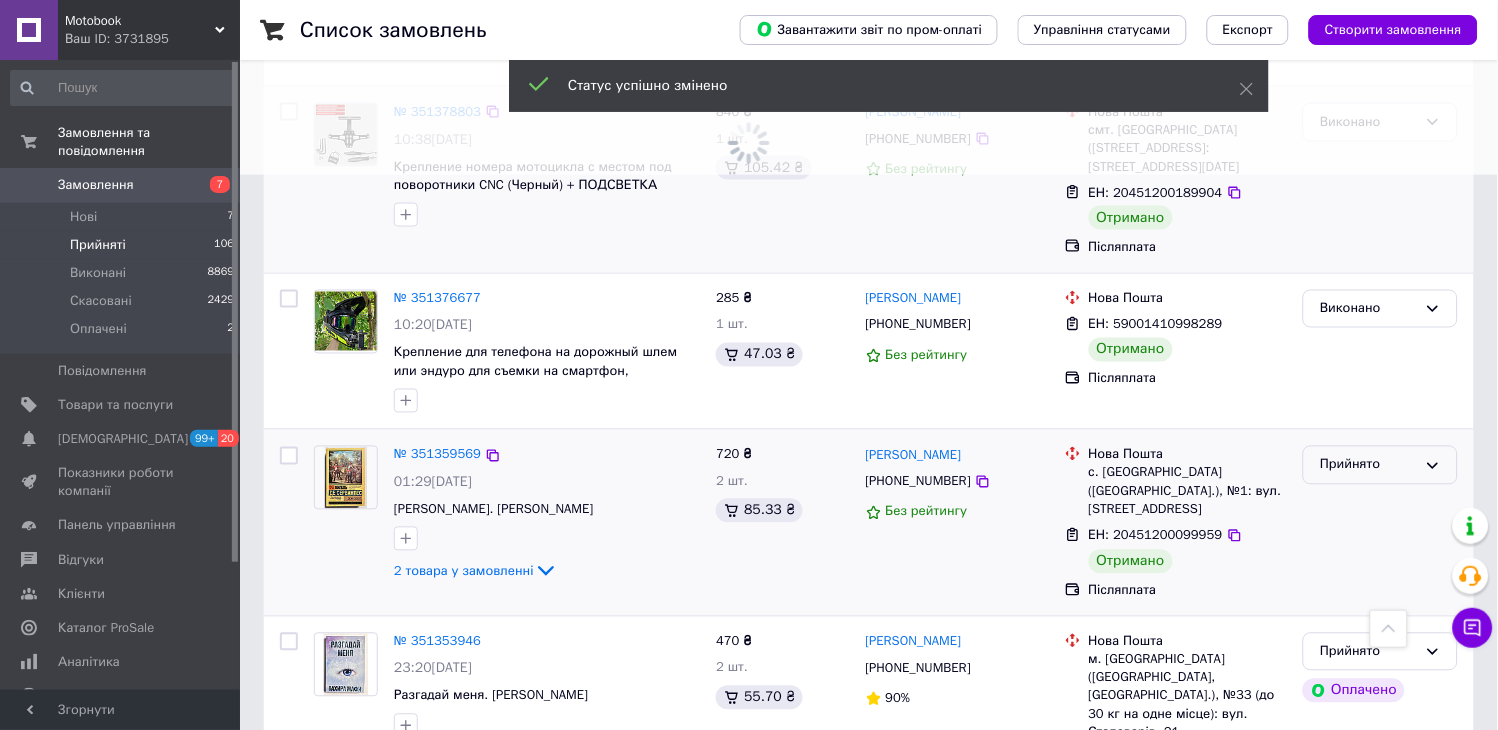click 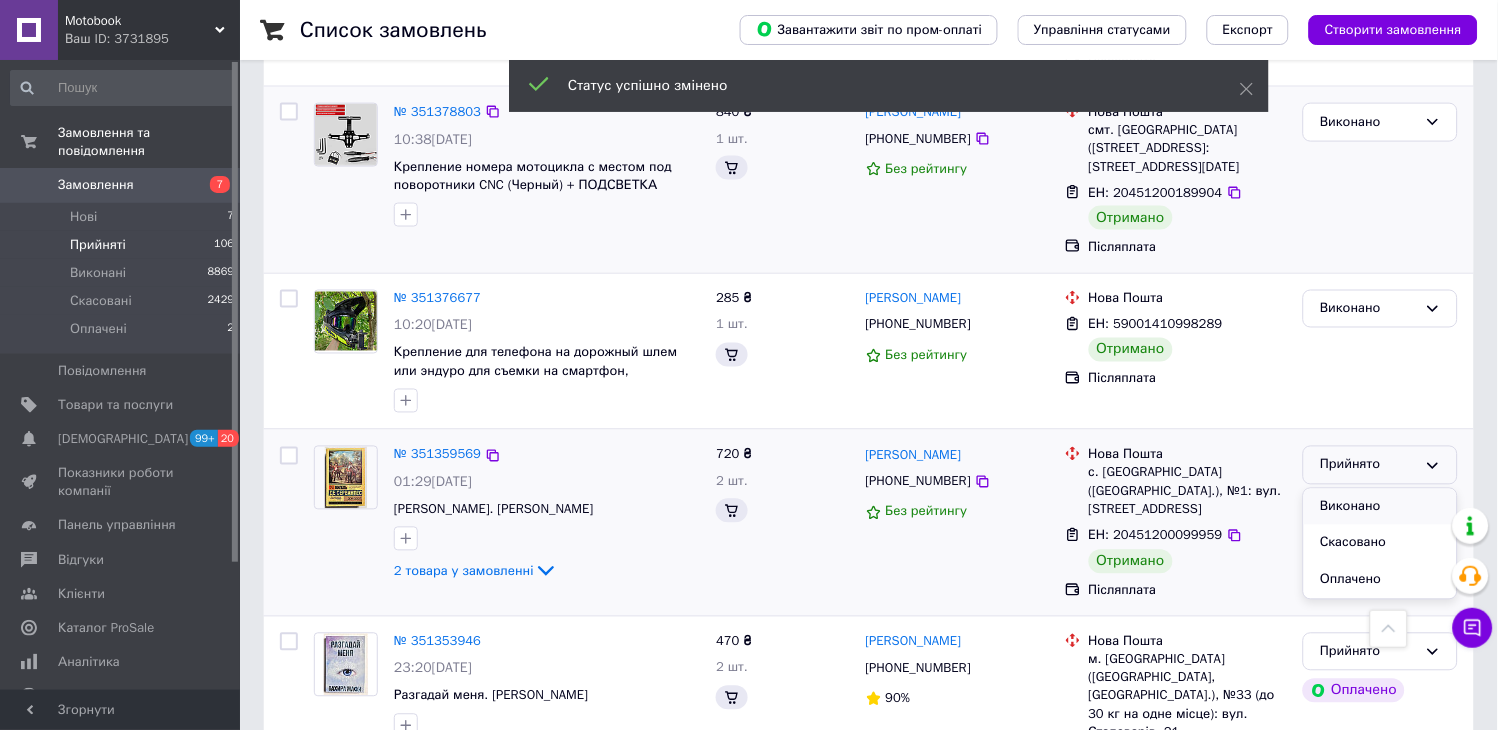 click on "Виконано" at bounding box center [1380, 507] 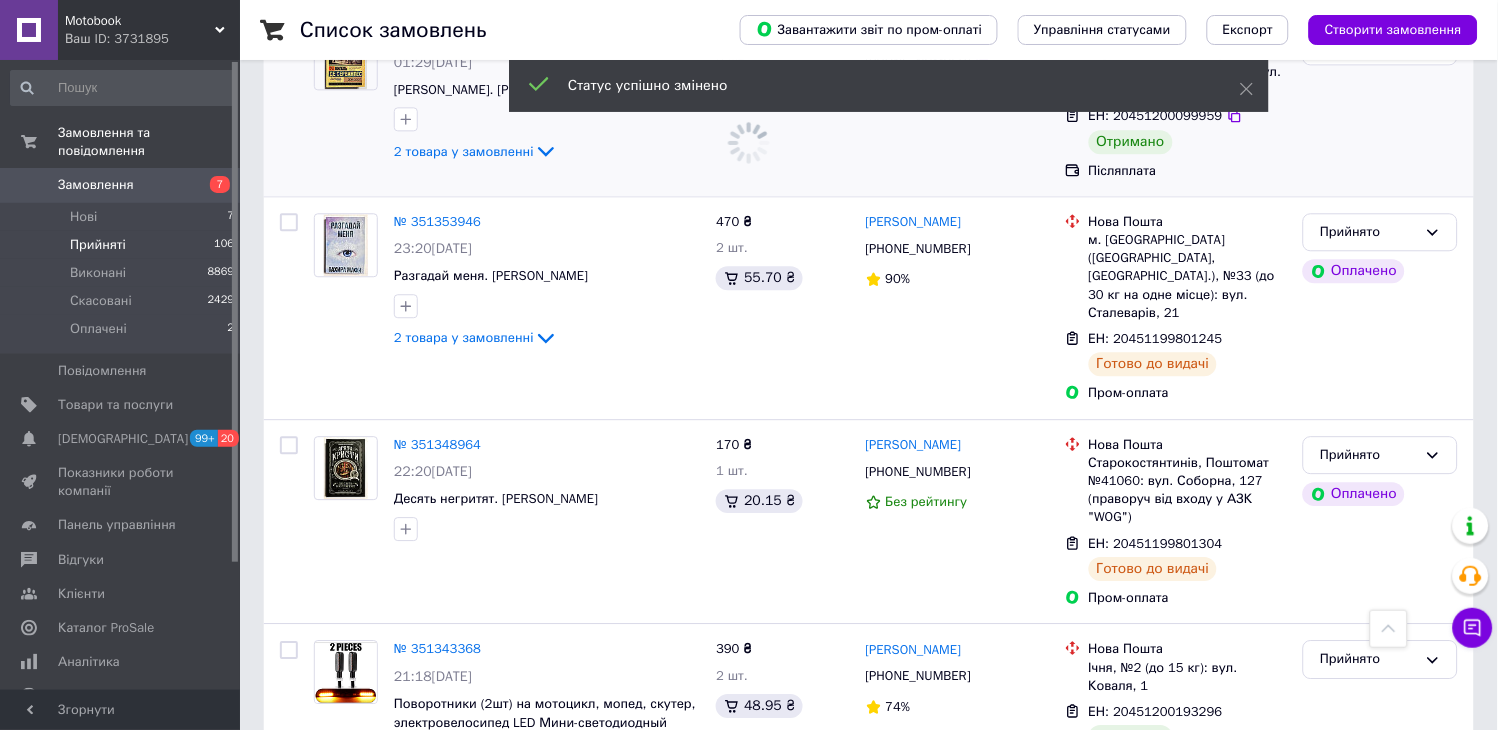 scroll, scrollTop: 1111, scrollLeft: 0, axis: vertical 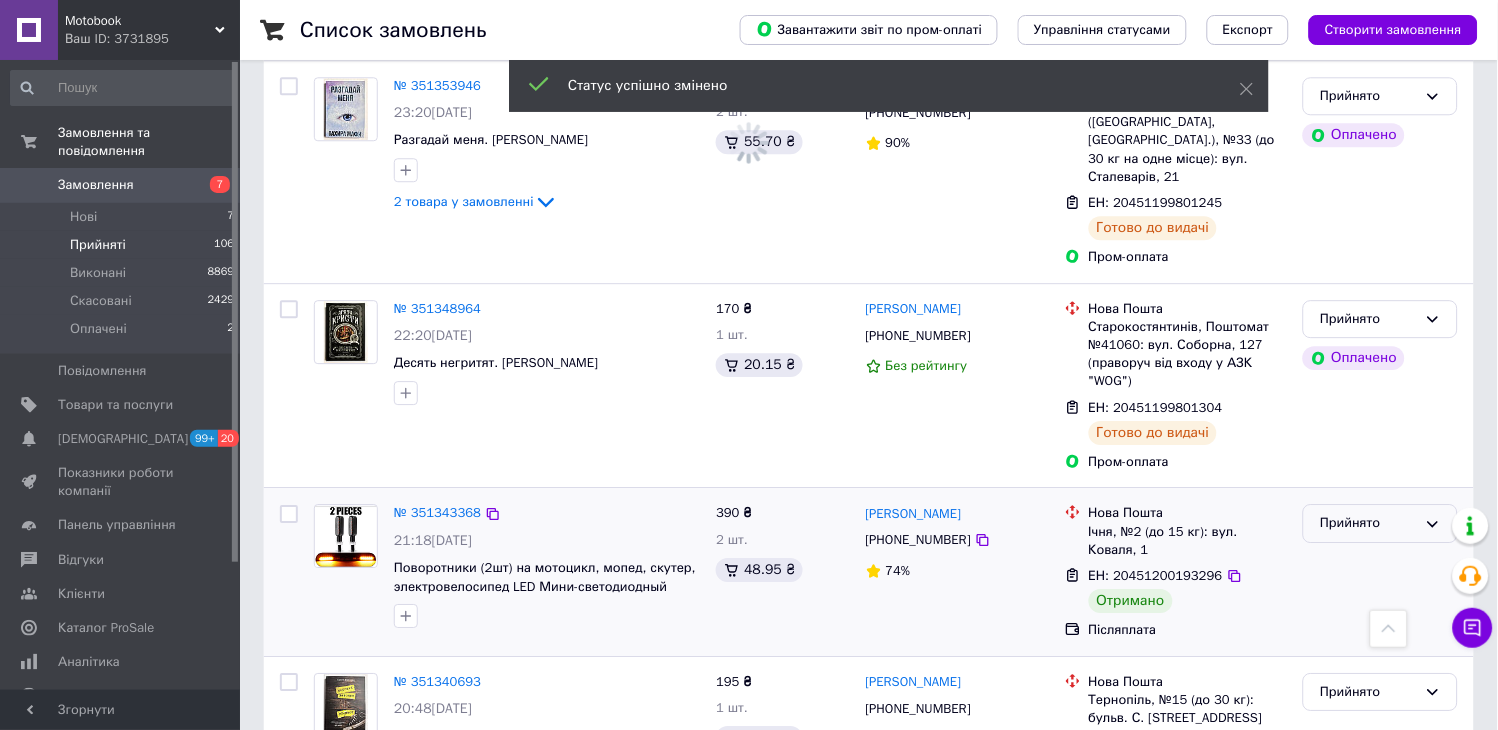 click on "Прийнято" at bounding box center (1368, 523) 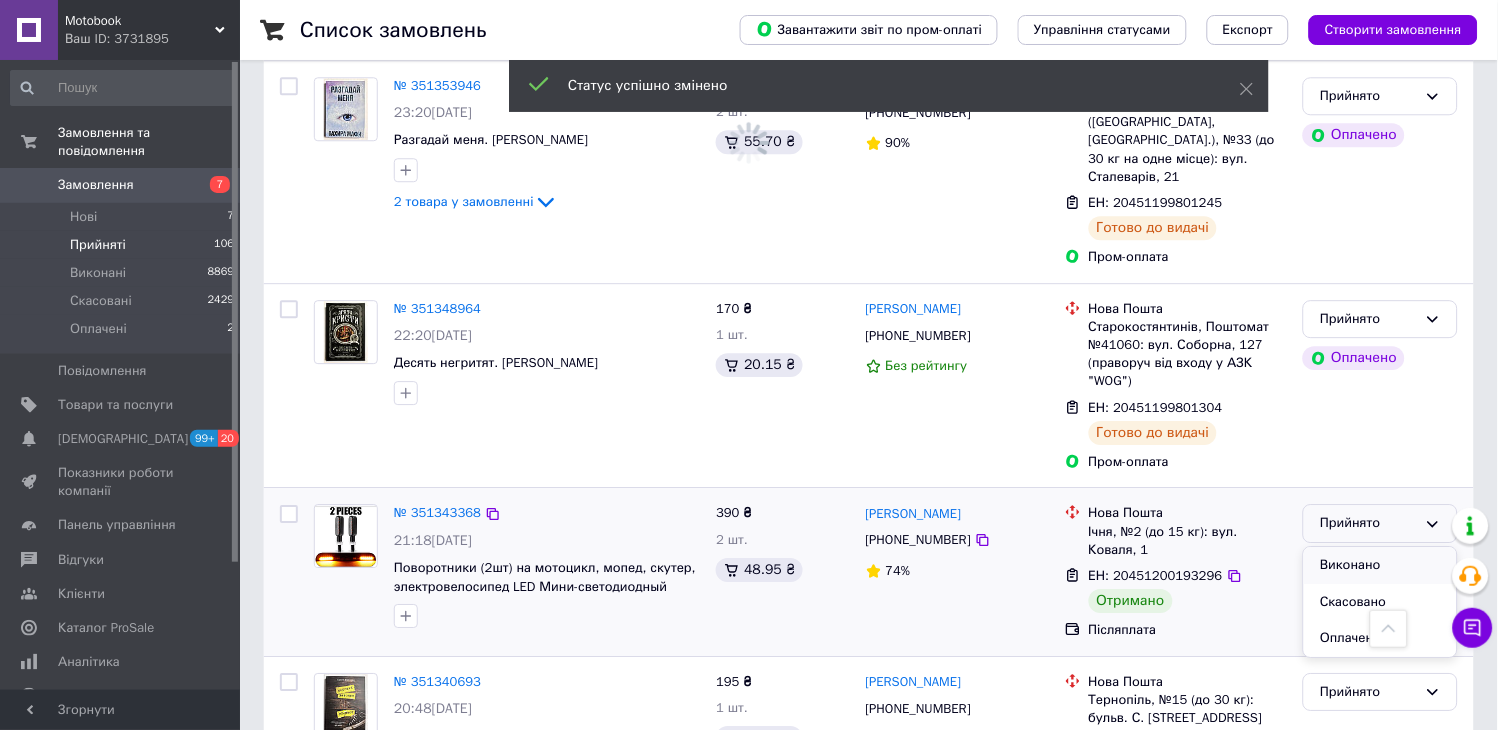 click on "Виконано" at bounding box center (1380, 565) 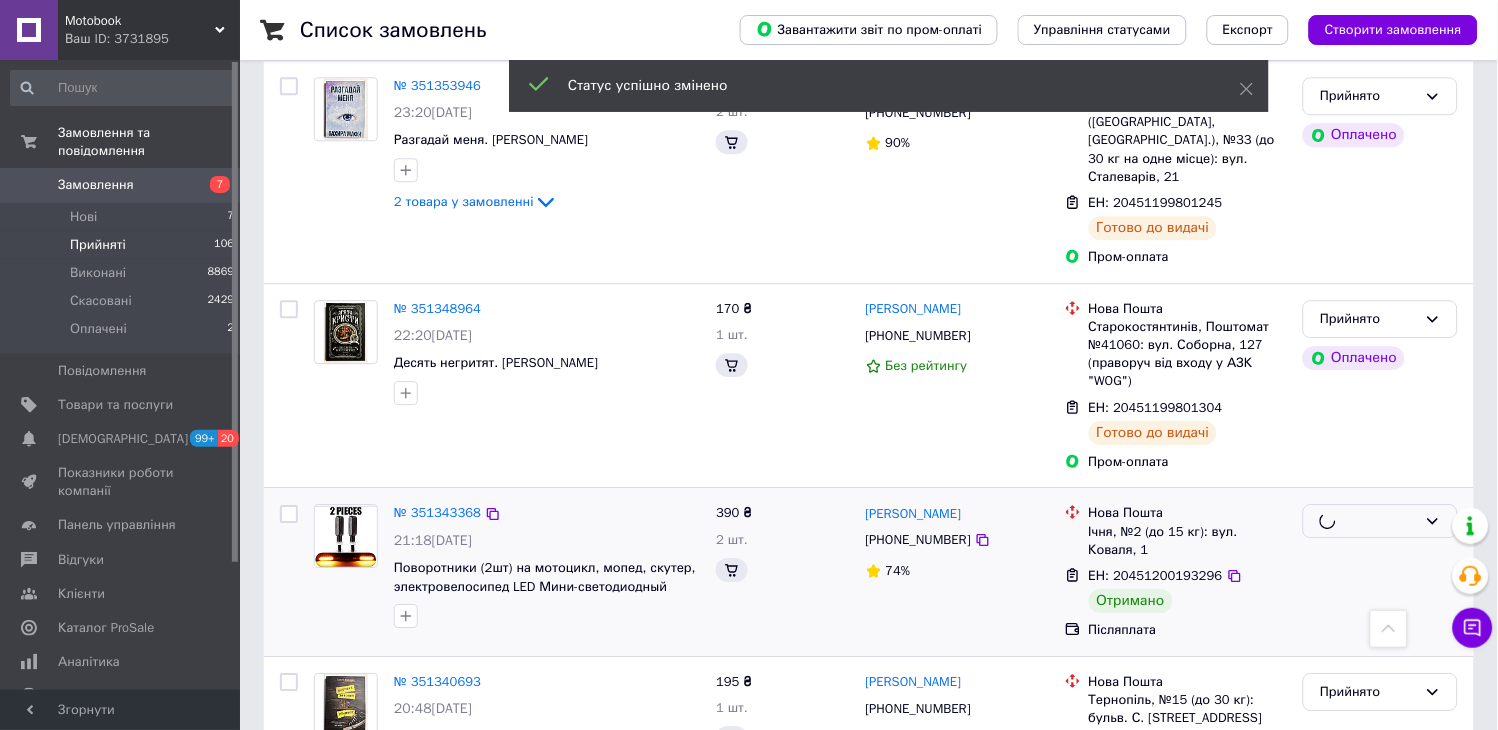 scroll, scrollTop: 1444, scrollLeft: 0, axis: vertical 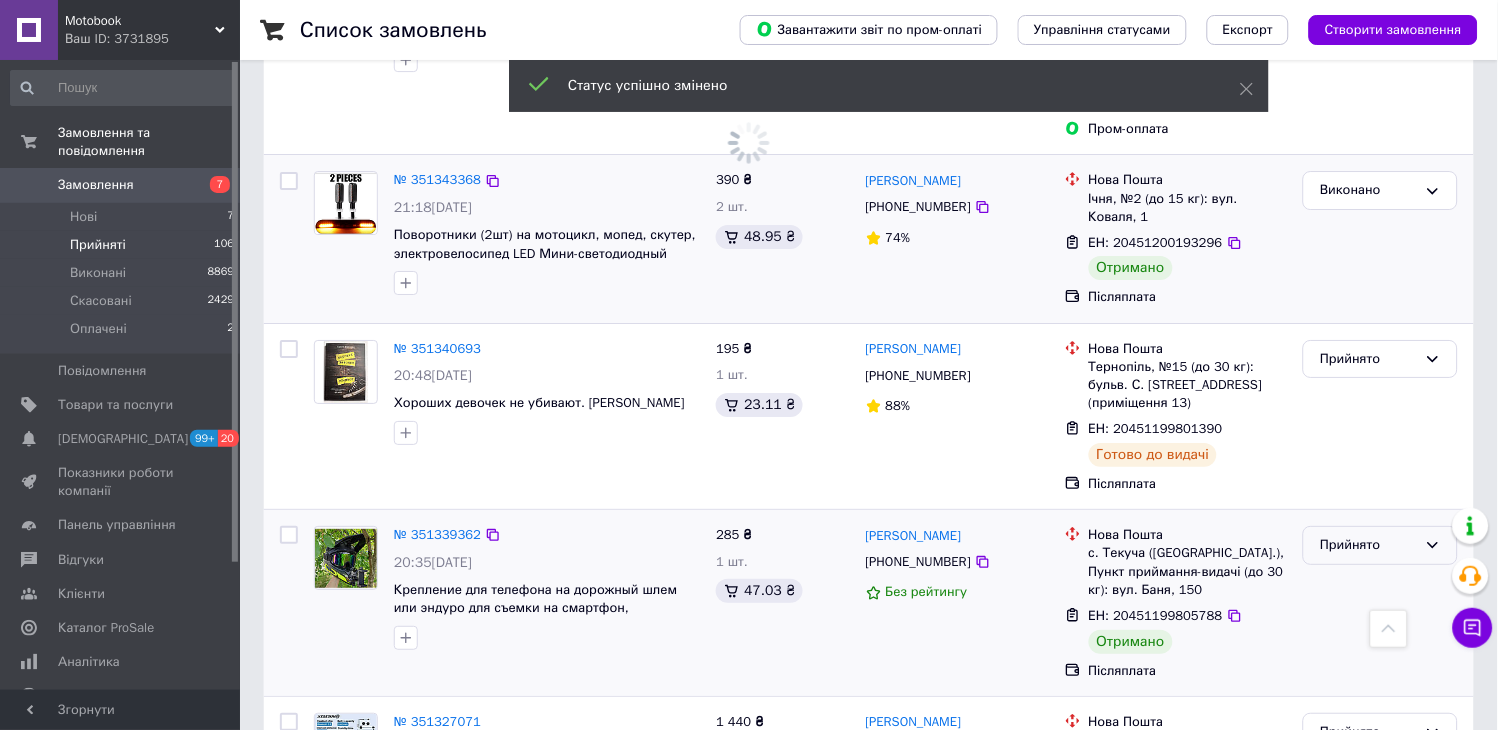 click on "Прийнято" at bounding box center [1368, 545] 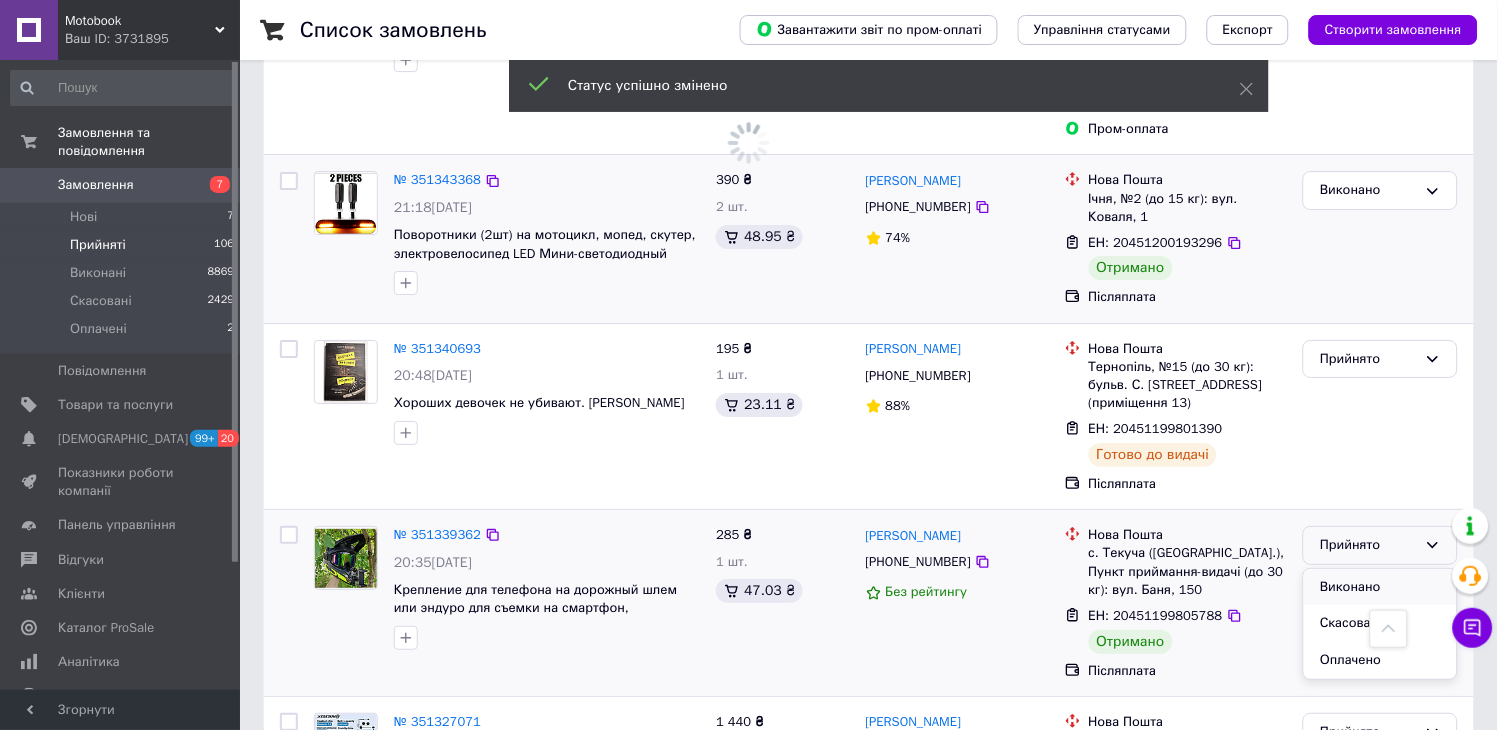 click on "Виконано" at bounding box center [1380, 587] 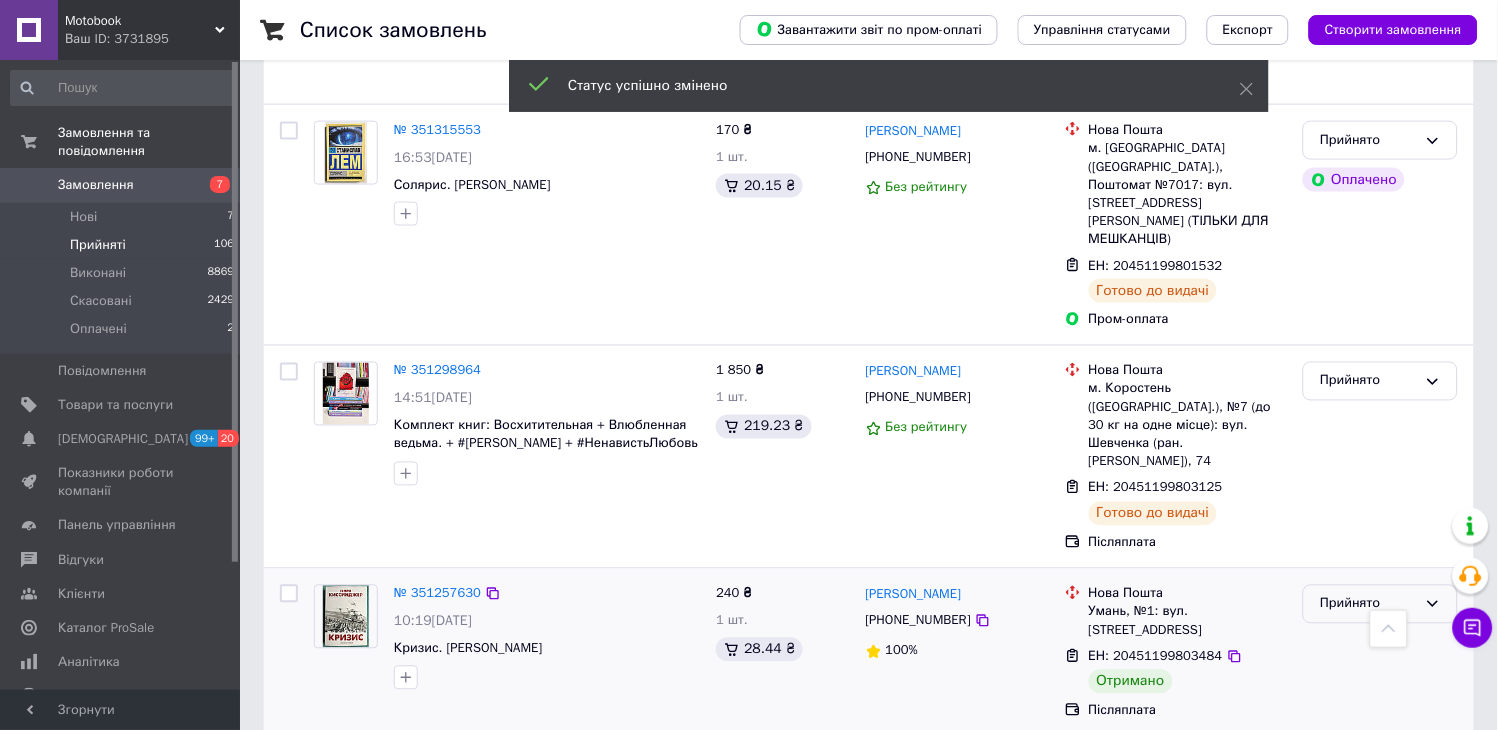 click on "Прийнято" at bounding box center [1368, 604] 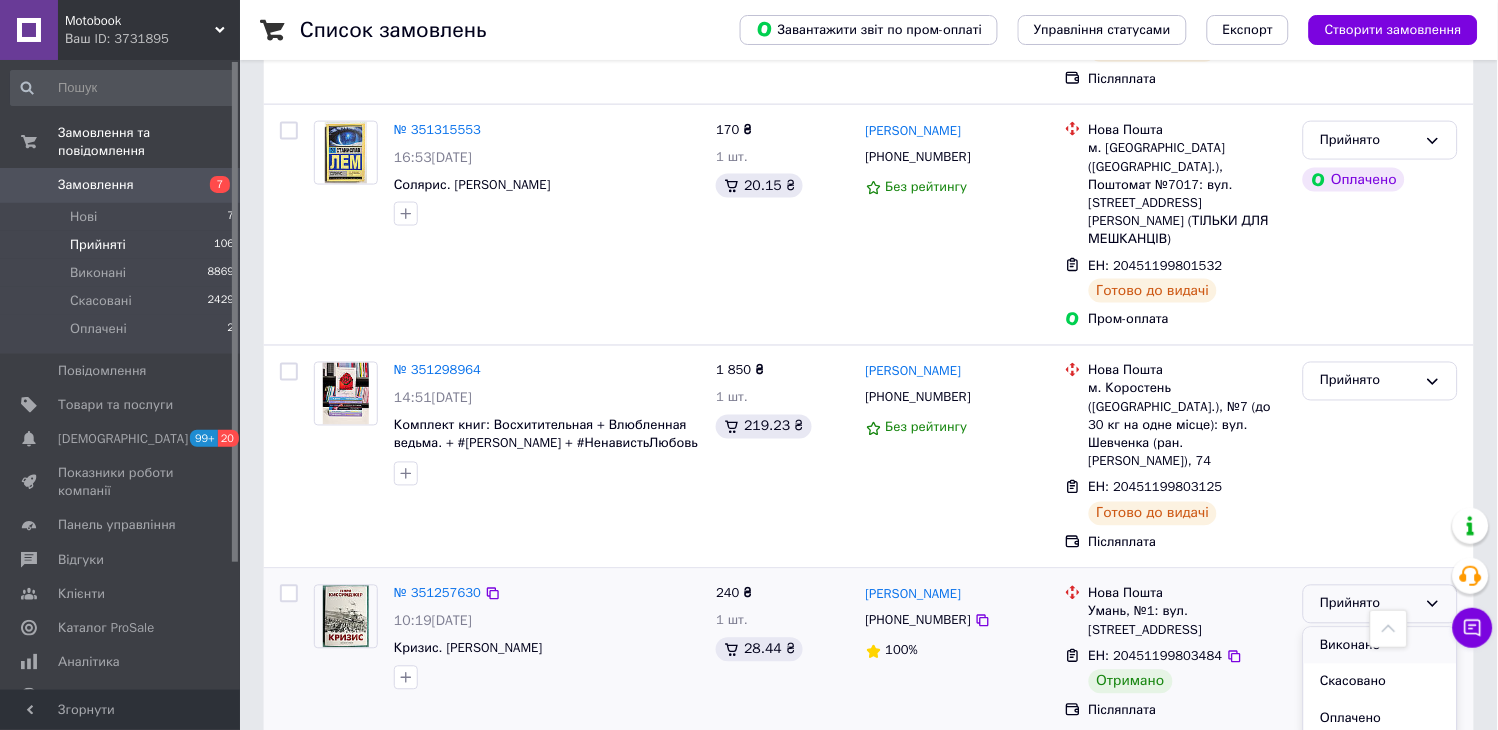 click on "Виконано" at bounding box center (1380, 646) 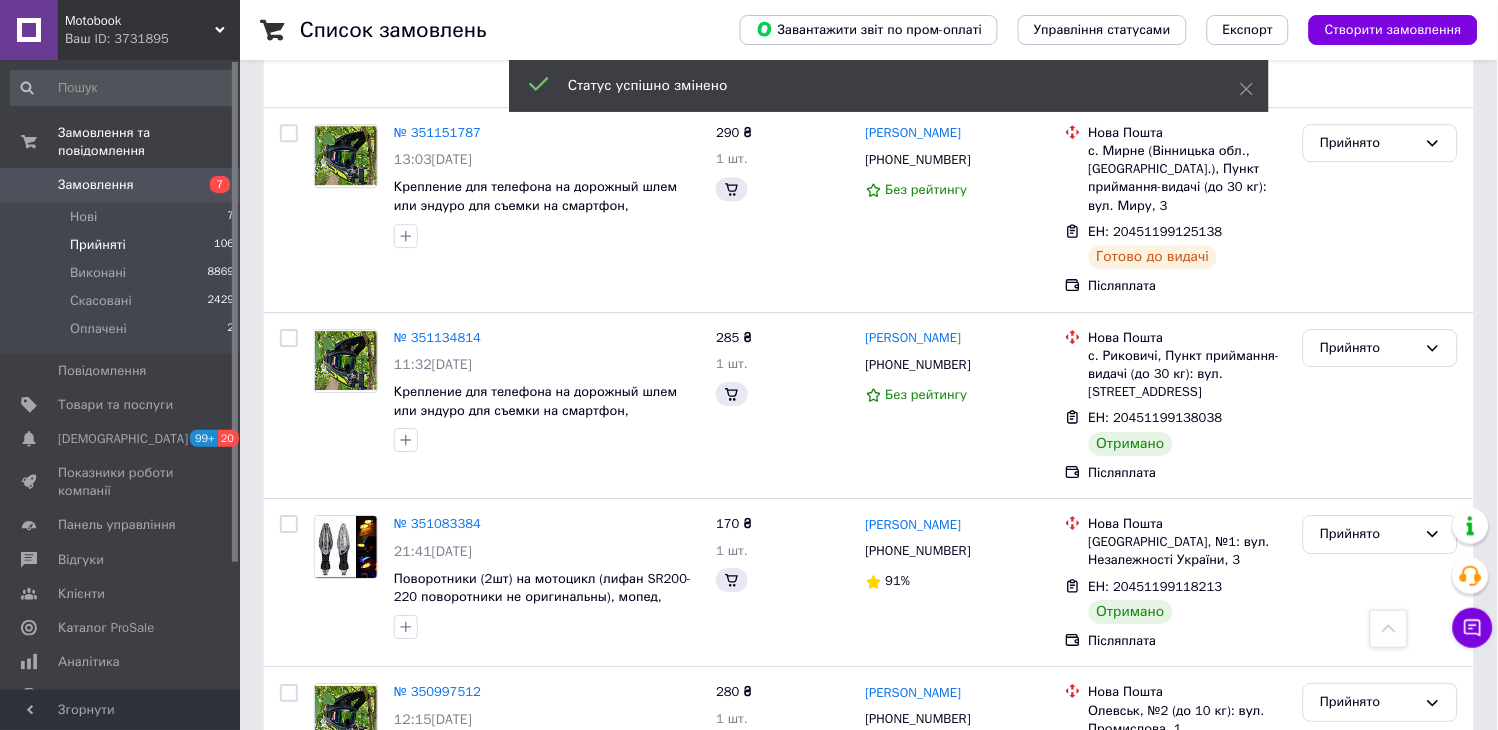 scroll, scrollTop: 2696, scrollLeft: 0, axis: vertical 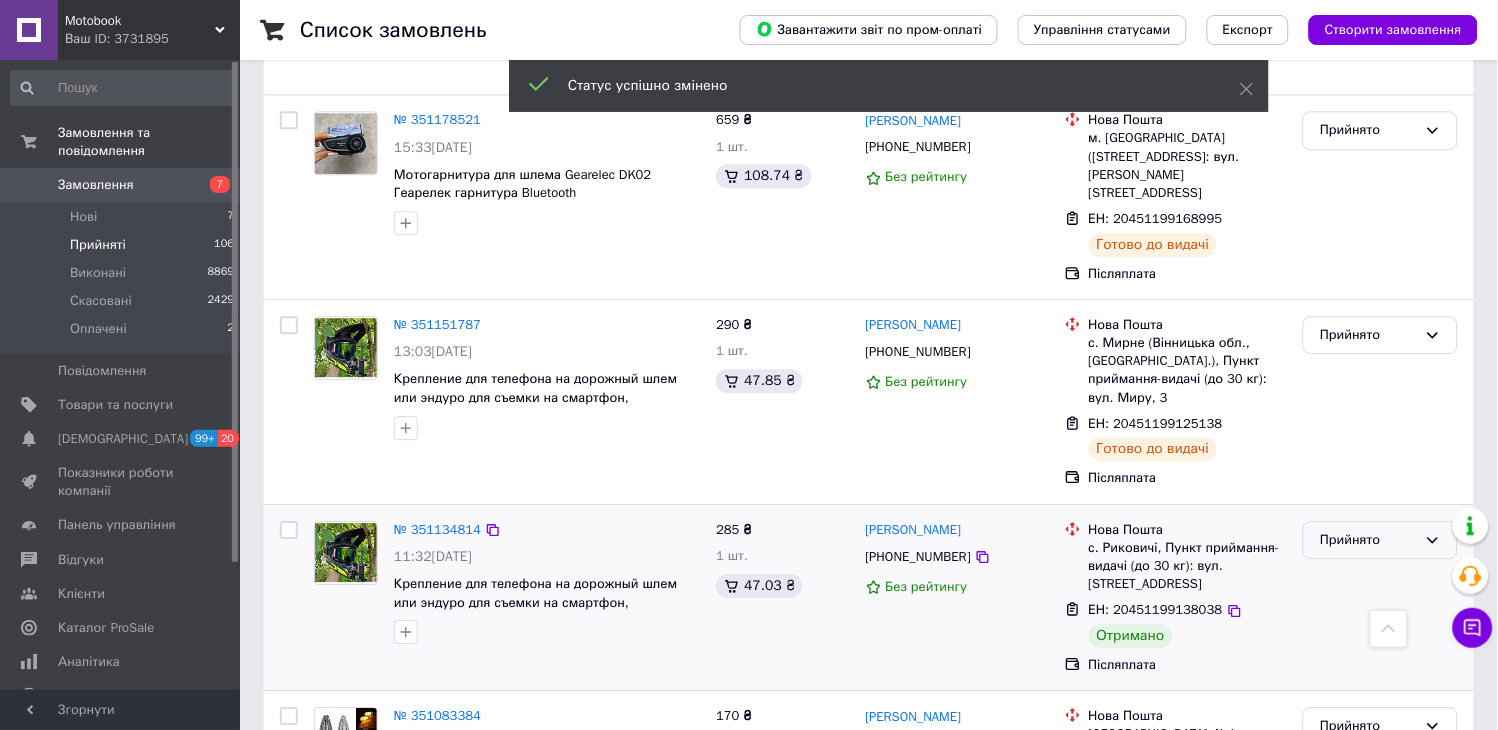 click 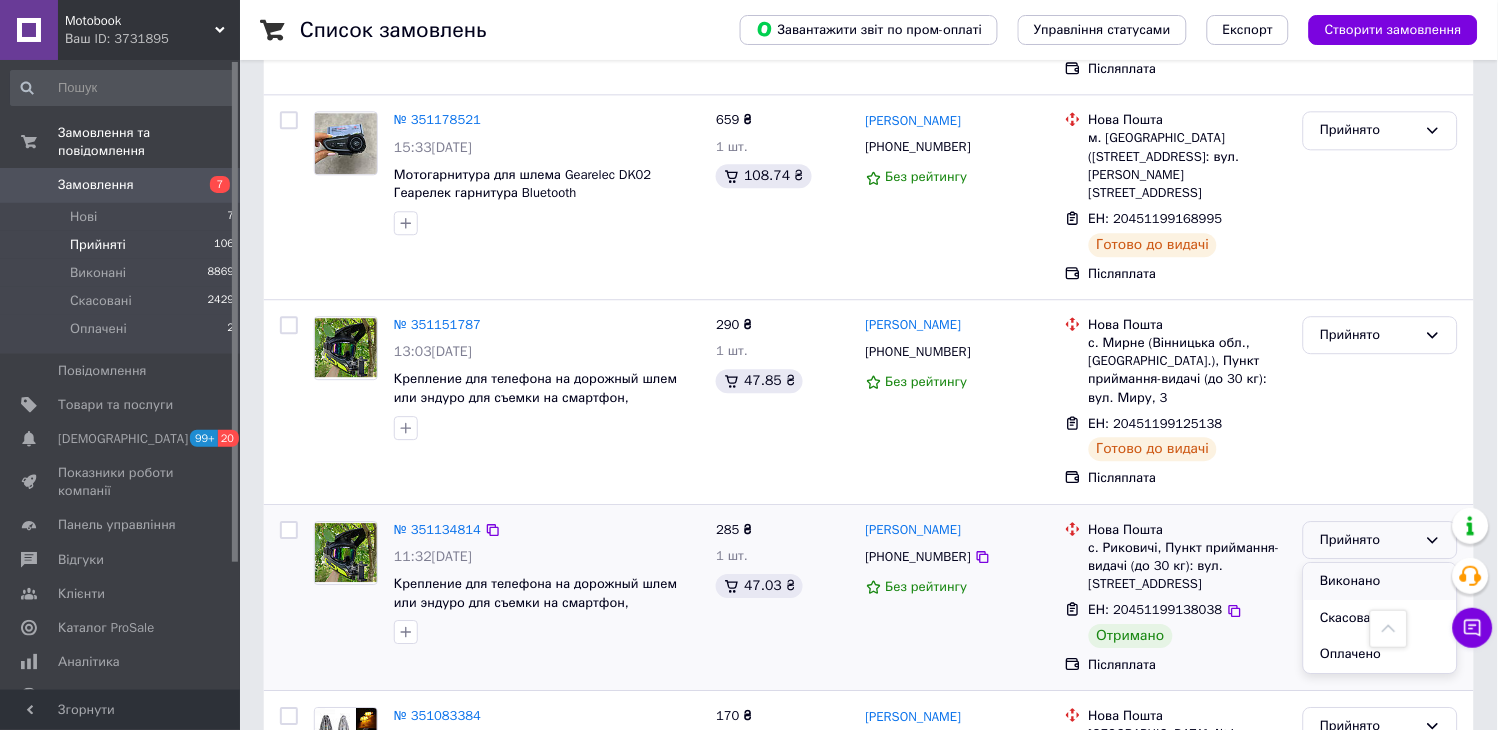 click on "Виконано" at bounding box center (1380, 581) 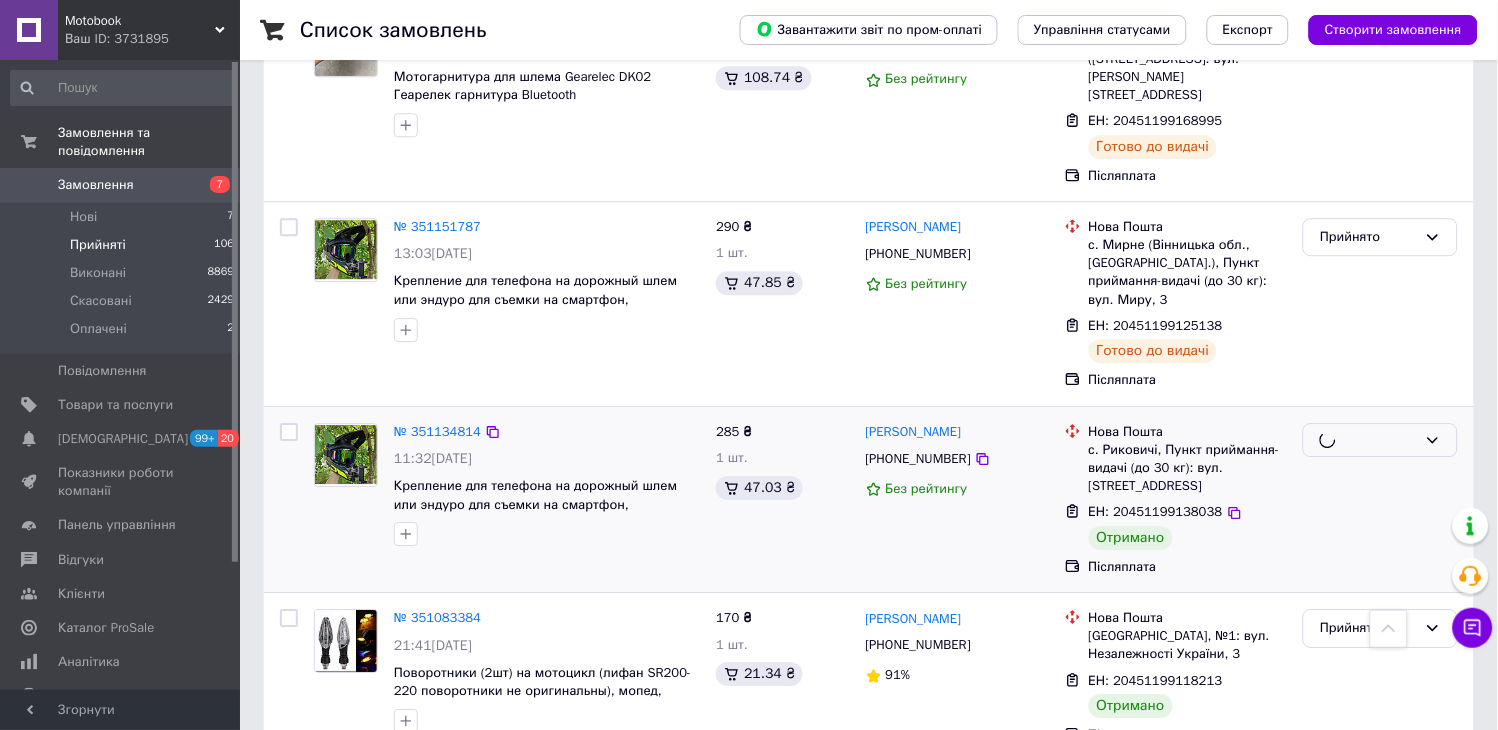 scroll, scrollTop: 2807, scrollLeft: 0, axis: vertical 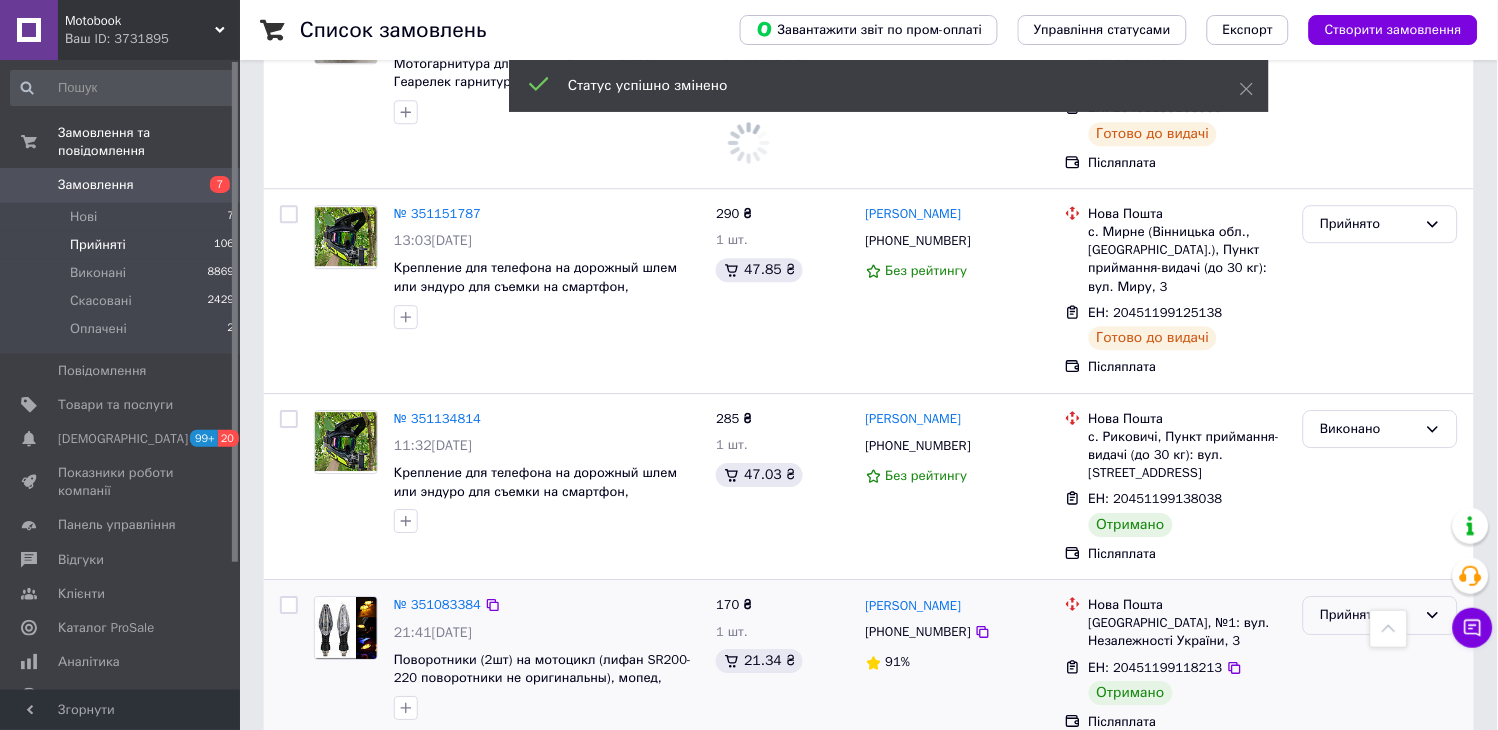 click on "Прийнято" at bounding box center [1368, 615] 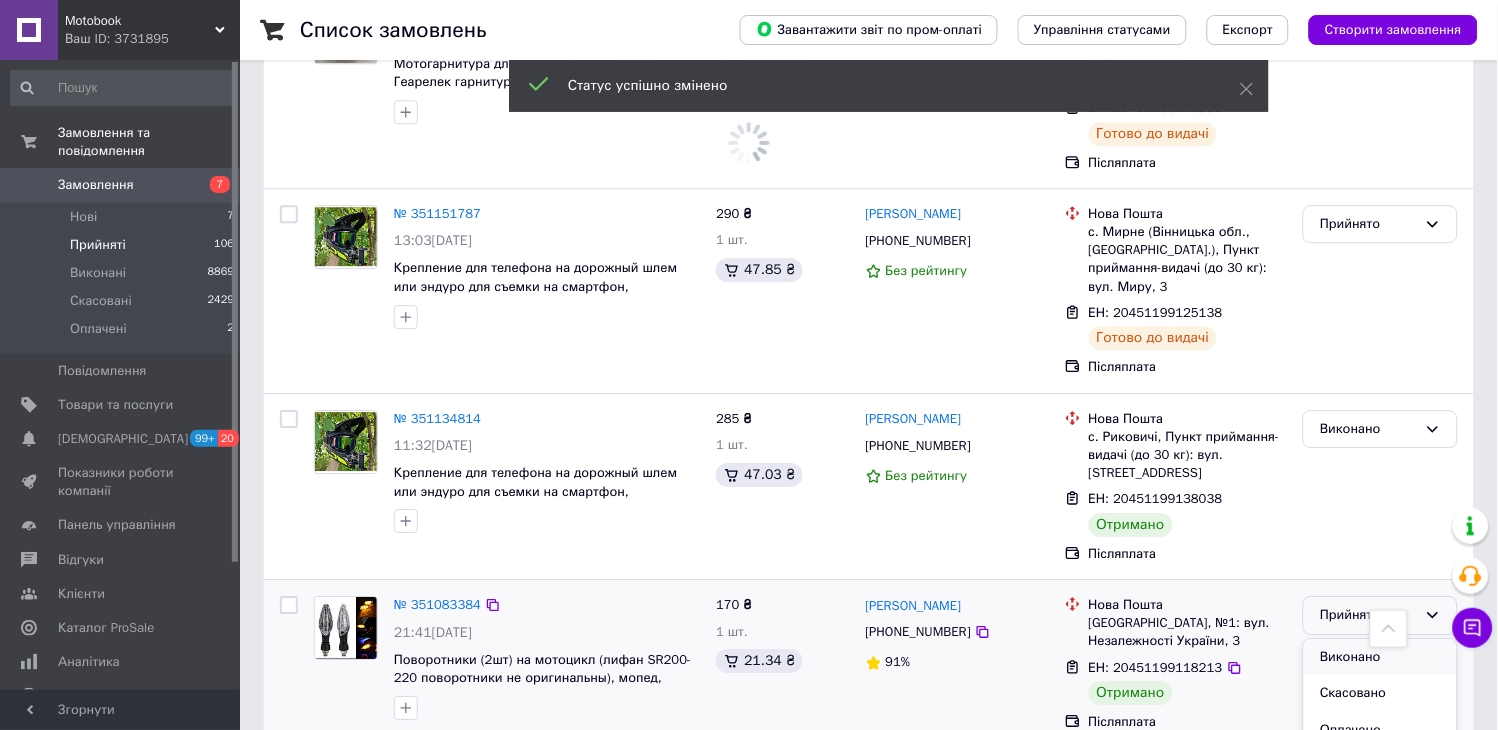 click on "Виконано" at bounding box center (1380, 657) 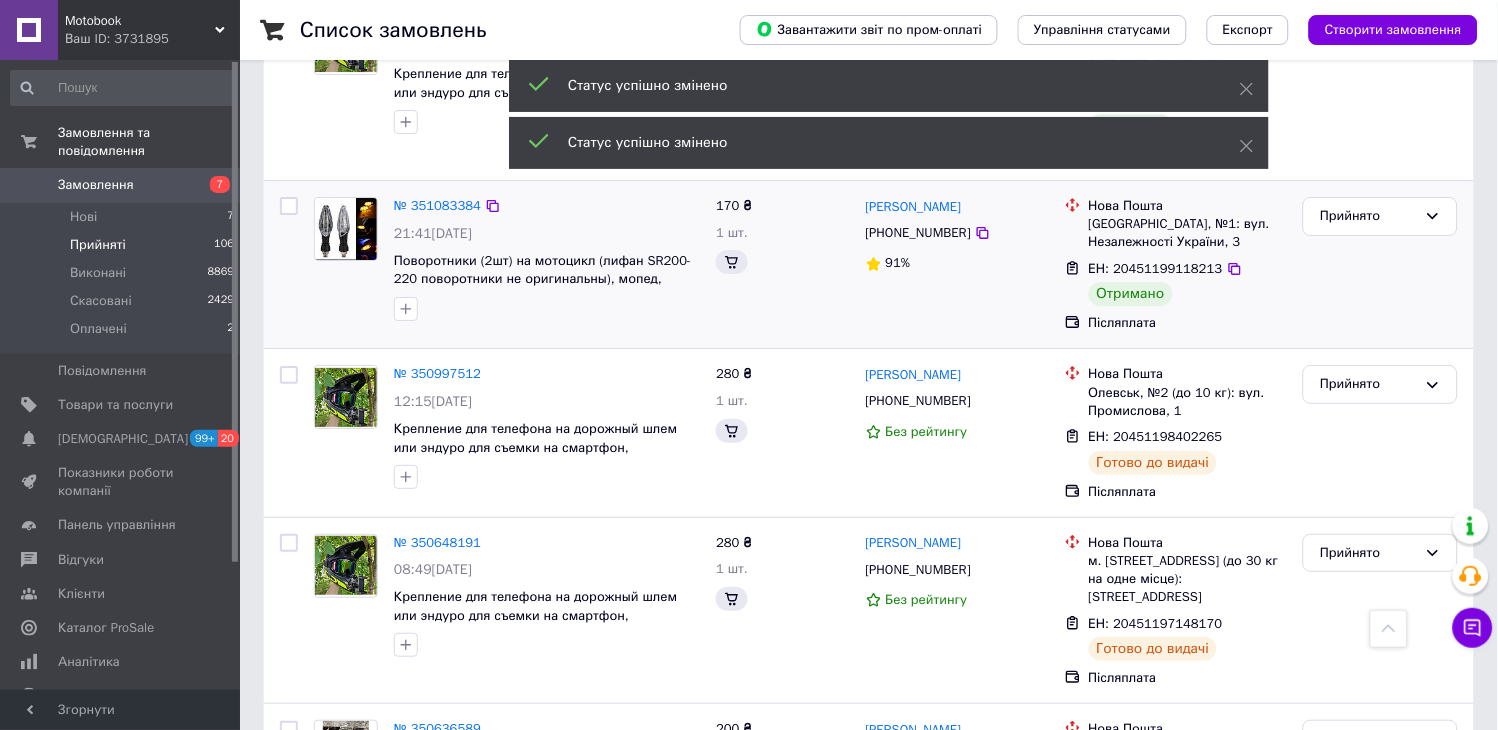 scroll, scrollTop: 3262, scrollLeft: 0, axis: vertical 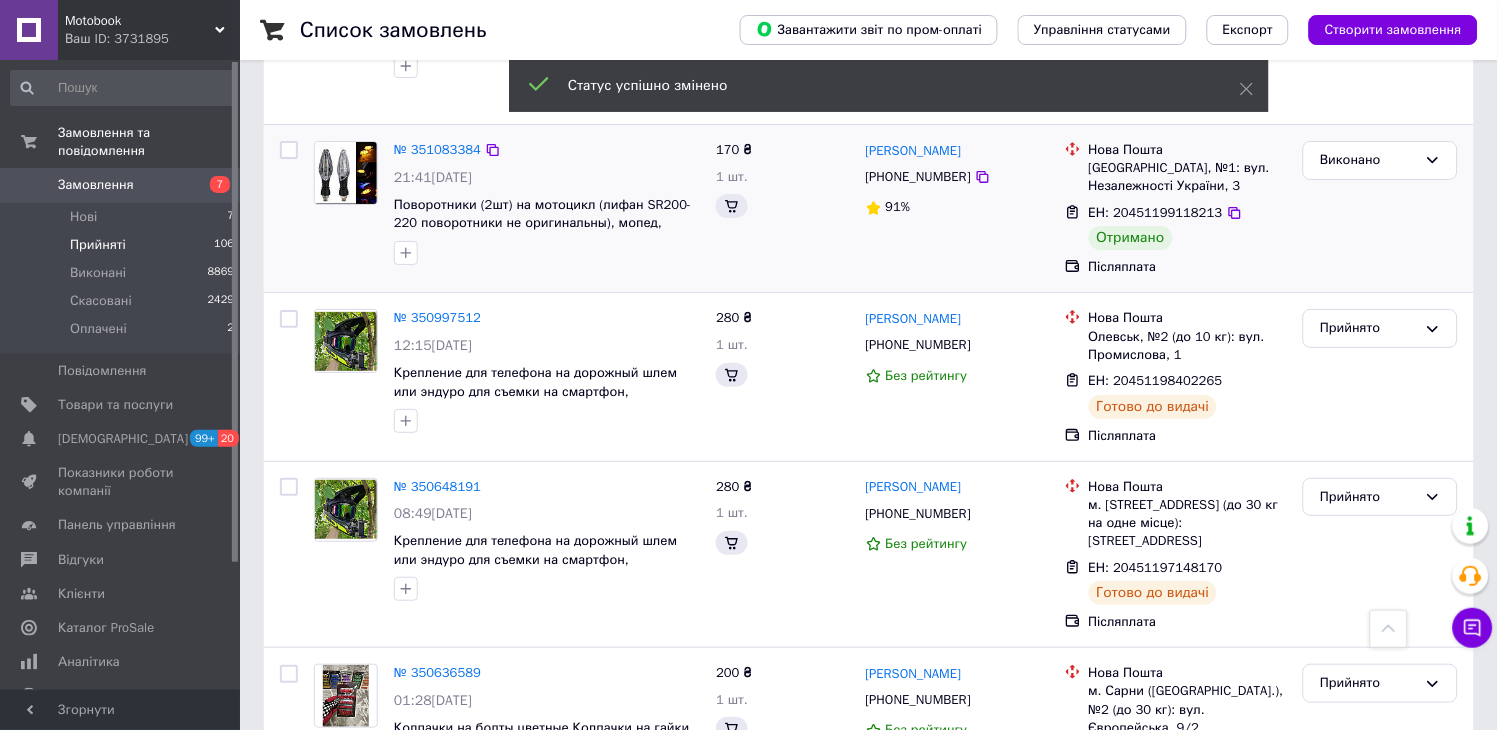 click on "4" at bounding box center (539, 879) 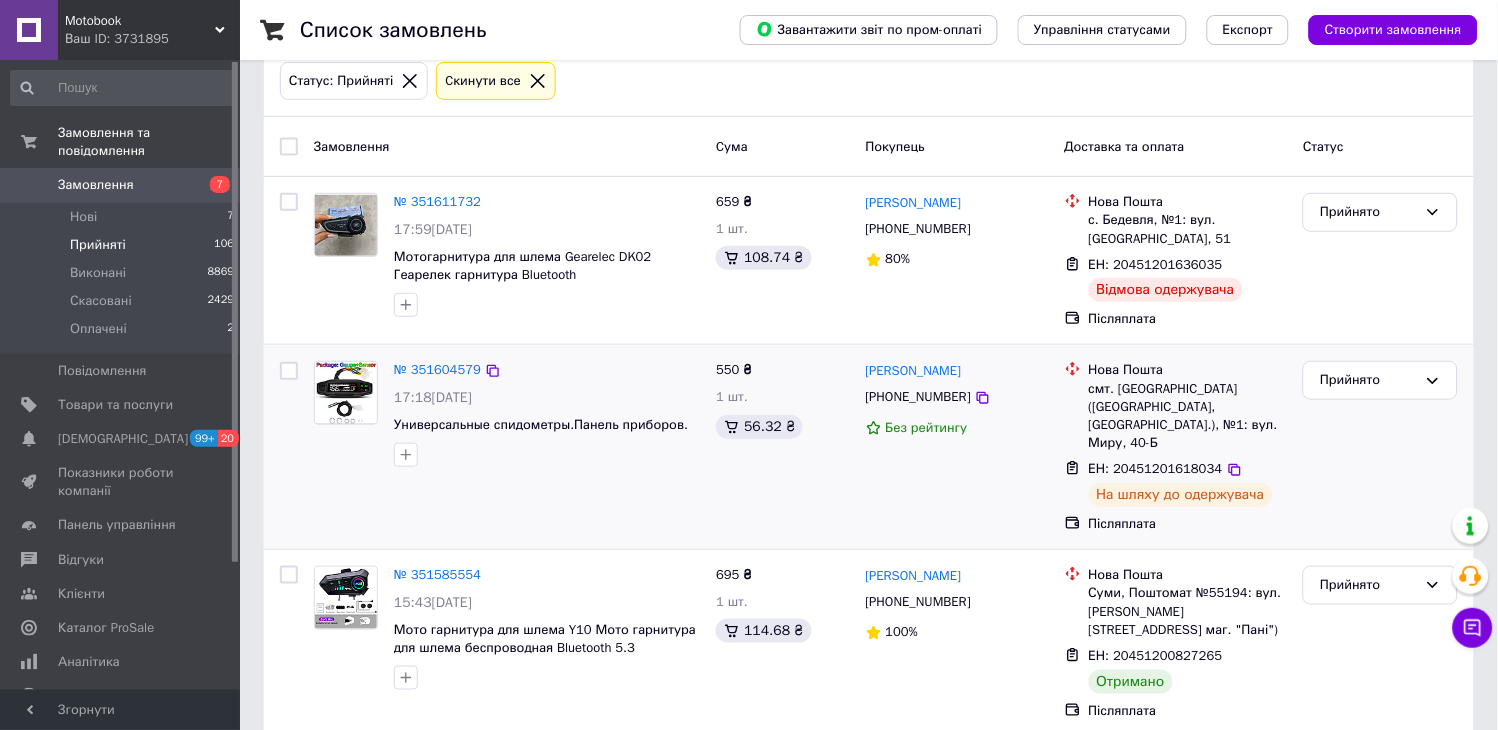 scroll, scrollTop: 111, scrollLeft: 0, axis: vertical 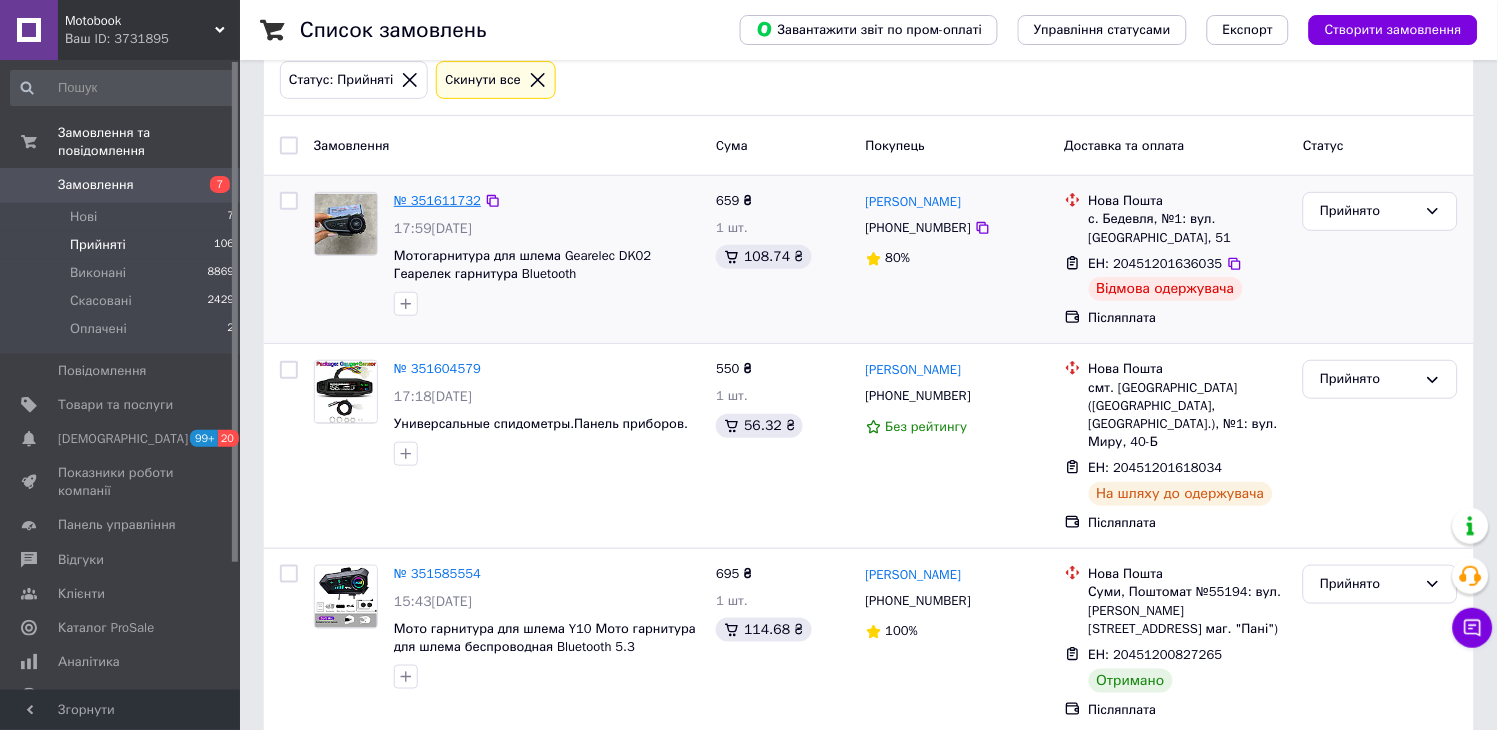 click on "№ 351611732" at bounding box center [437, 200] 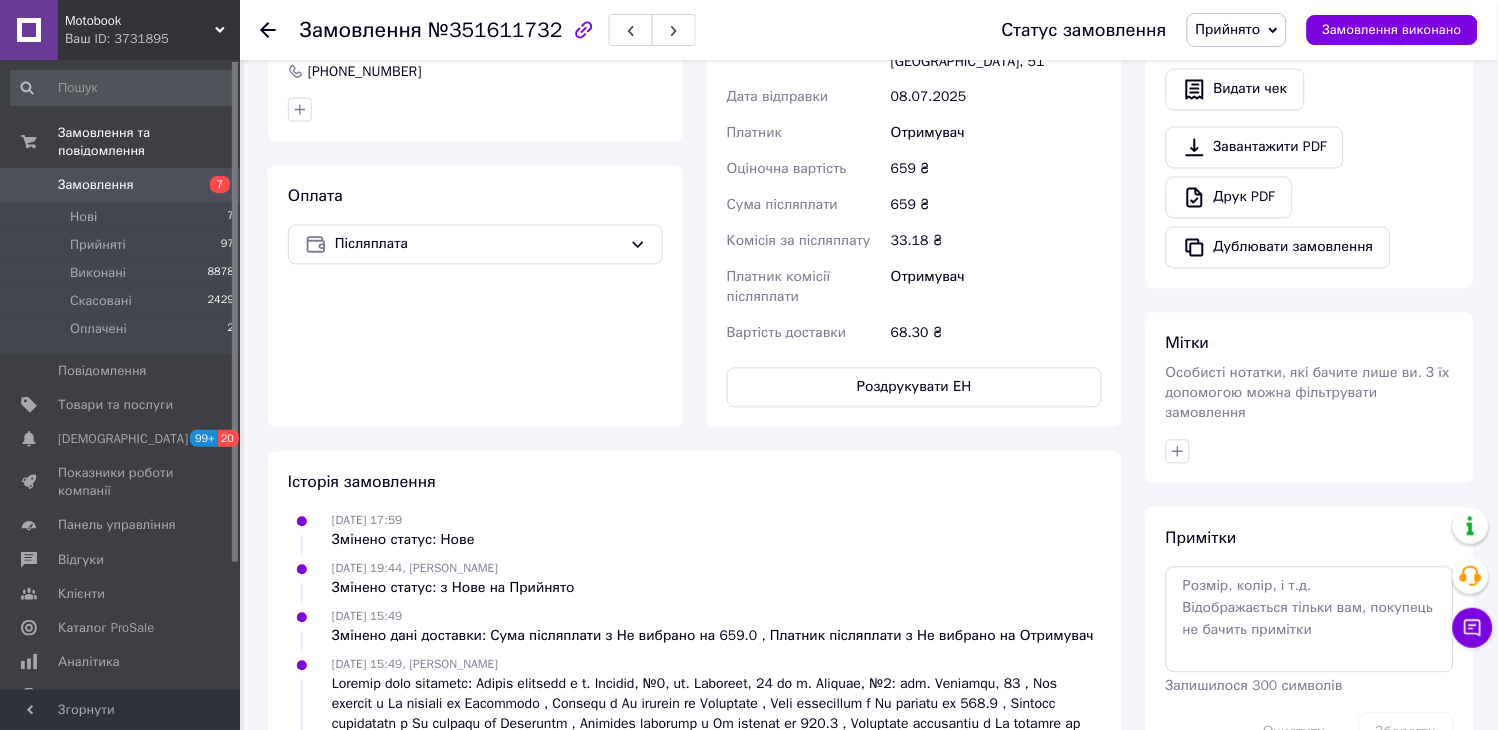 scroll, scrollTop: 581, scrollLeft: 0, axis: vertical 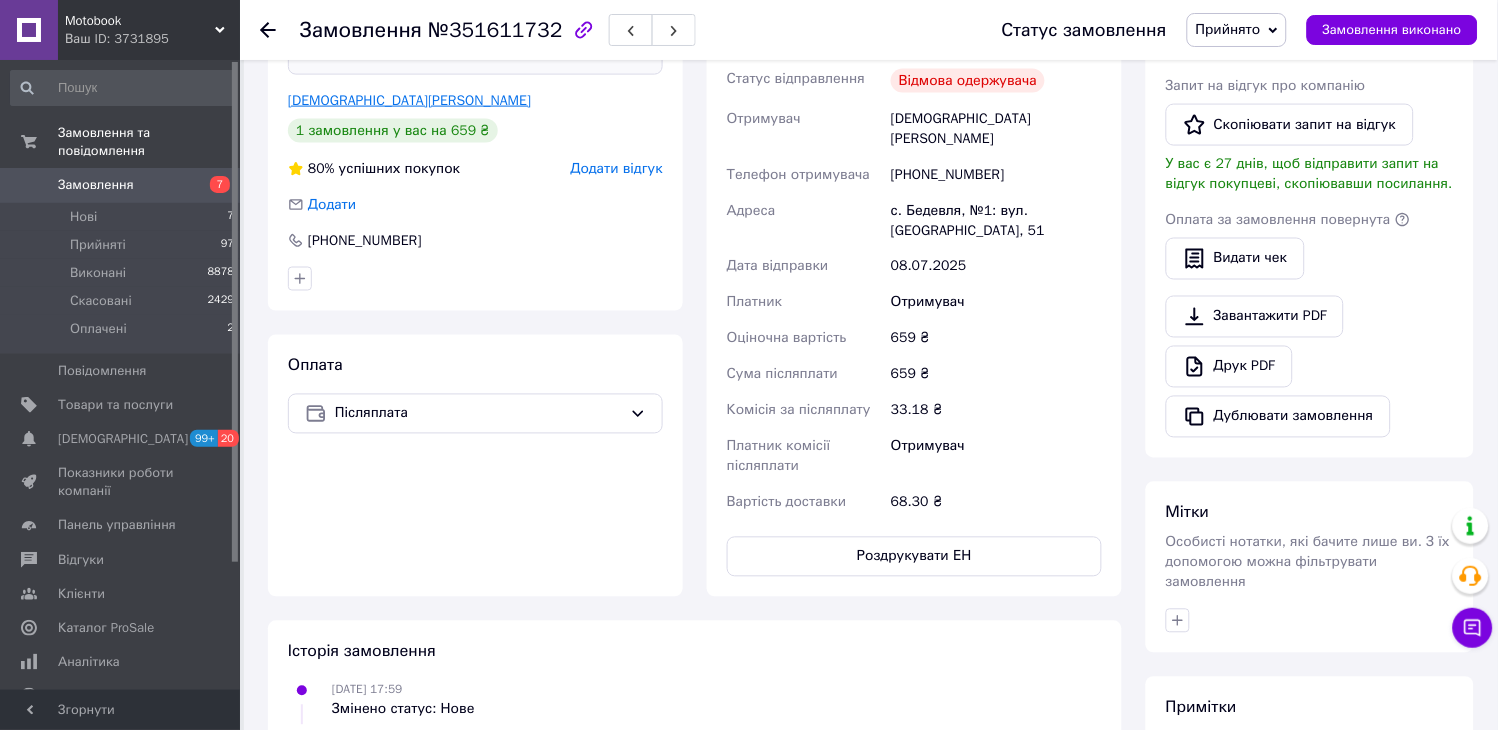 click on "[DEMOGRAPHIC_DATA][PERSON_NAME]" at bounding box center [409, 100] 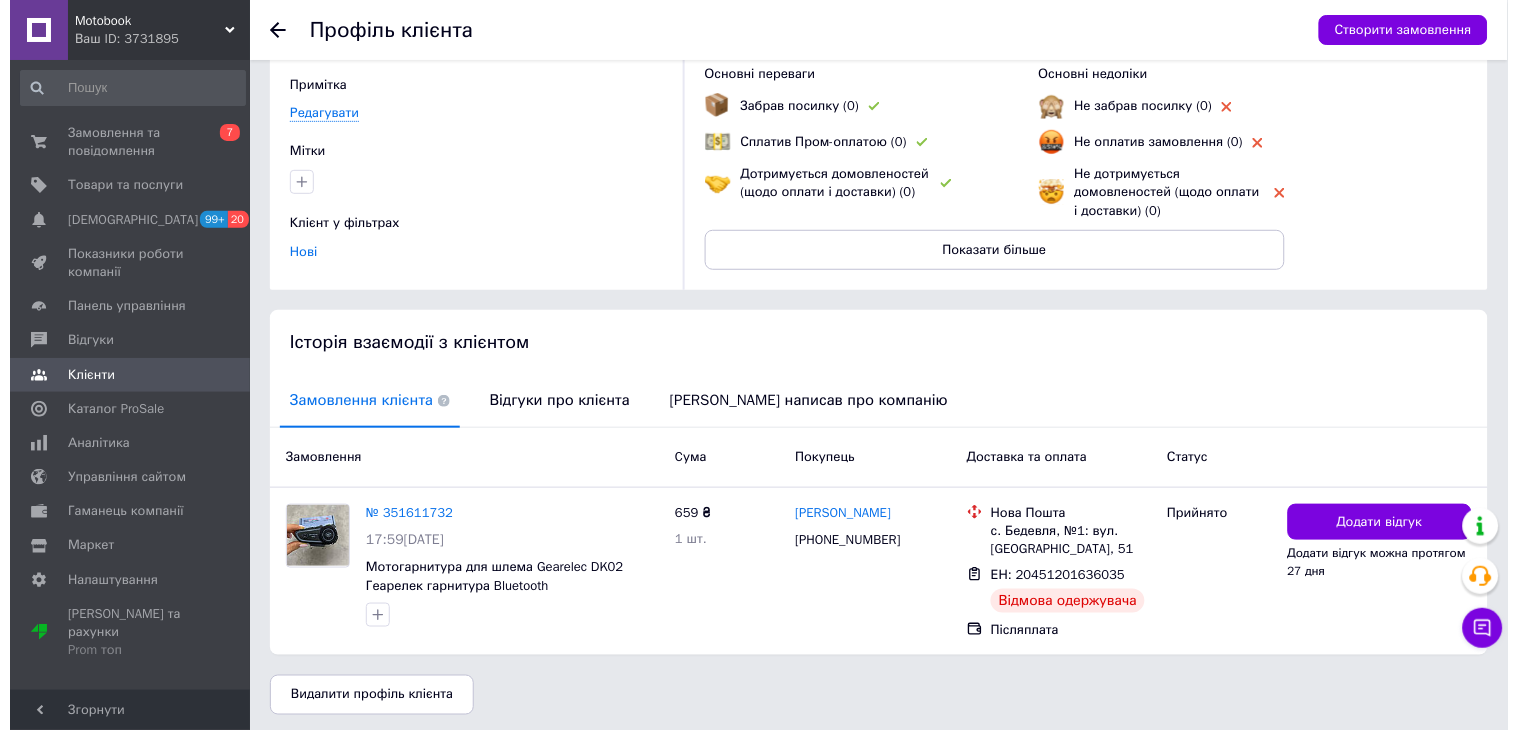 scroll, scrollTop: 148, scrollLeft: 0, axis: vertical 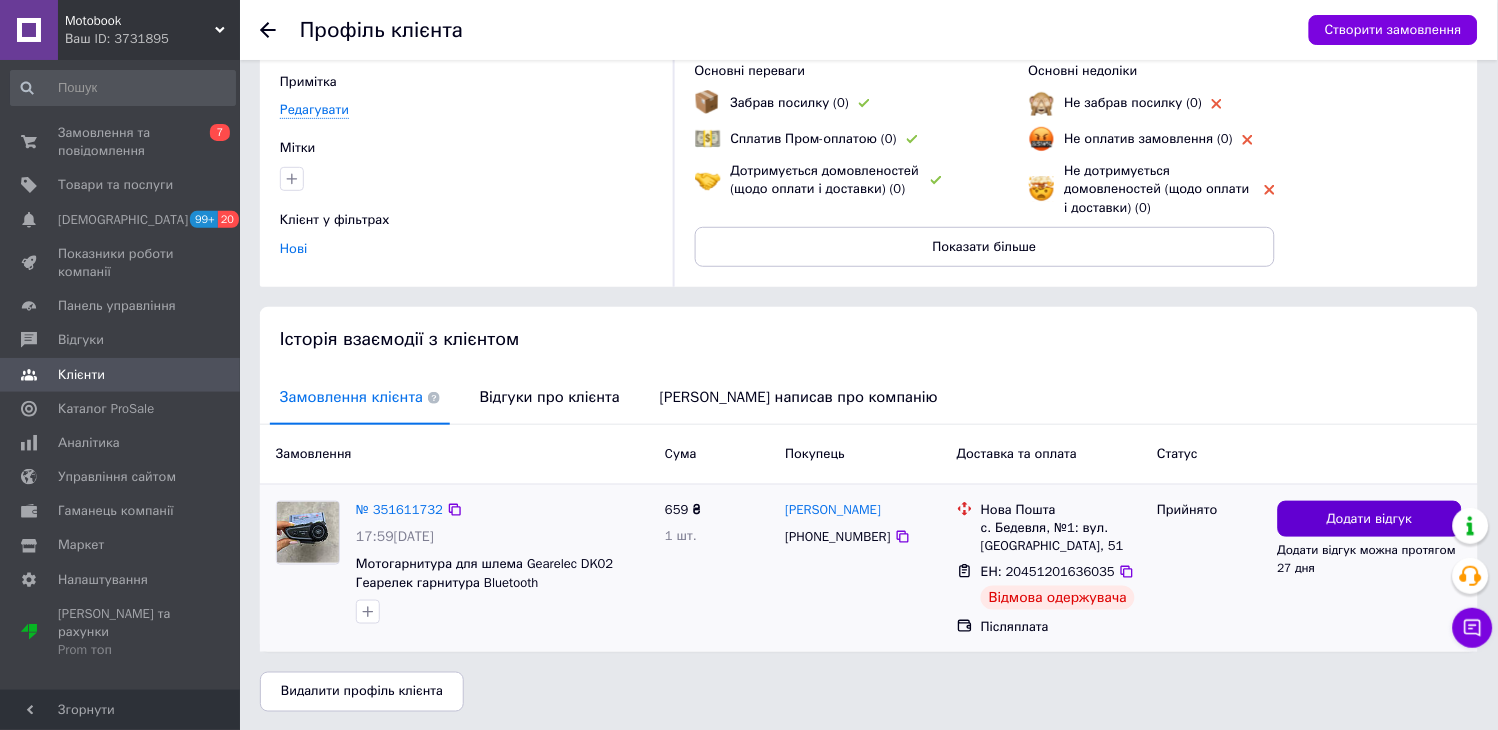 click on "Додати відгук" at bounding box center [1370, 519] 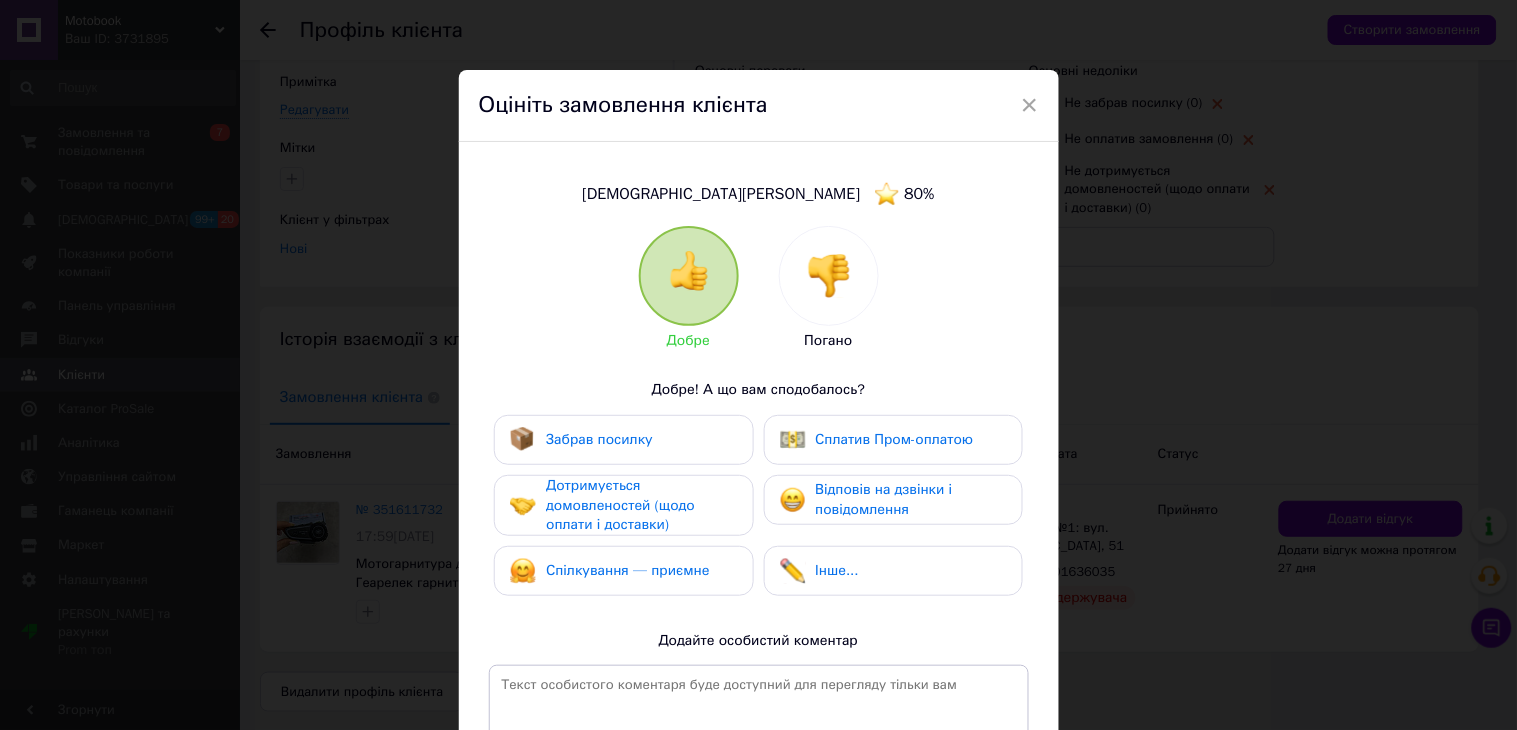 click at bounding box center (829, 276) 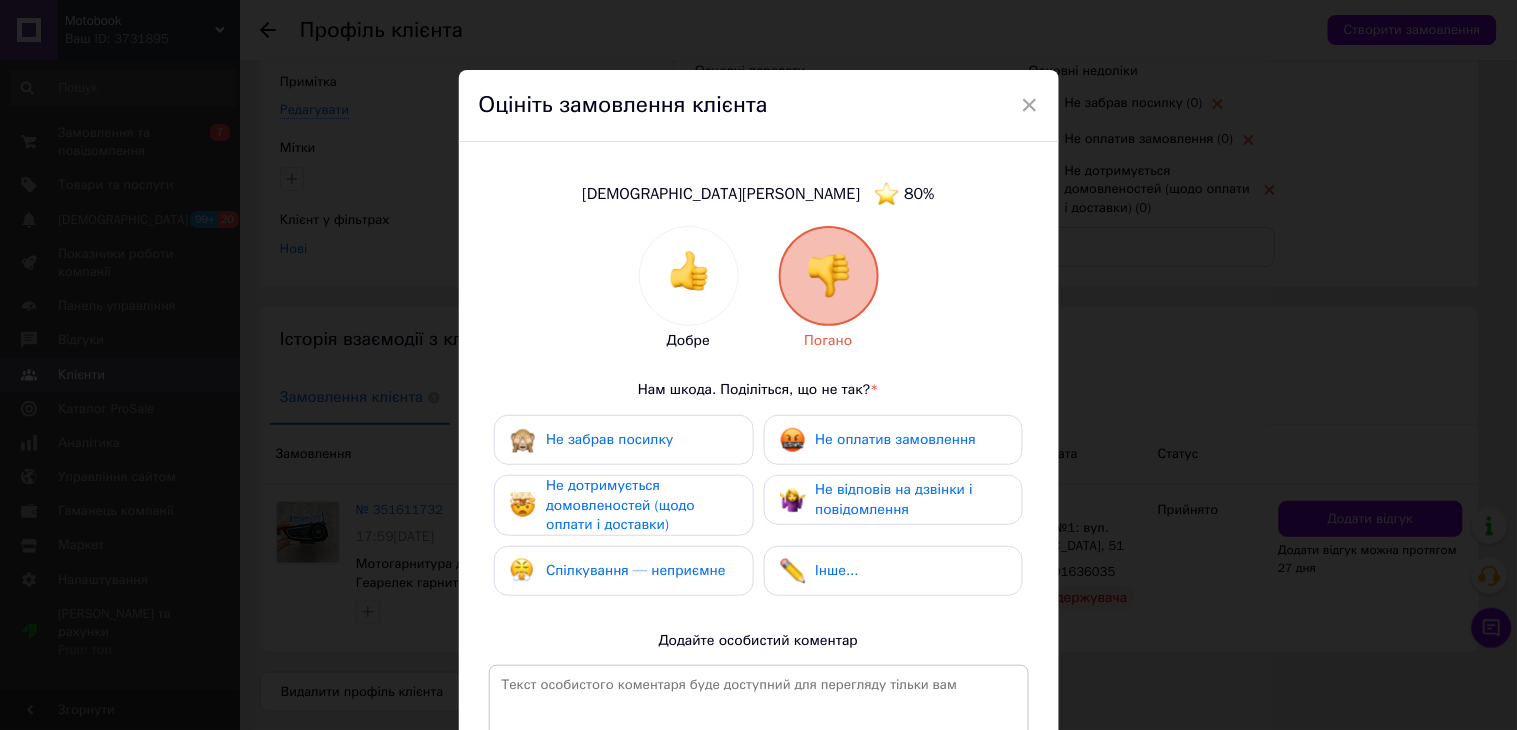 click on "Не забрав посилку" at bounding box center (609, 439) 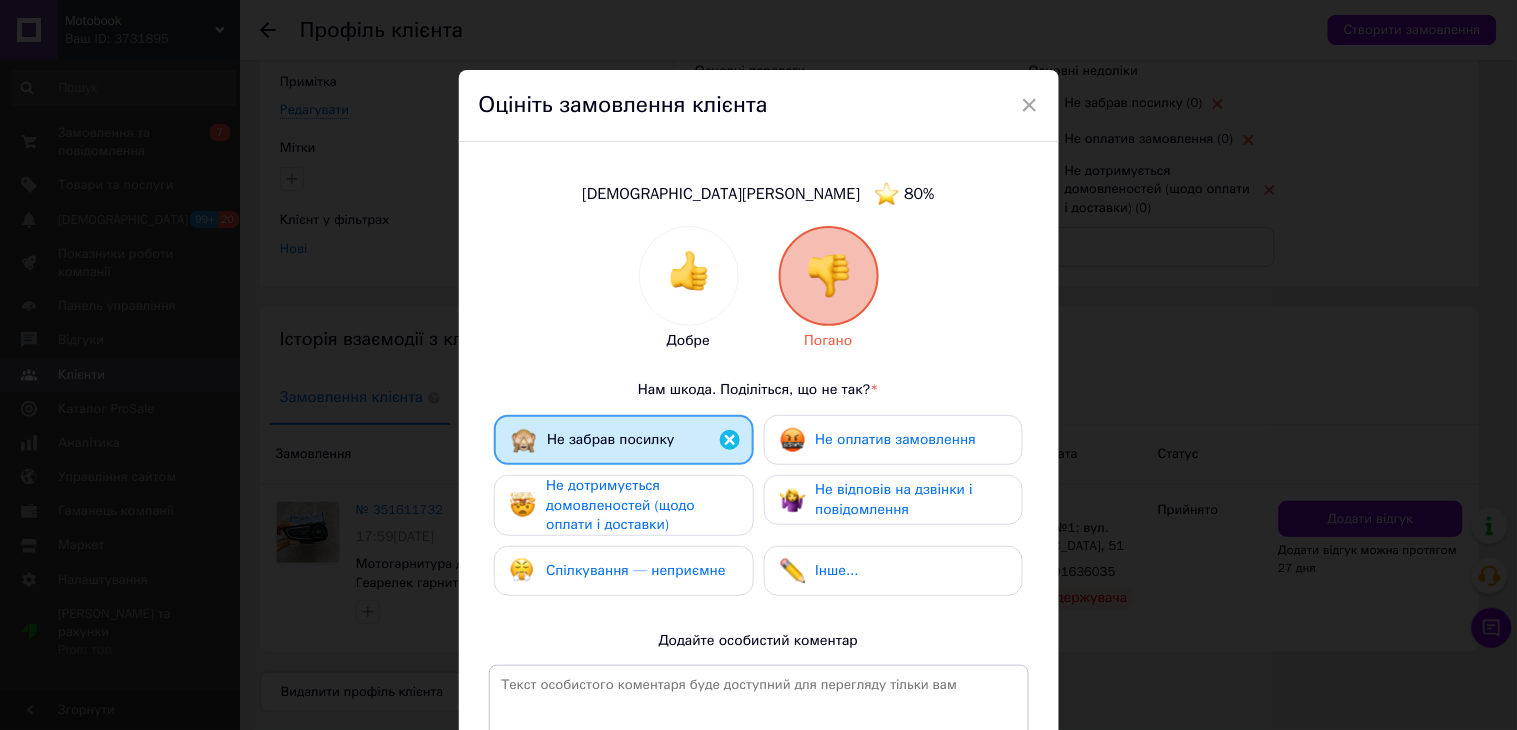 click on "Не дотримується домовленостей (щодо оплати і доставки)" at bounding box center (620, 505) 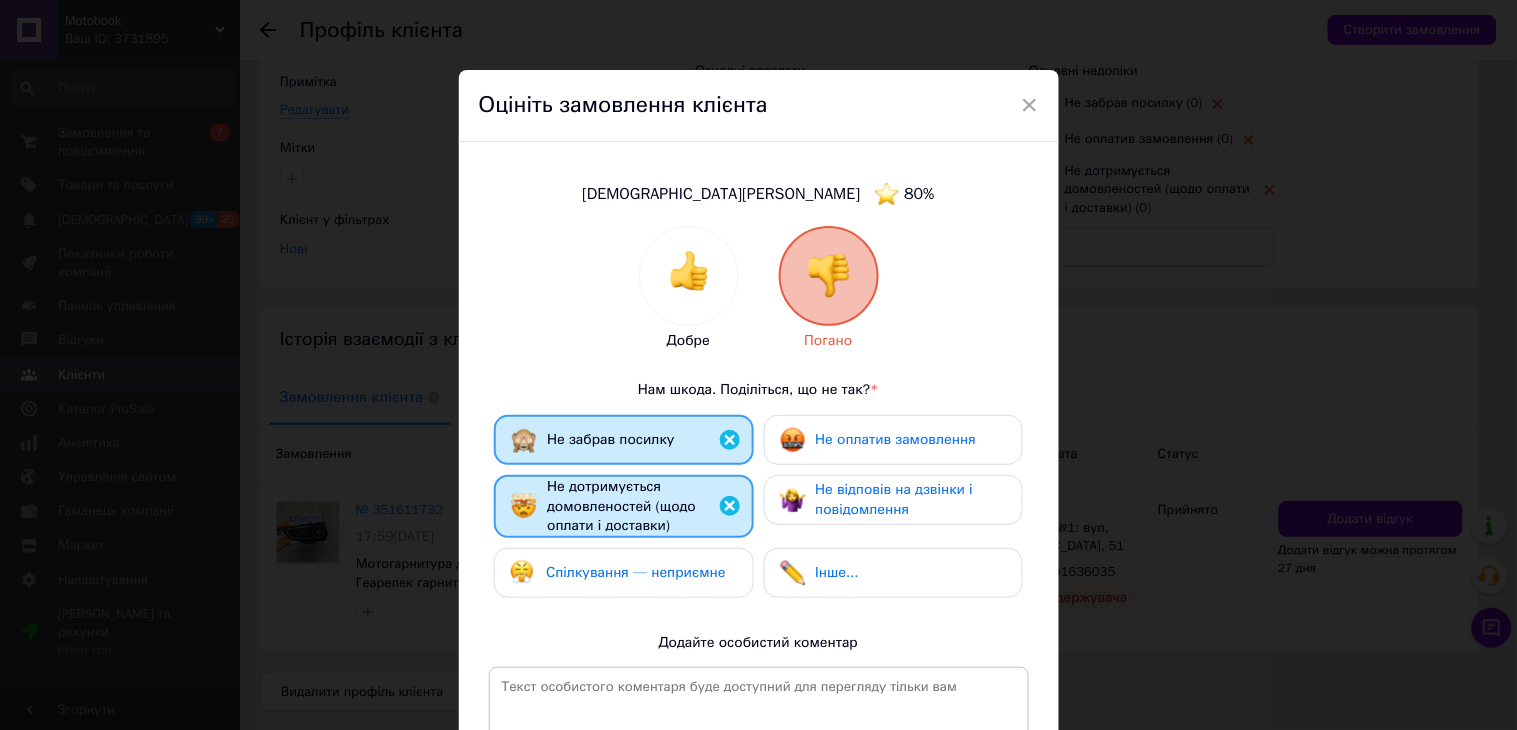 click on "Не оплатив замовлення" at bounding box center [896, 439] 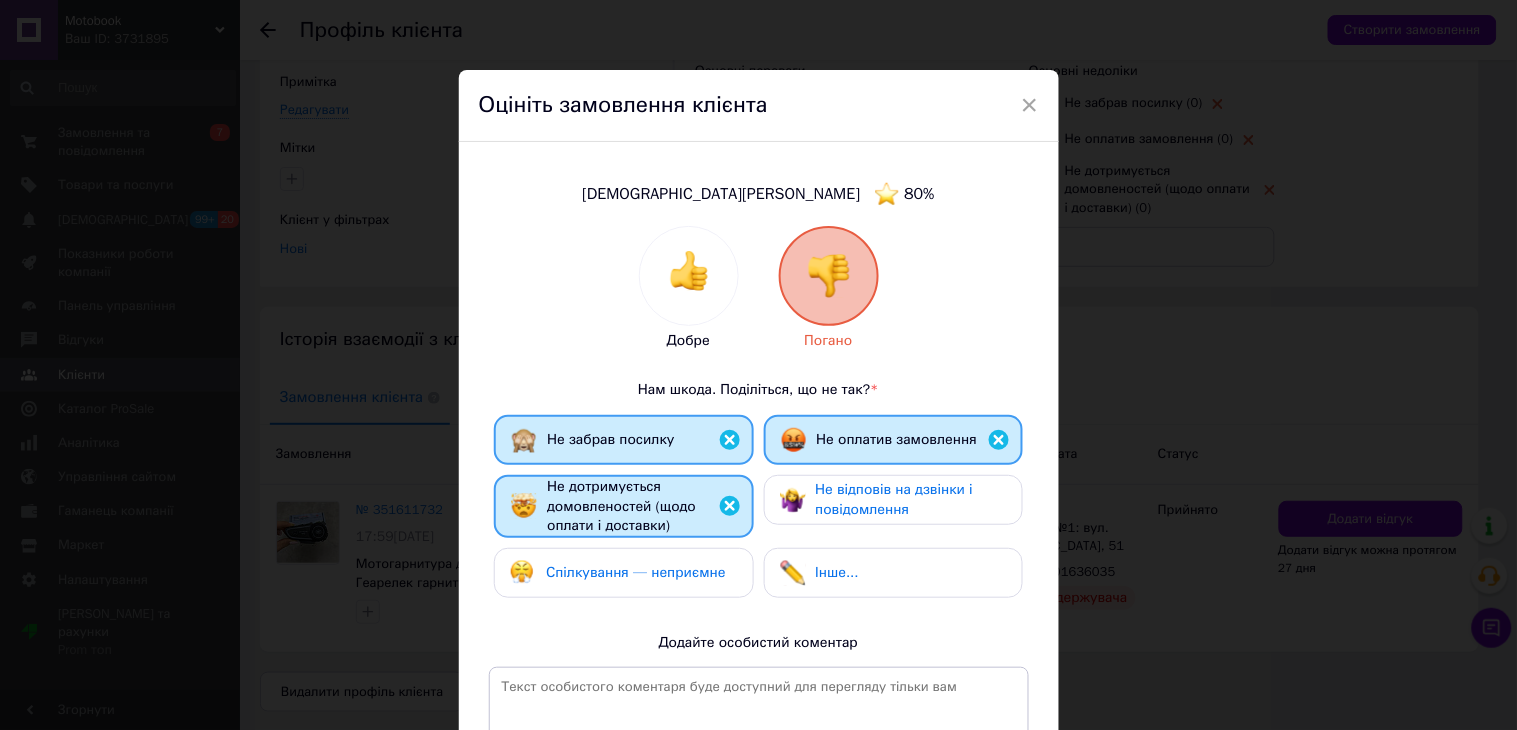 click on "Не відповів на дзвінки і повідомлення" at bounding box center (895, 499) 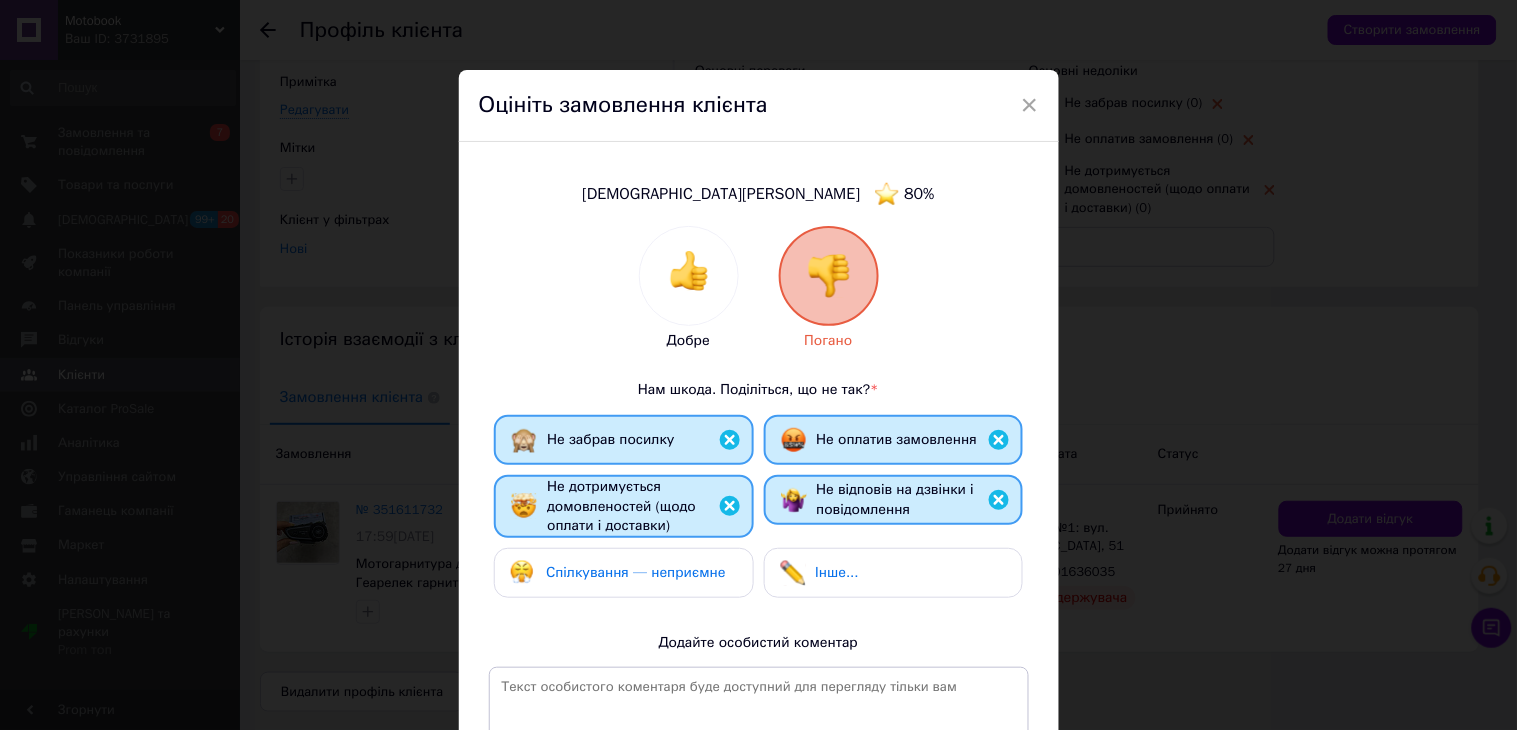 click on "Не відповів на дзвінки і повідомлення" at bounding box center [896, 499] 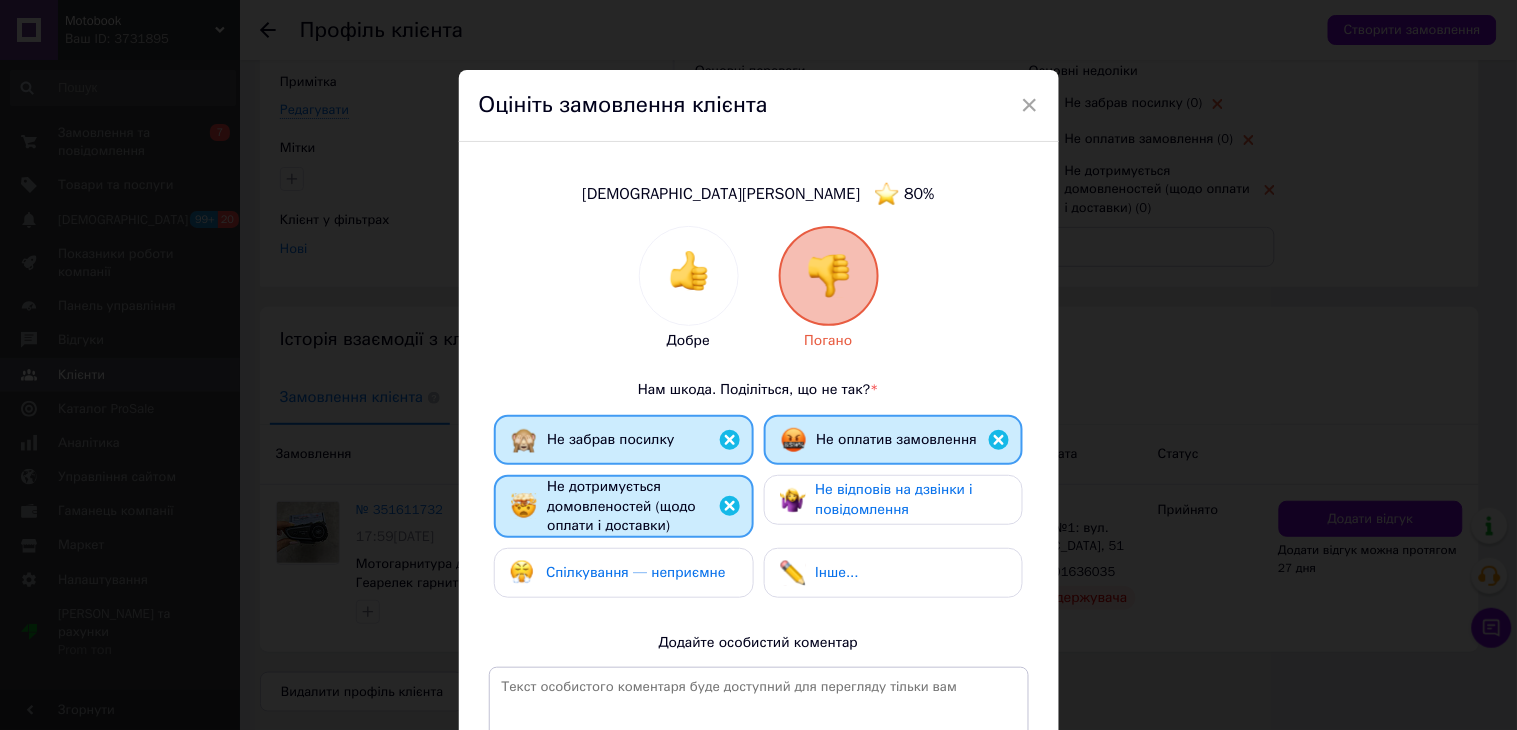 click on "Спілкування — неприємне" at bounding box center (635, 572) 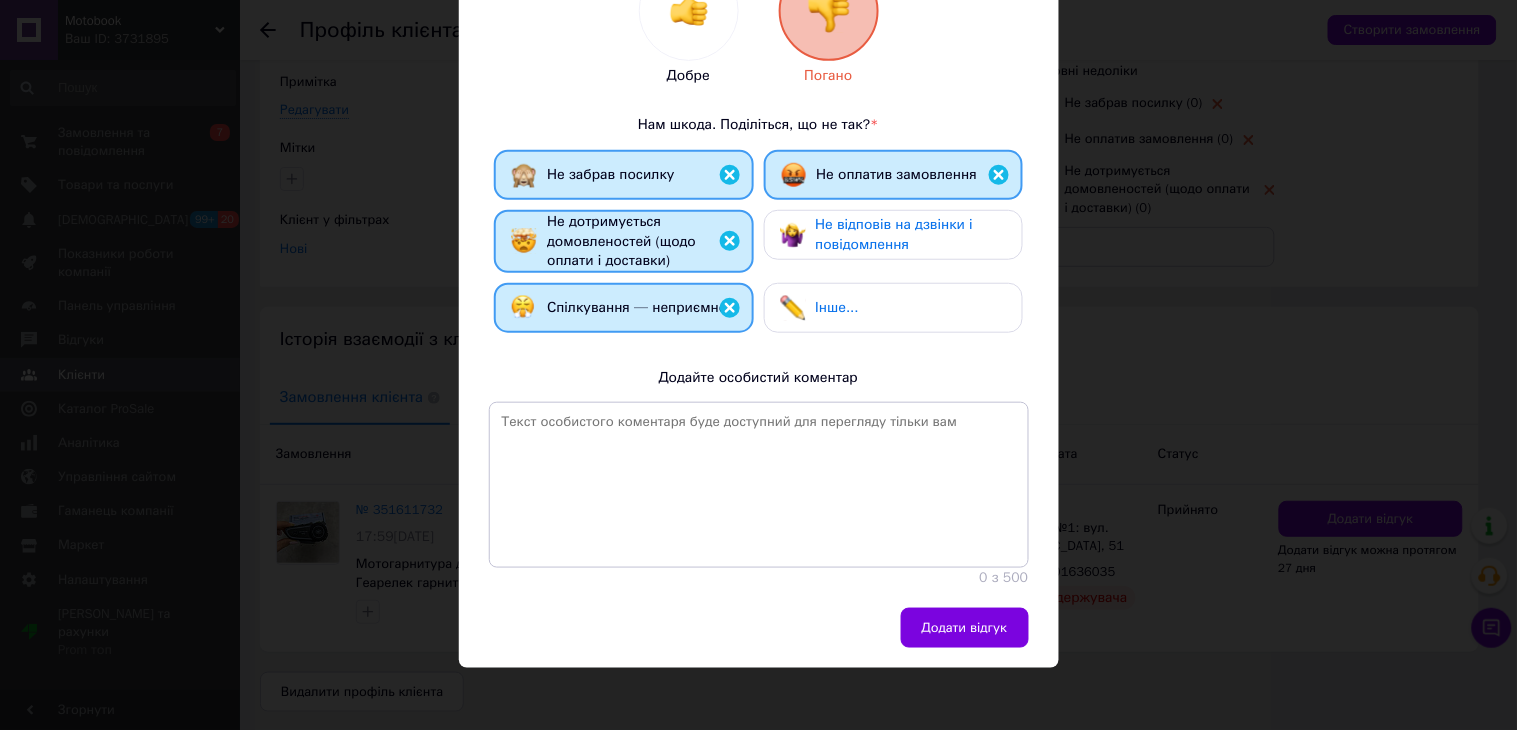 scroll, scrollTop: 270, scrollLeft: 0, axis: vertical 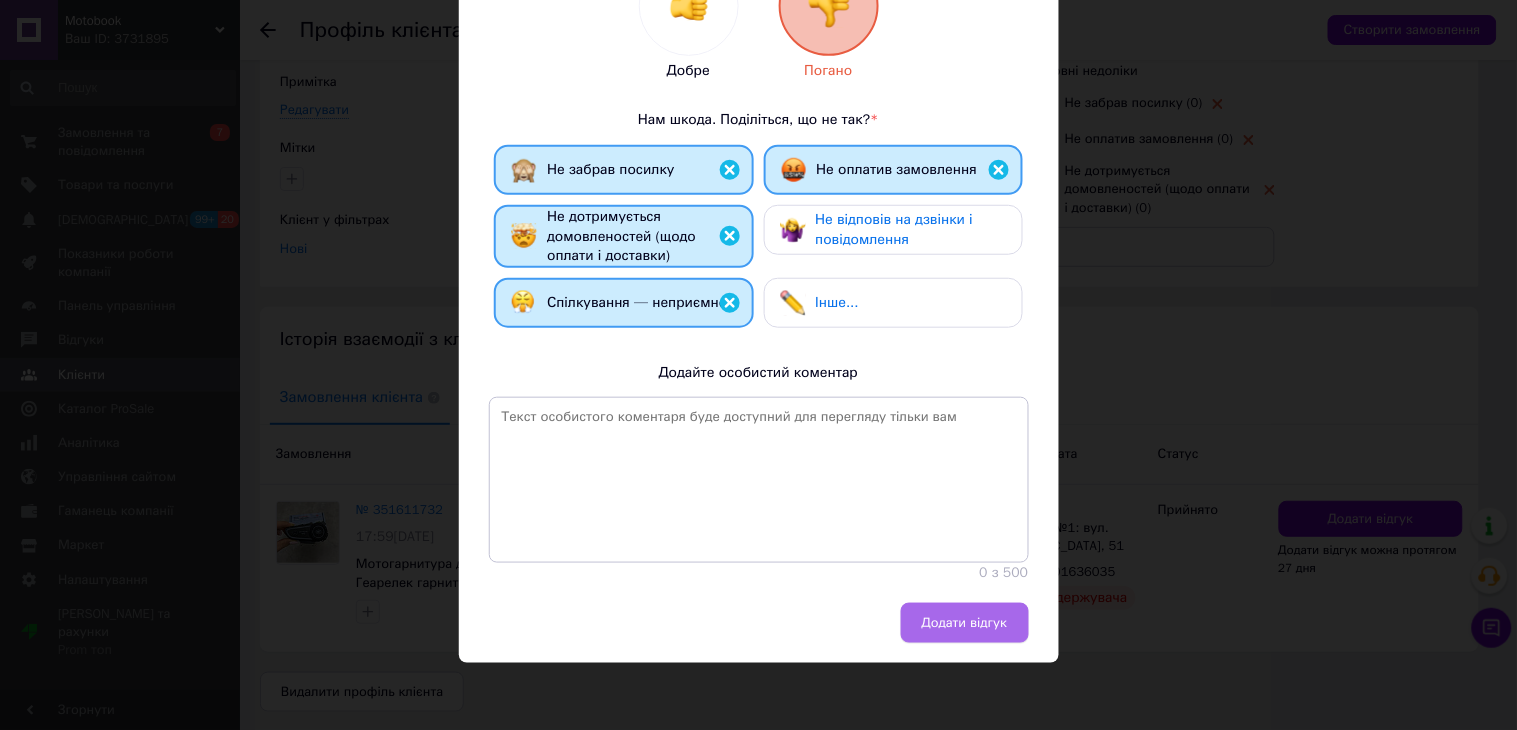 click on "Додати відгук" at bounding box center (965, 623) 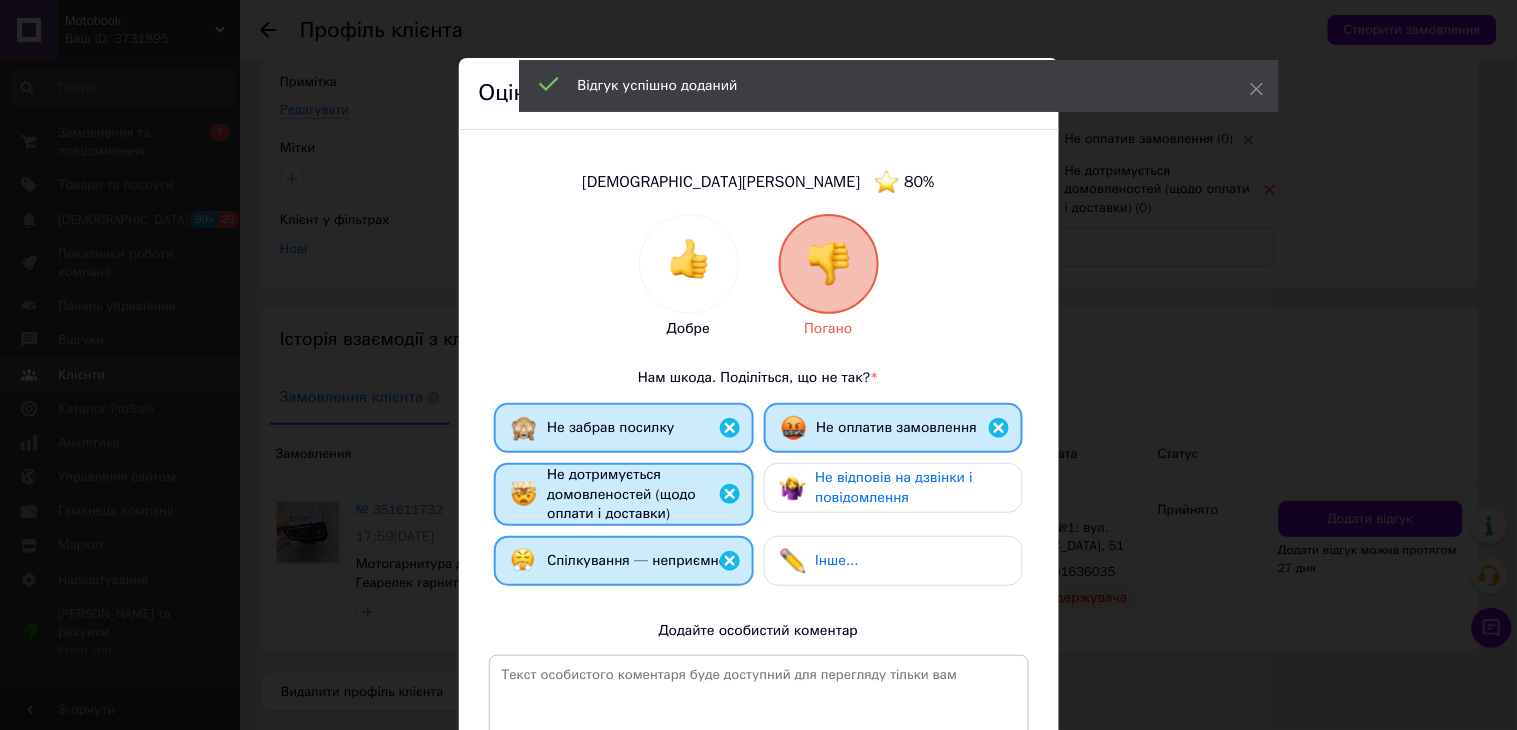 scroll, scrollTop: 0, scrollLeft: 0, axis: both 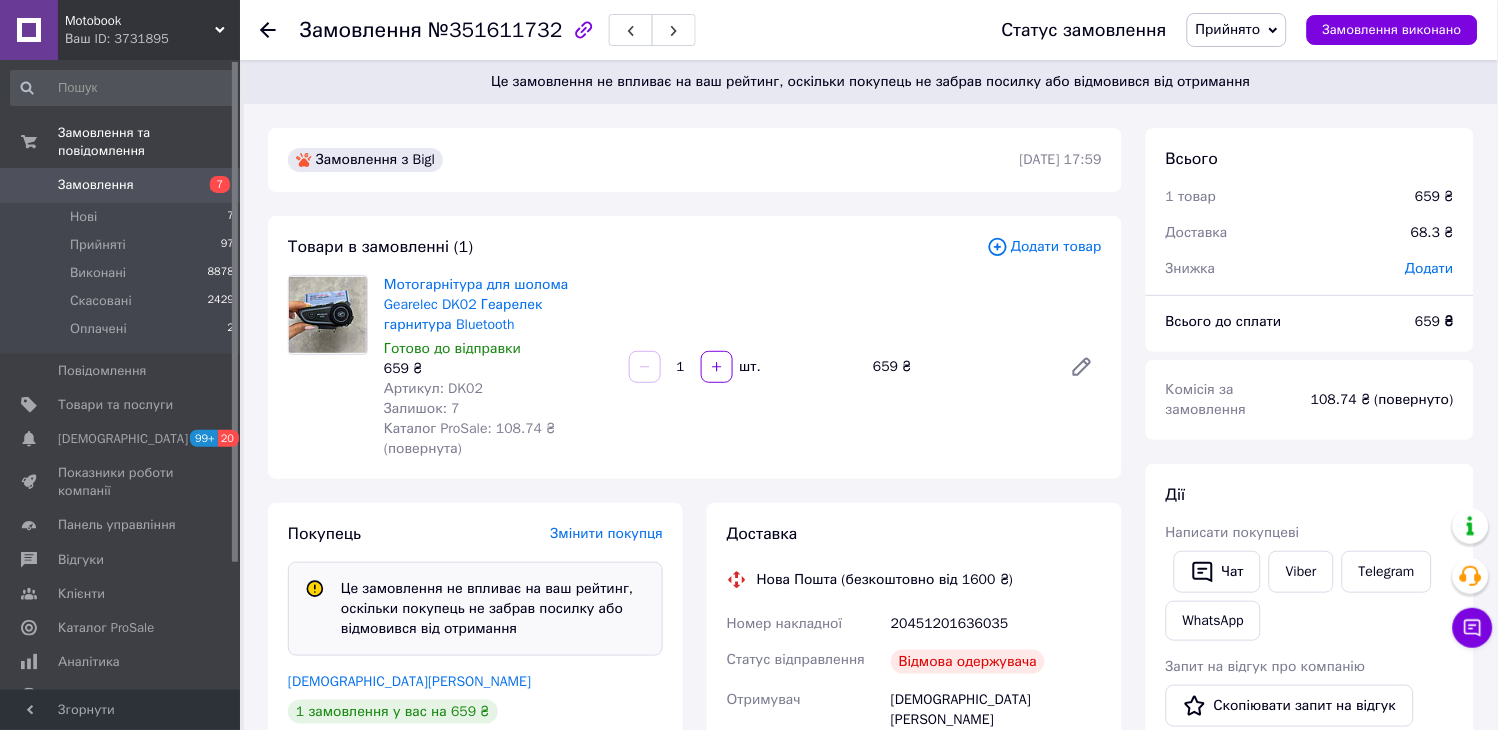 click 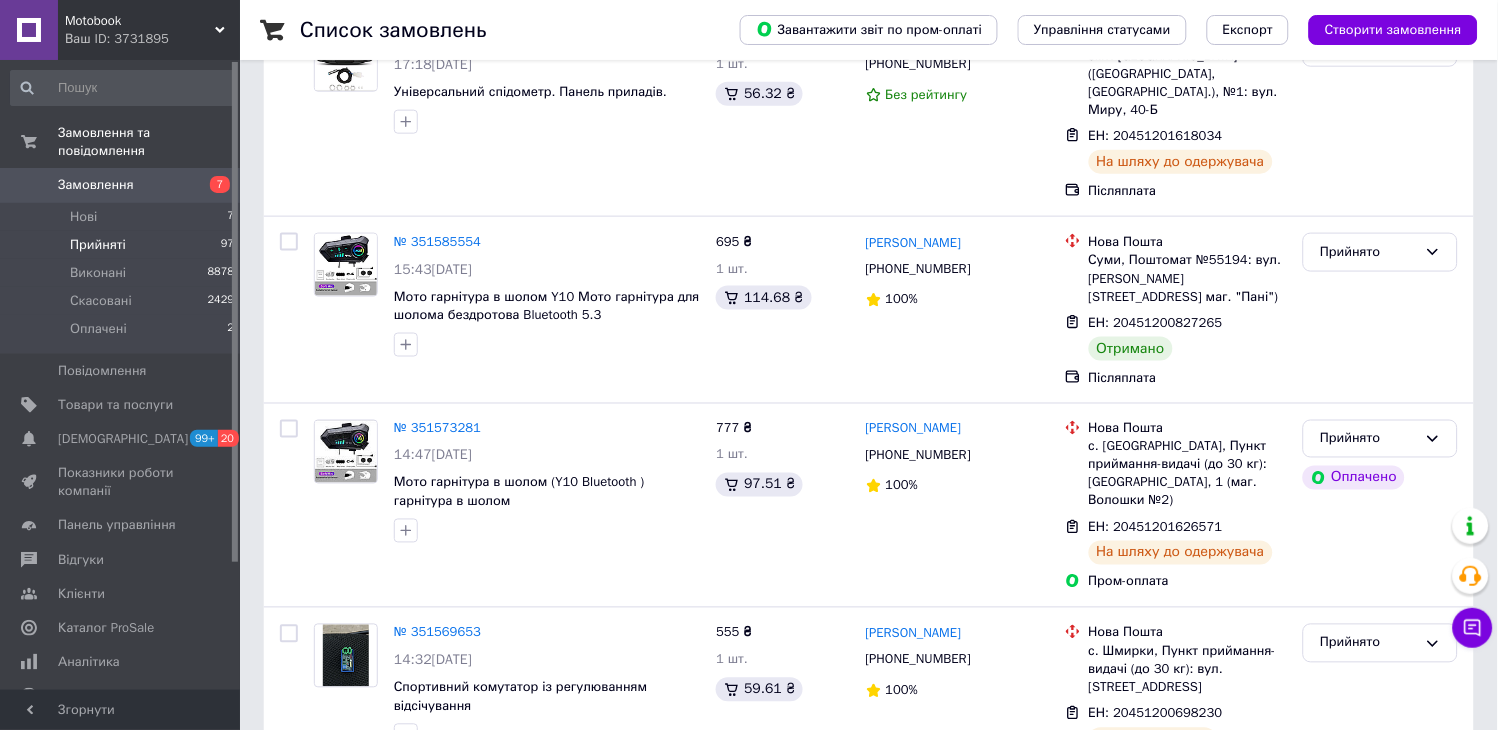 scroll, scrollTop: 444, scrollLeft: 0, axis: vertical 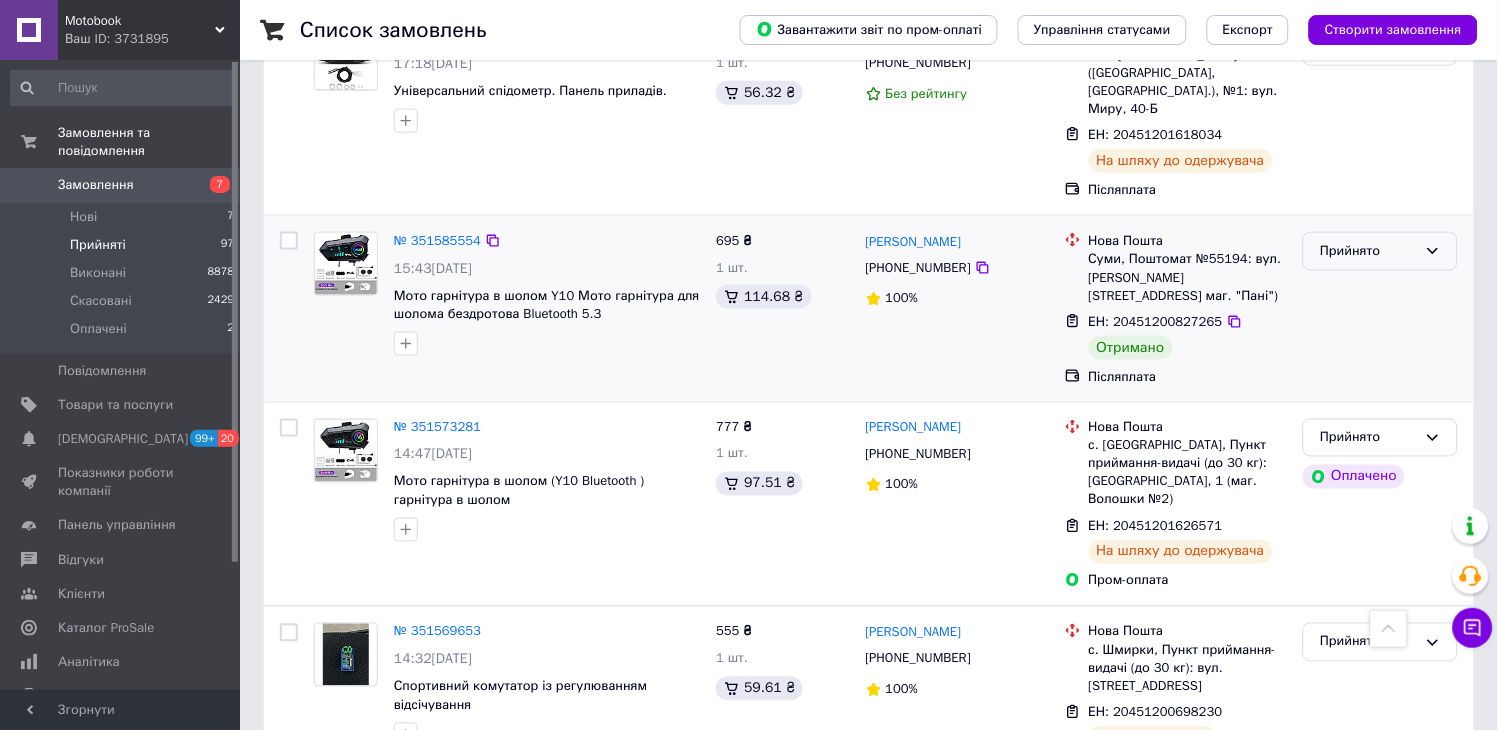 click on "Прийнято" at bounding box center (1368, 251) 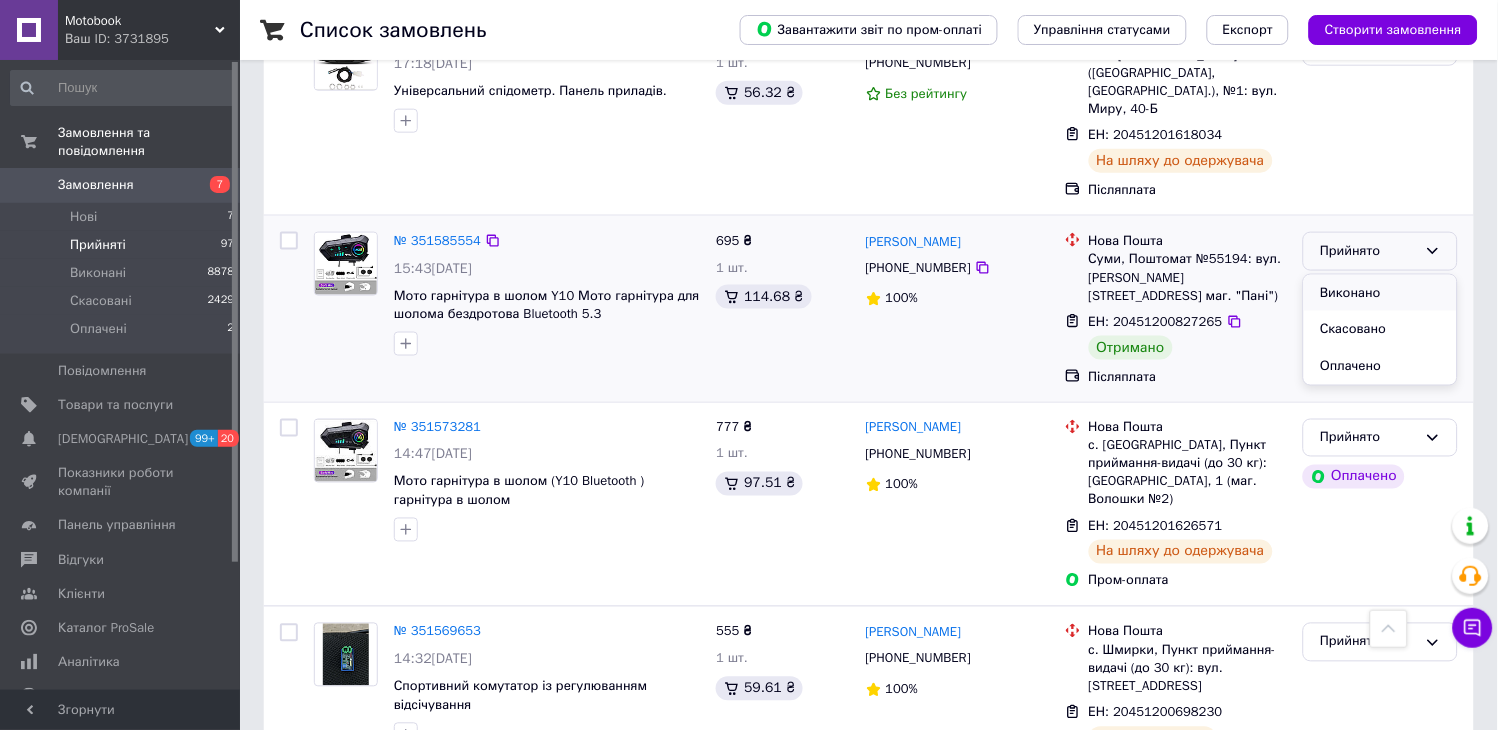 click on "Виконано" at bounding box center [1380, 293] 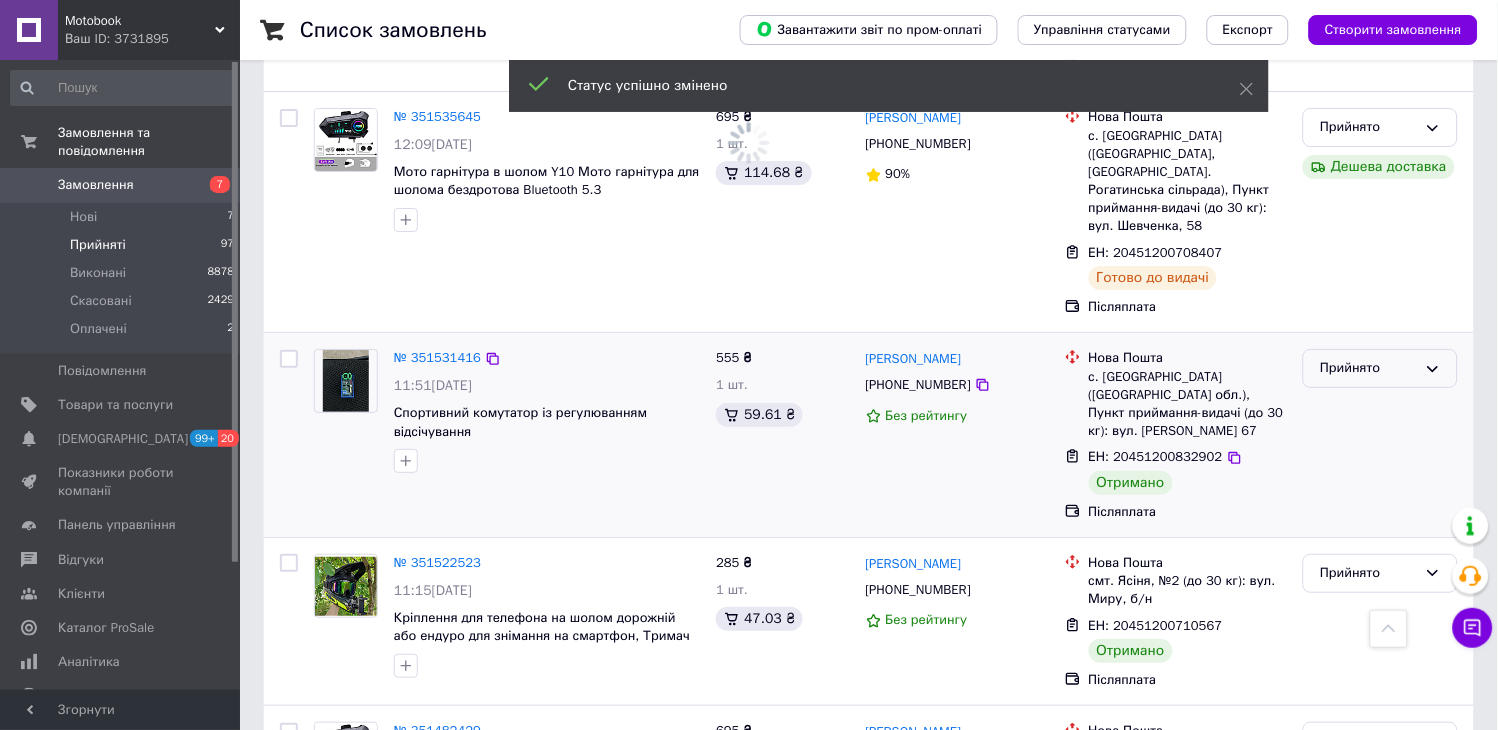 click 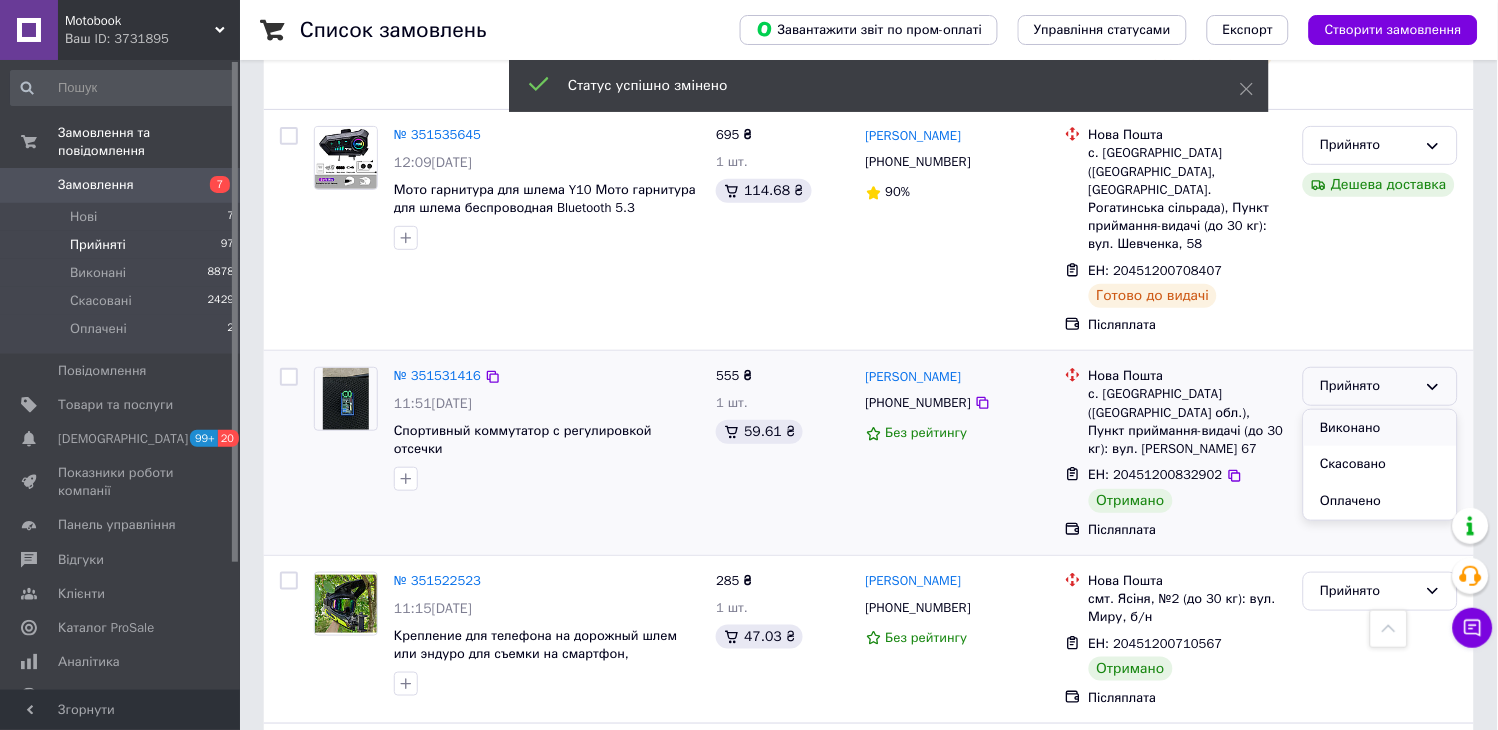 click on "Виконано" at bounding box center [1380, 428] 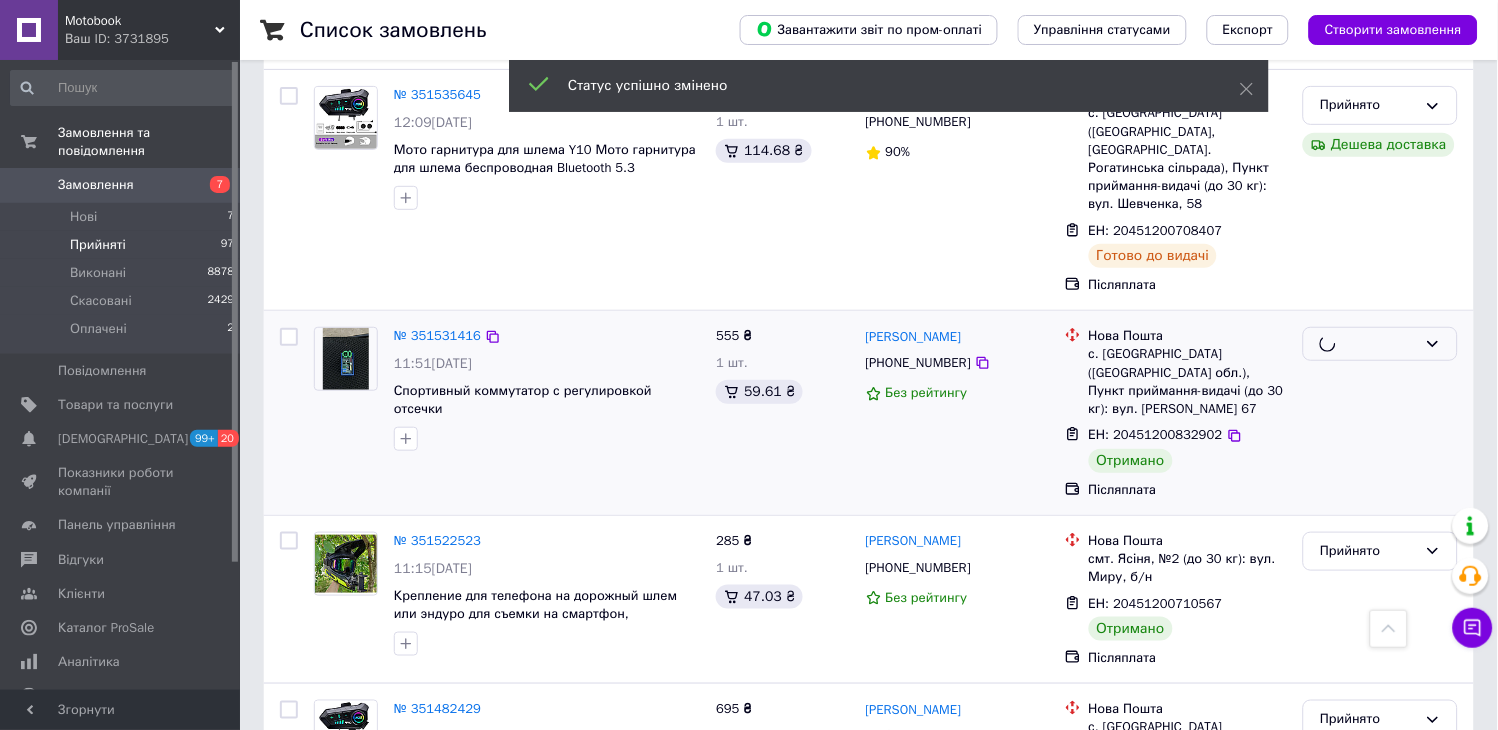 scroll, scrollTop: 1982, scrollLeft: 0, axis: vertical 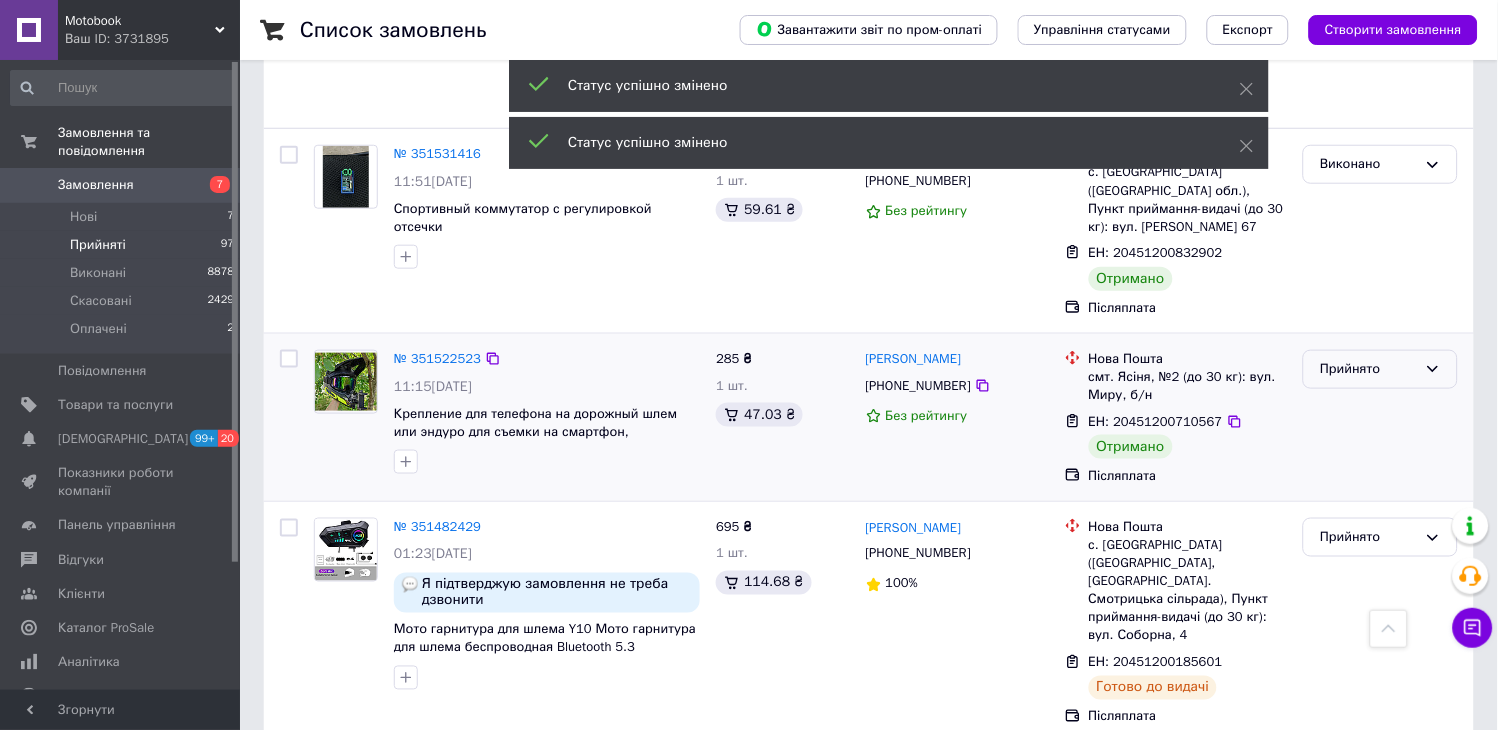 click on "Прийнято" at bounding box center [1368, 369] 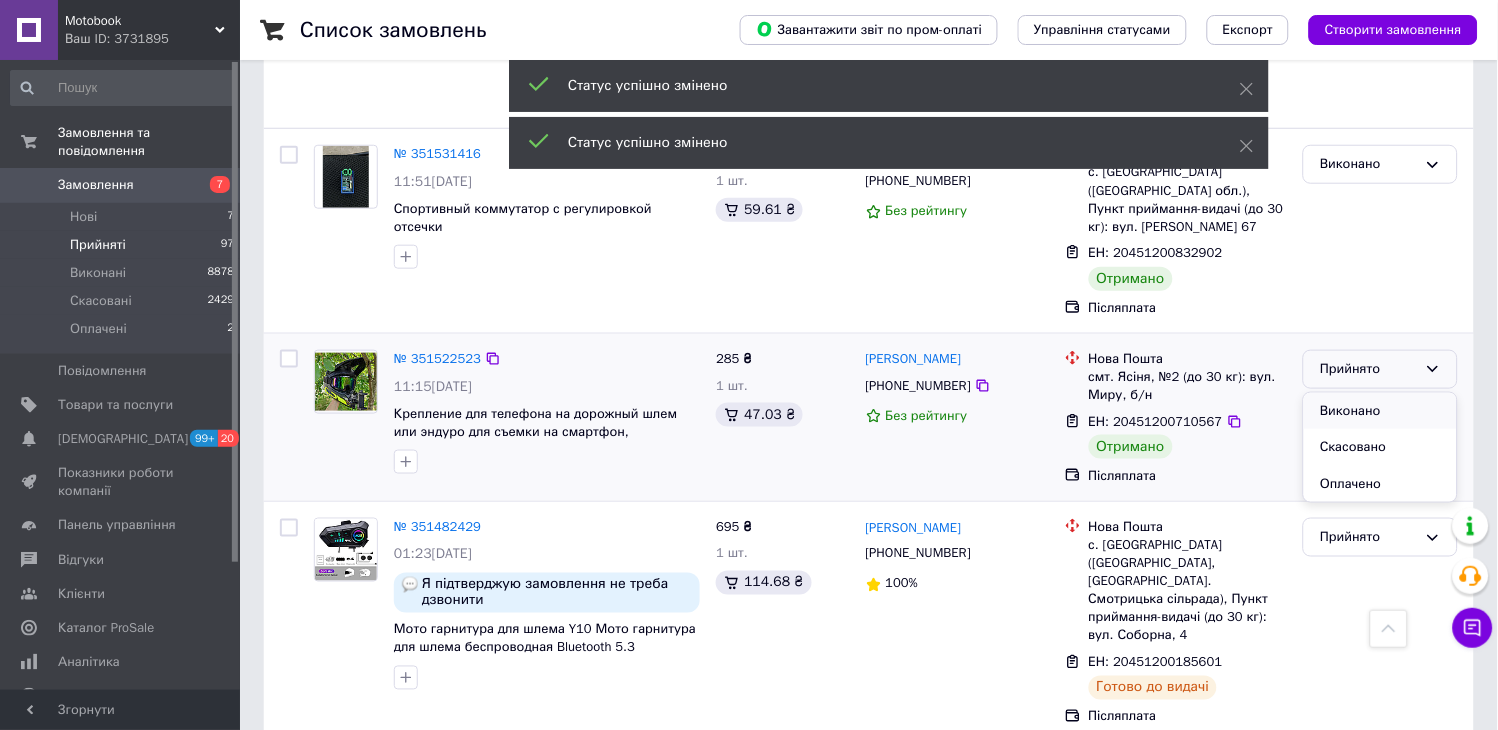 click on "Виконано" at bounding box center (1380, 411) 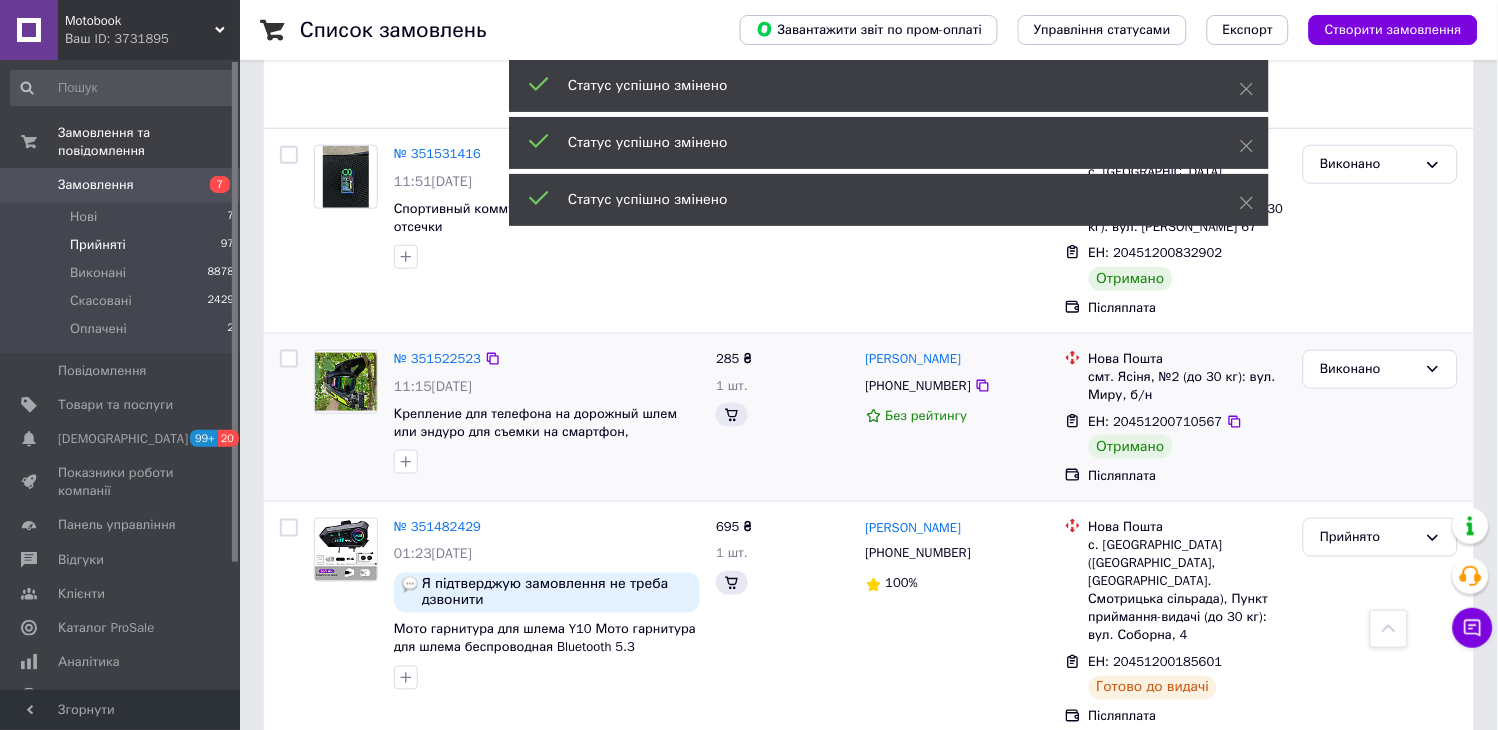 scroll, scrollTop: 2315, scrollLeft: 0, axis: vertical 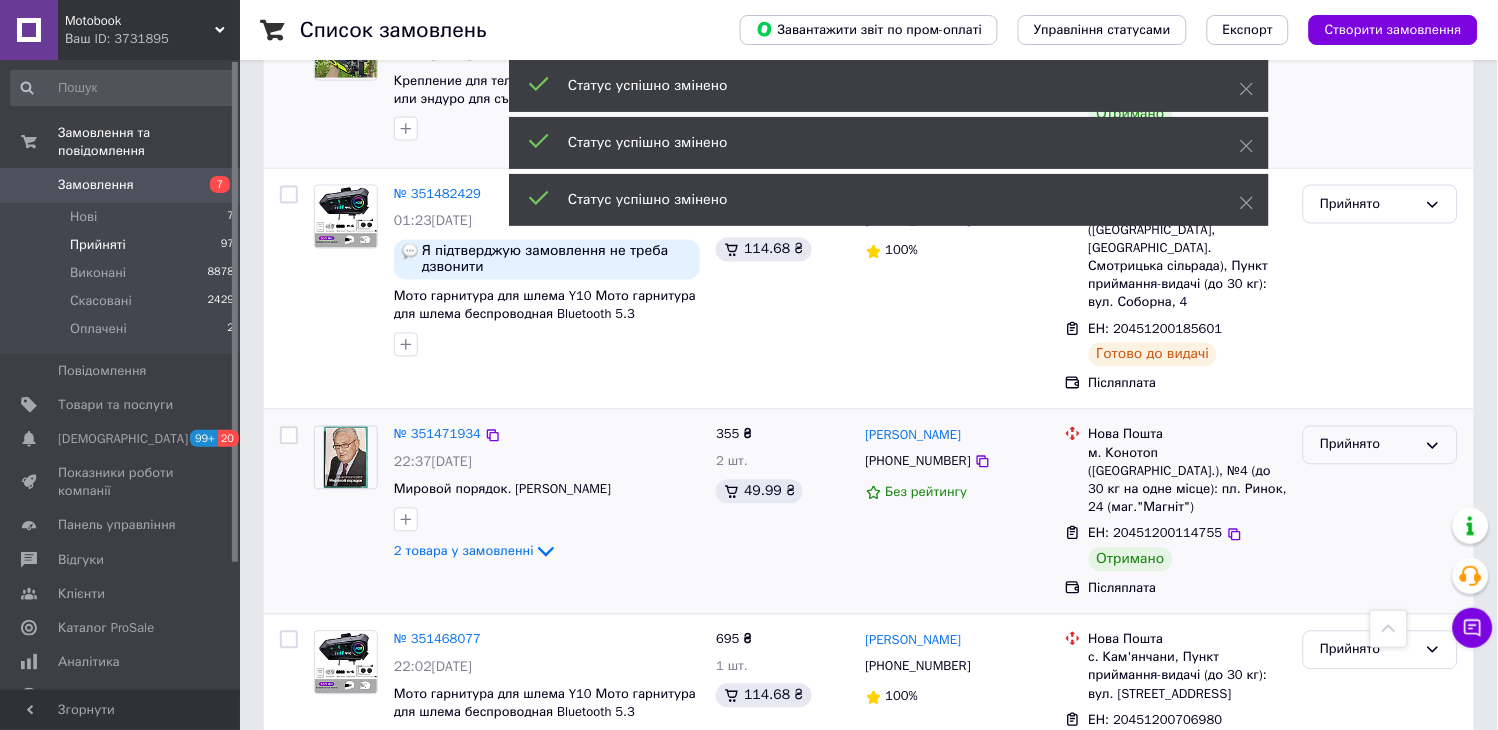 click on "Прийнято" at bounding box center (1368, 445) 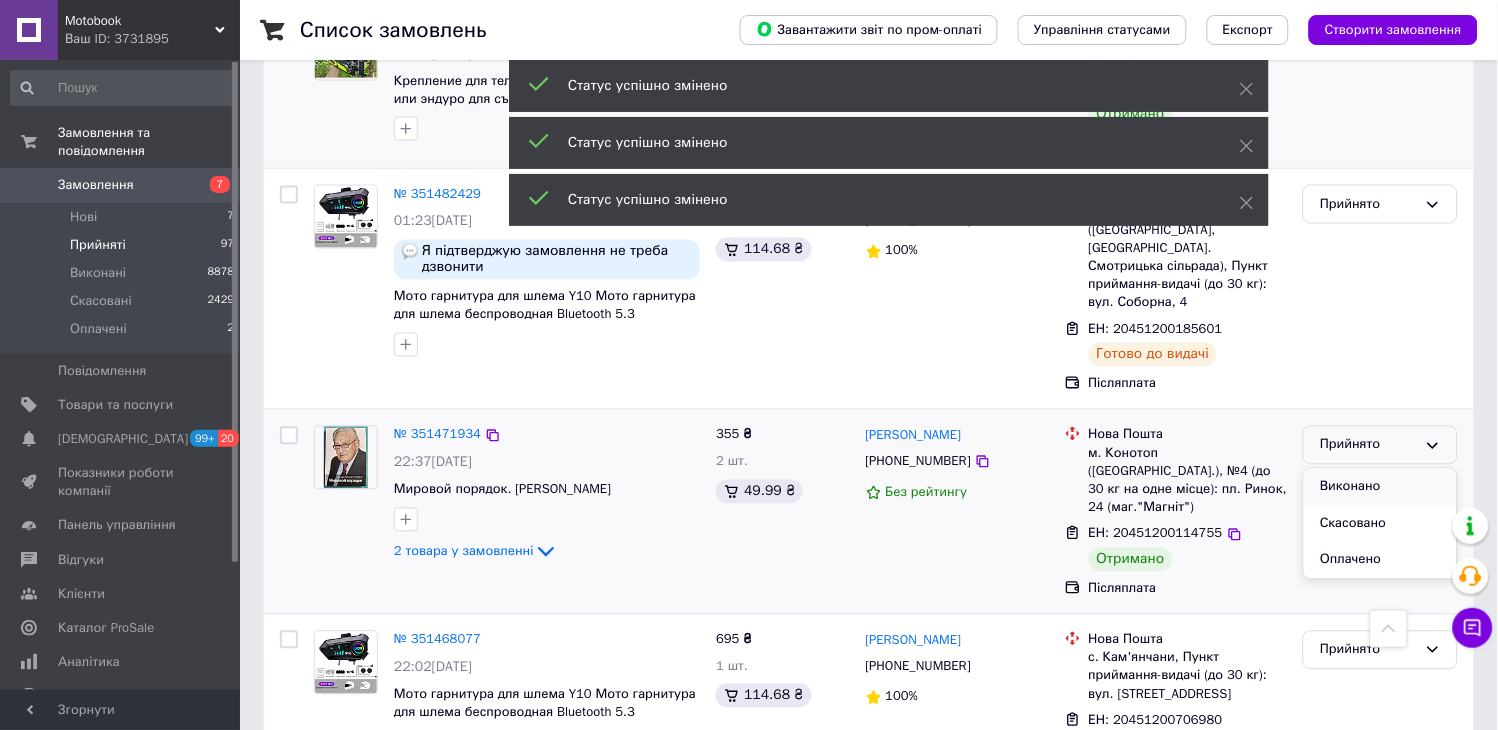 click on "Виконано" at bounding box center (1380, 487) 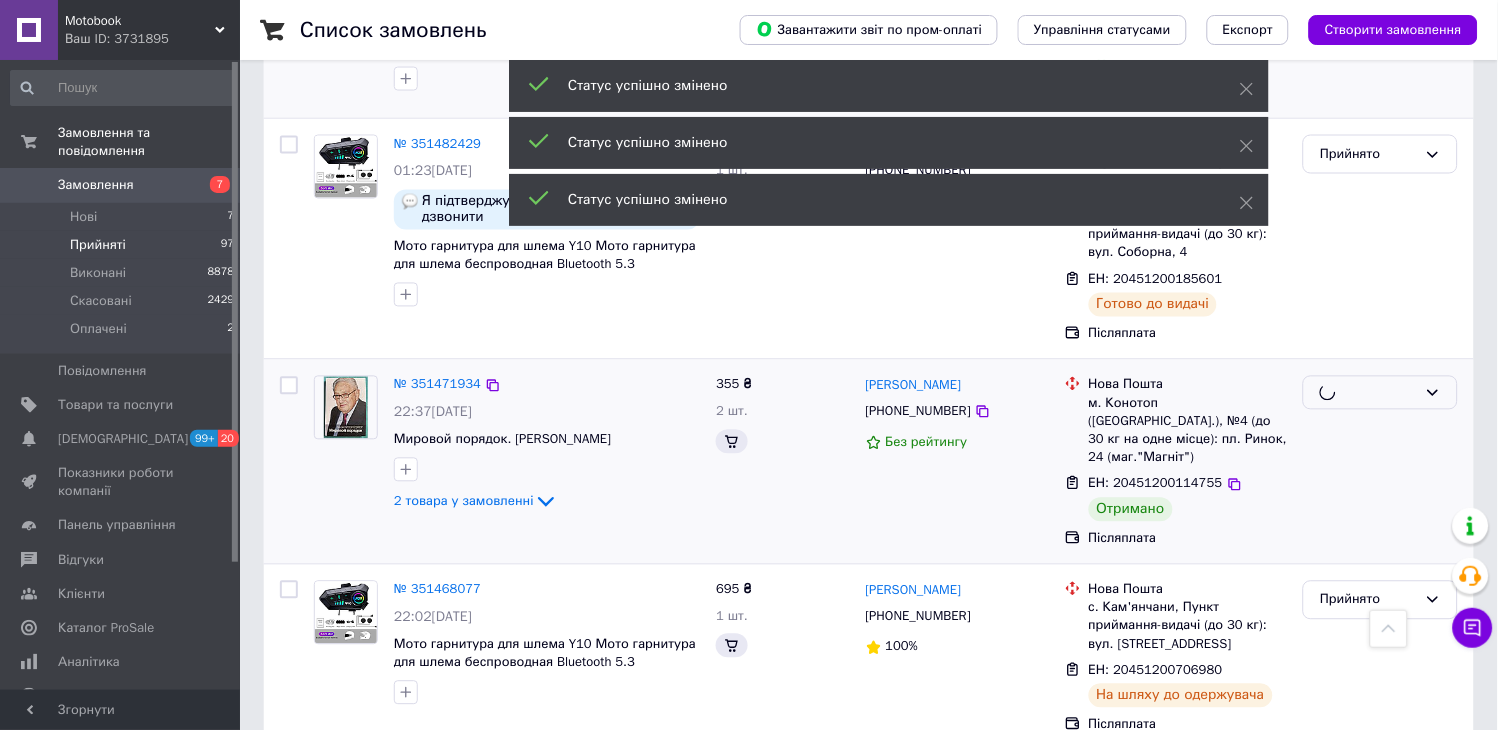 scroll, scrollTop: 2648, scrollLeft: 0, axis: vertical 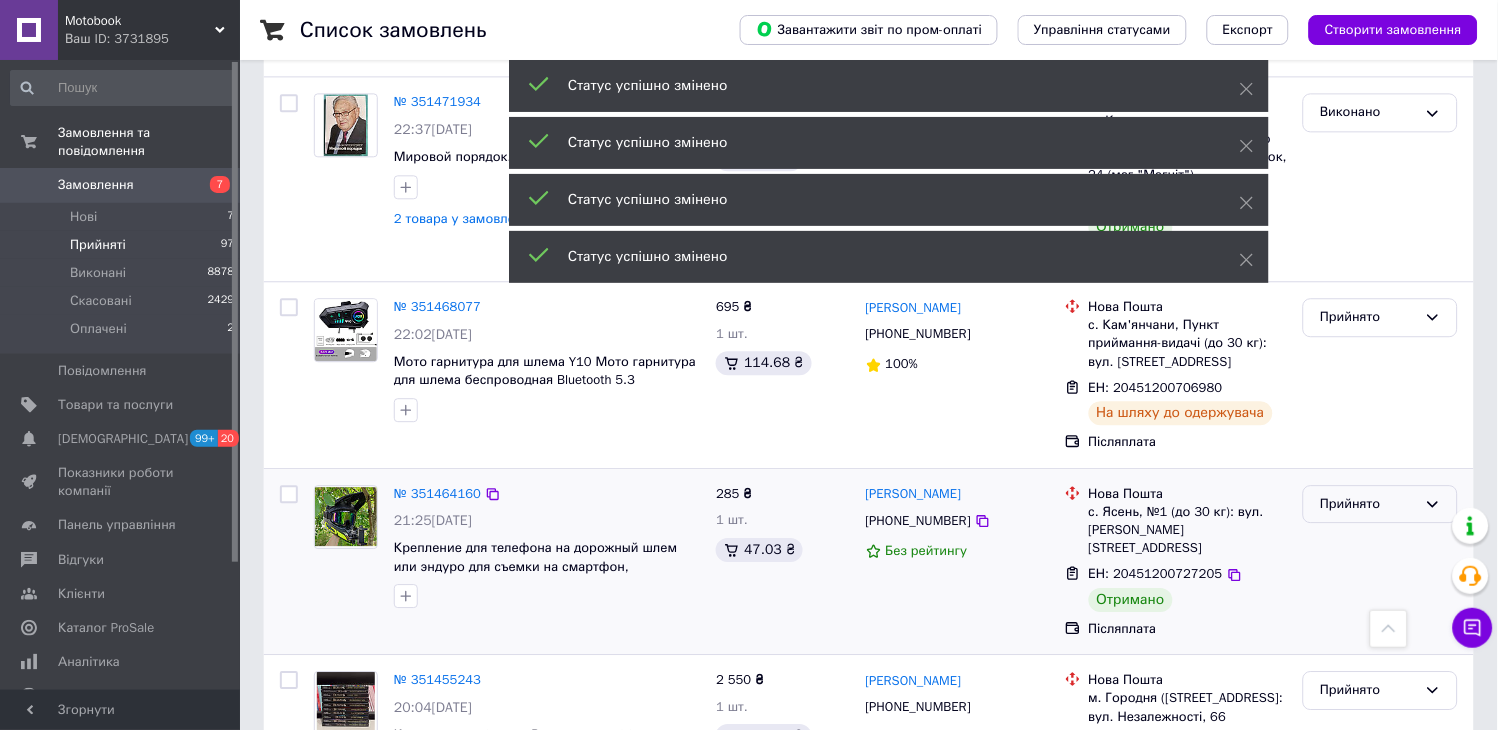 click on "Прийнято" at bounding box center (1368, 504) 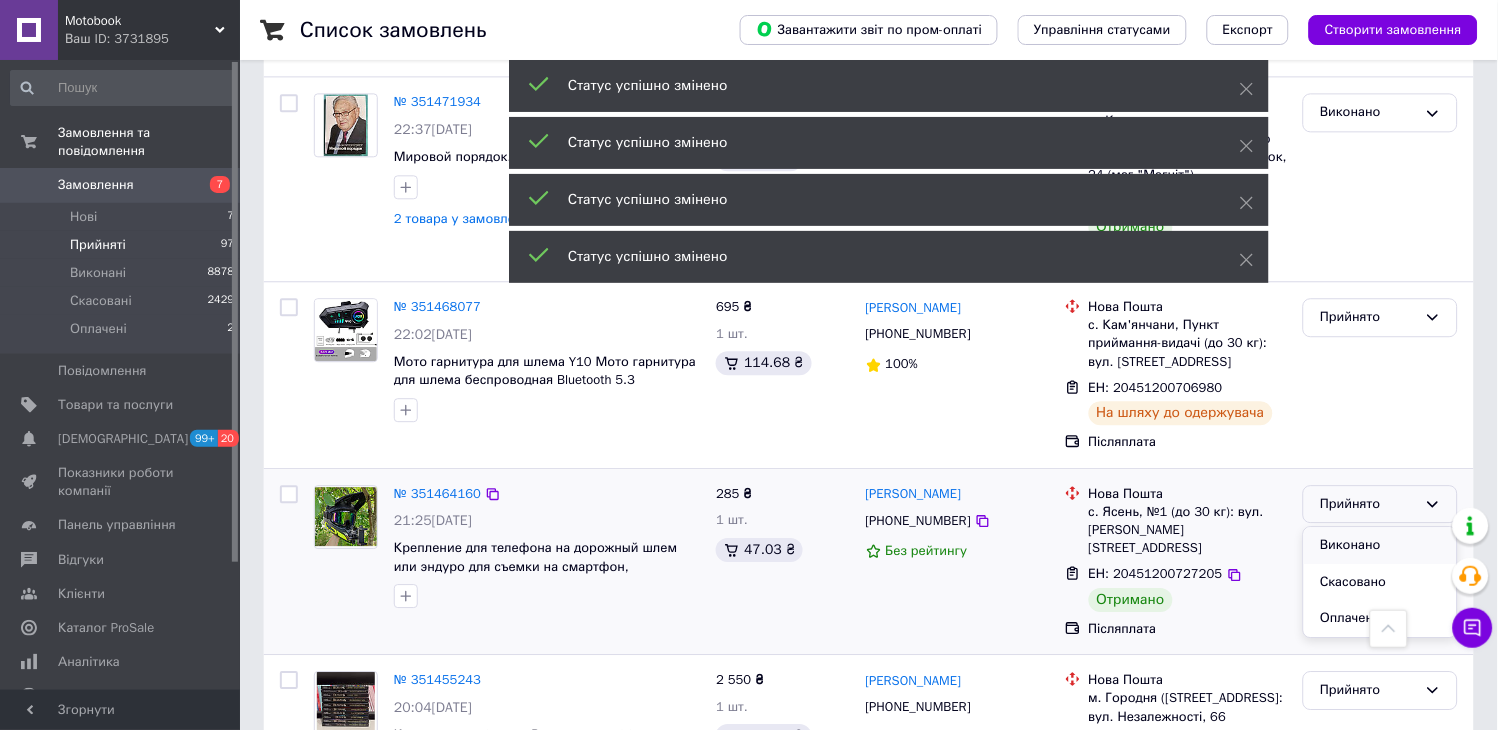 click on "Виконано" at bounding box center [1380, 545] 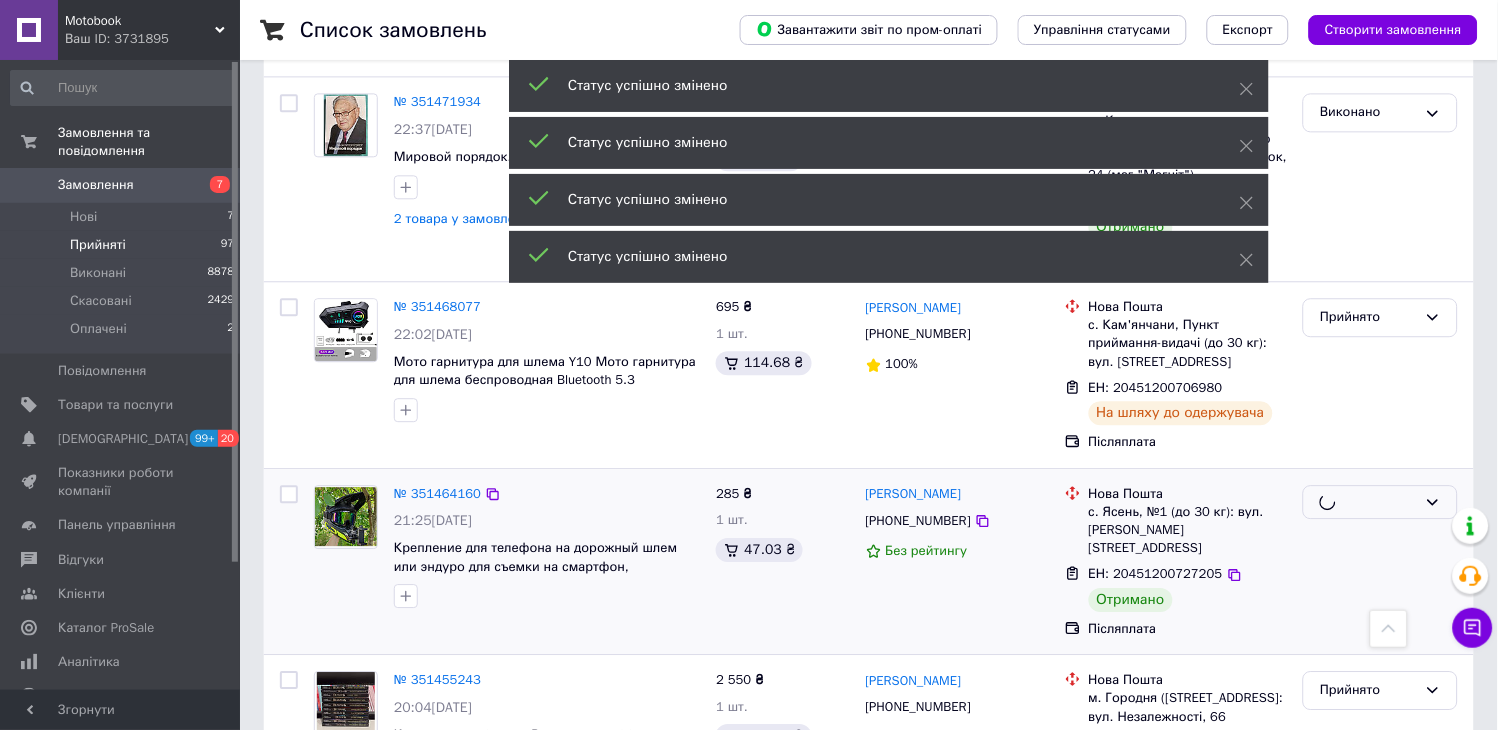 scroll, scrollTop: 2871, scrollLeft: 0, axis: vertical 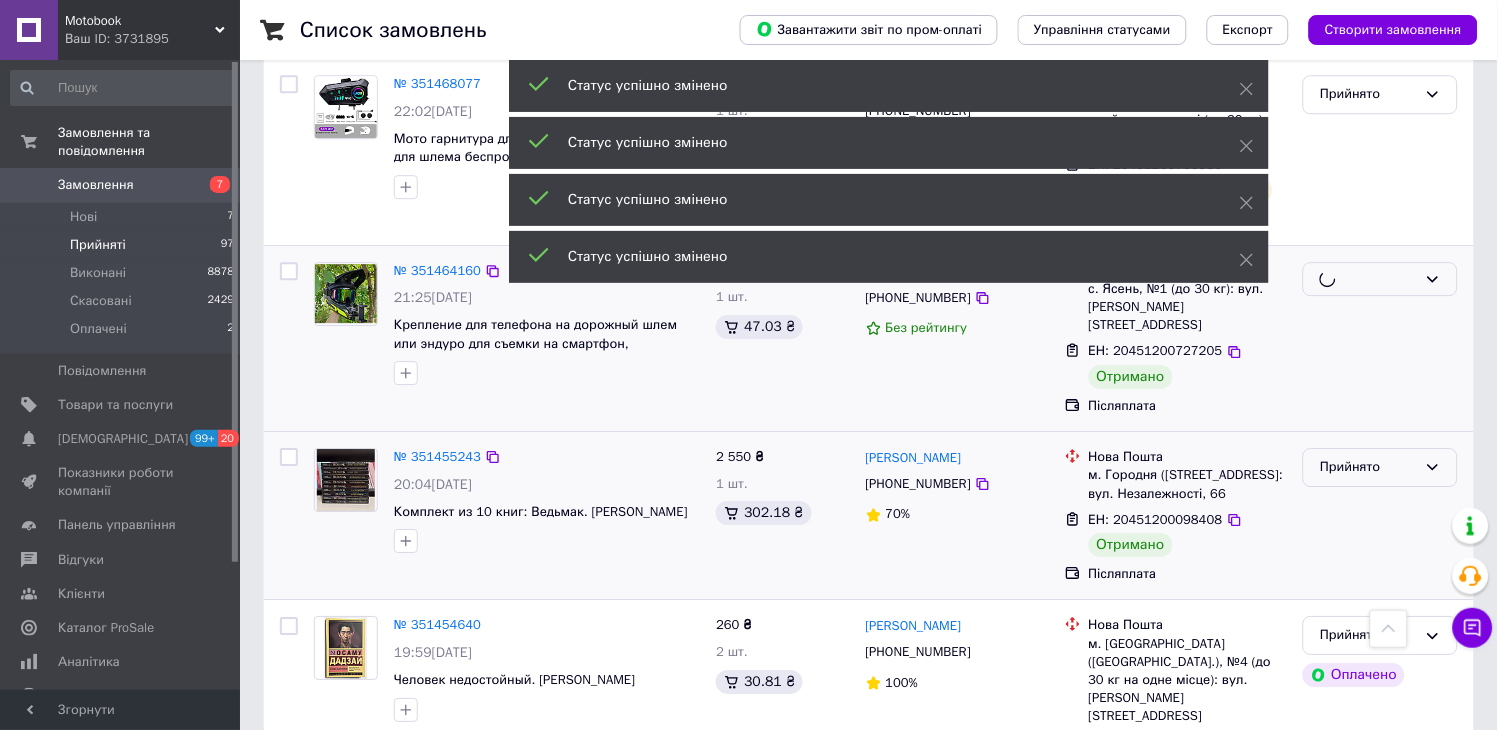 click on "Прийнято" at bounding box center (1368, 467) 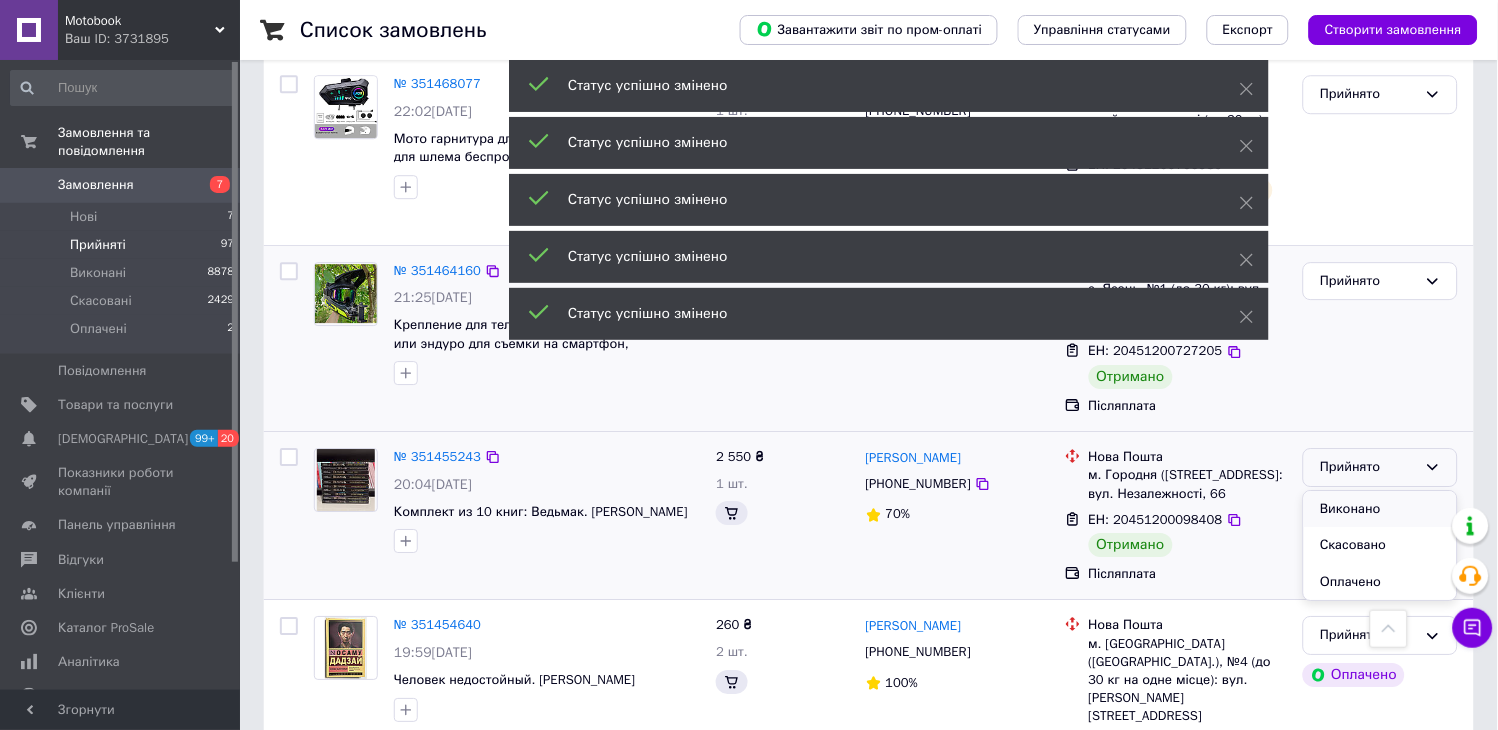 click on "Виконано" at bounding box center [1380, 509] 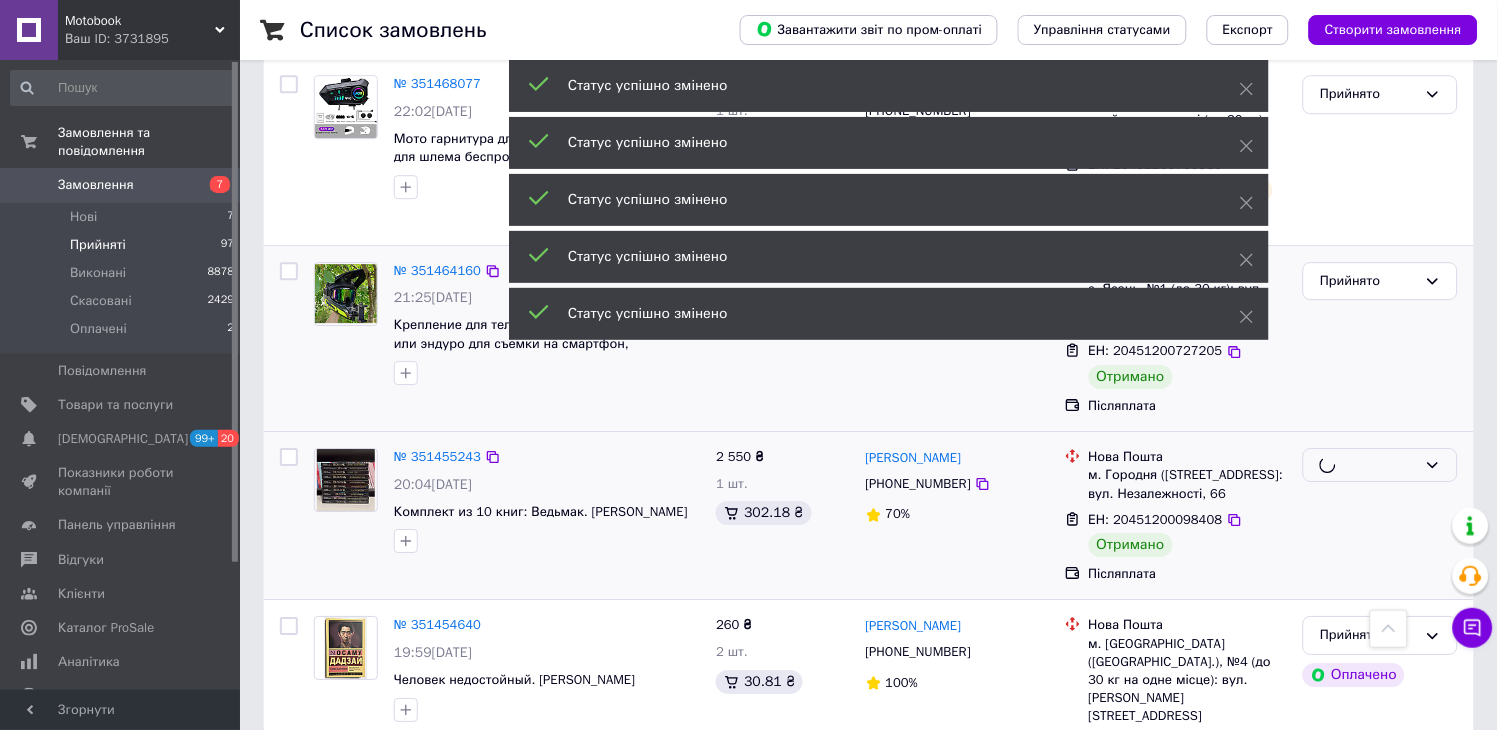 scroll, scrollTop: 3204, scrollLeft: 0, axis: vertical 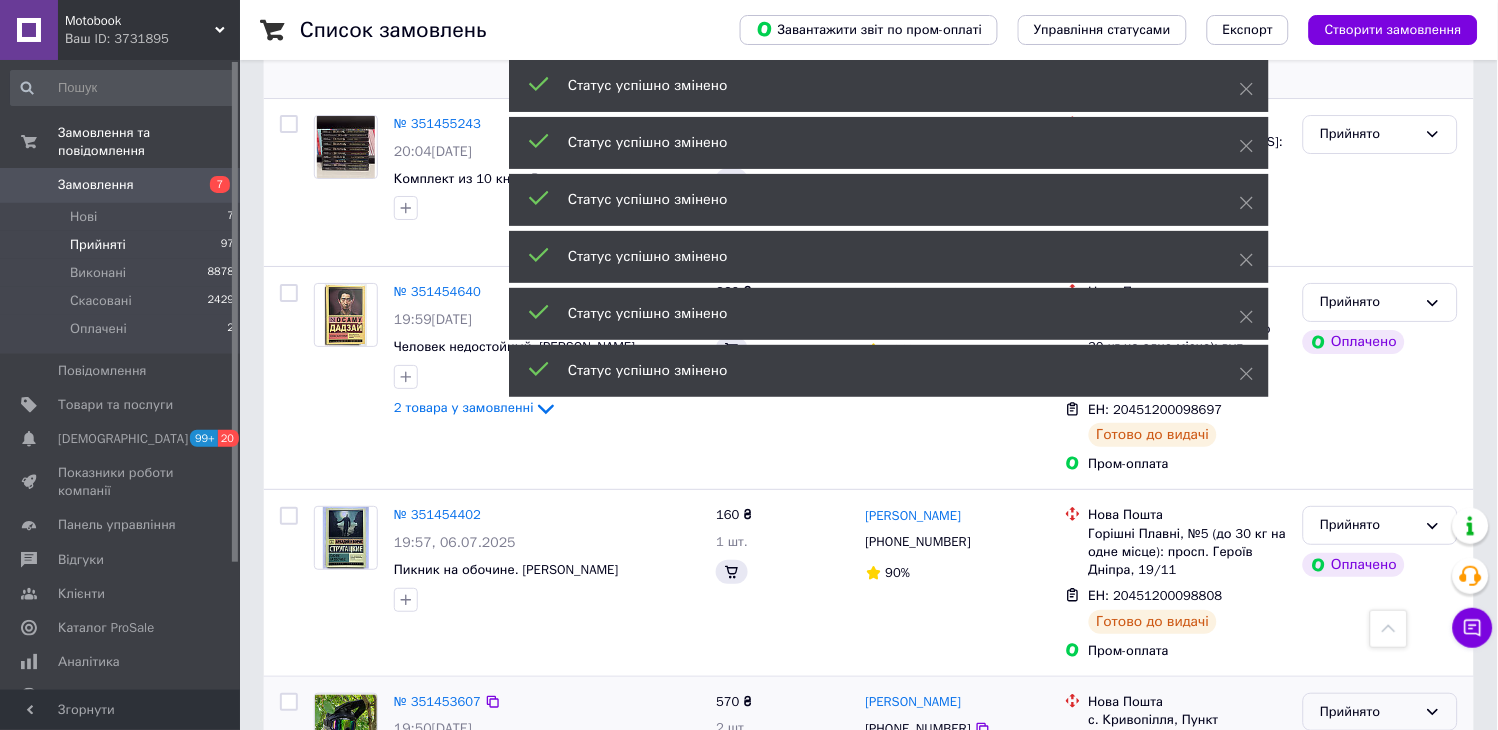 click on "Прийнято" at bounding box center [1368, 712] 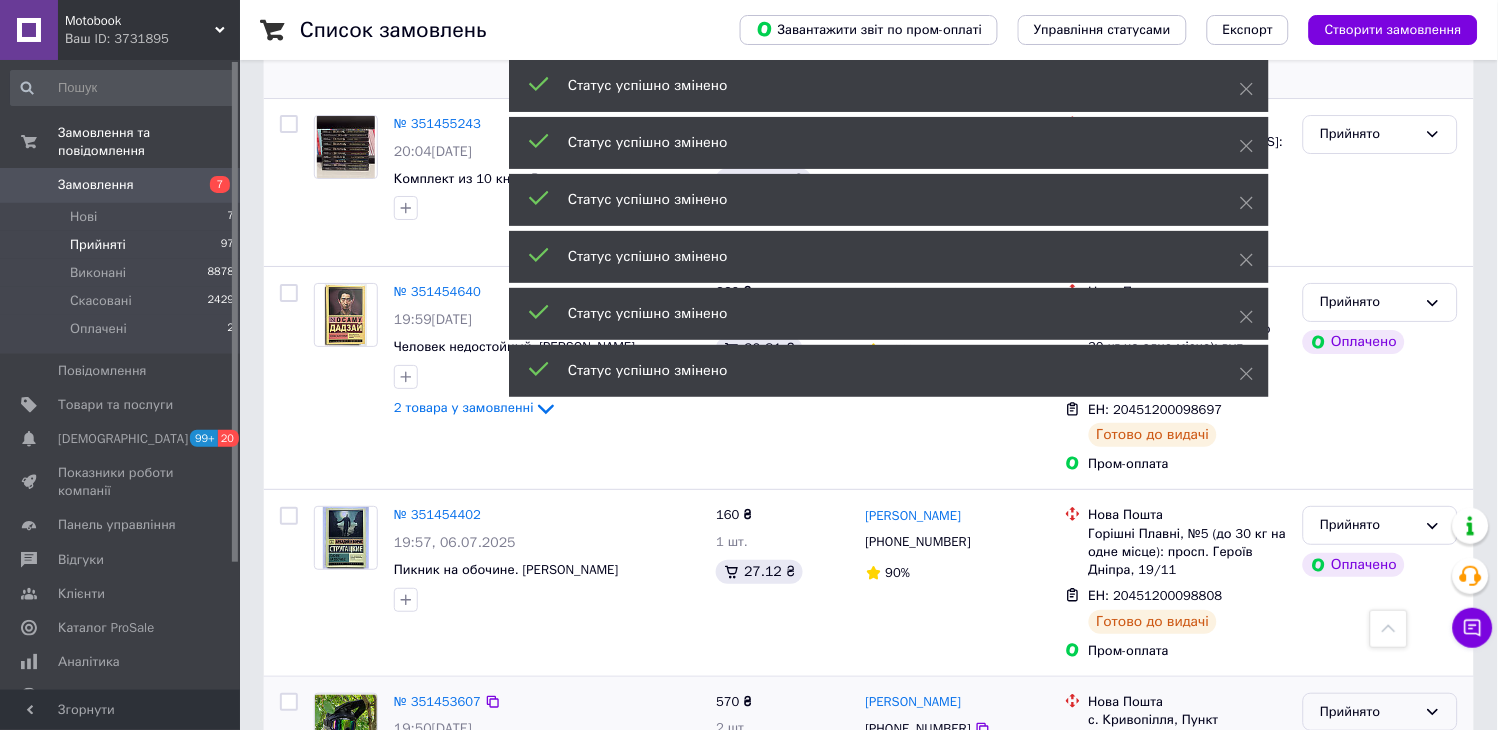 click on "Виконано" at bounding box center (1380, 753) 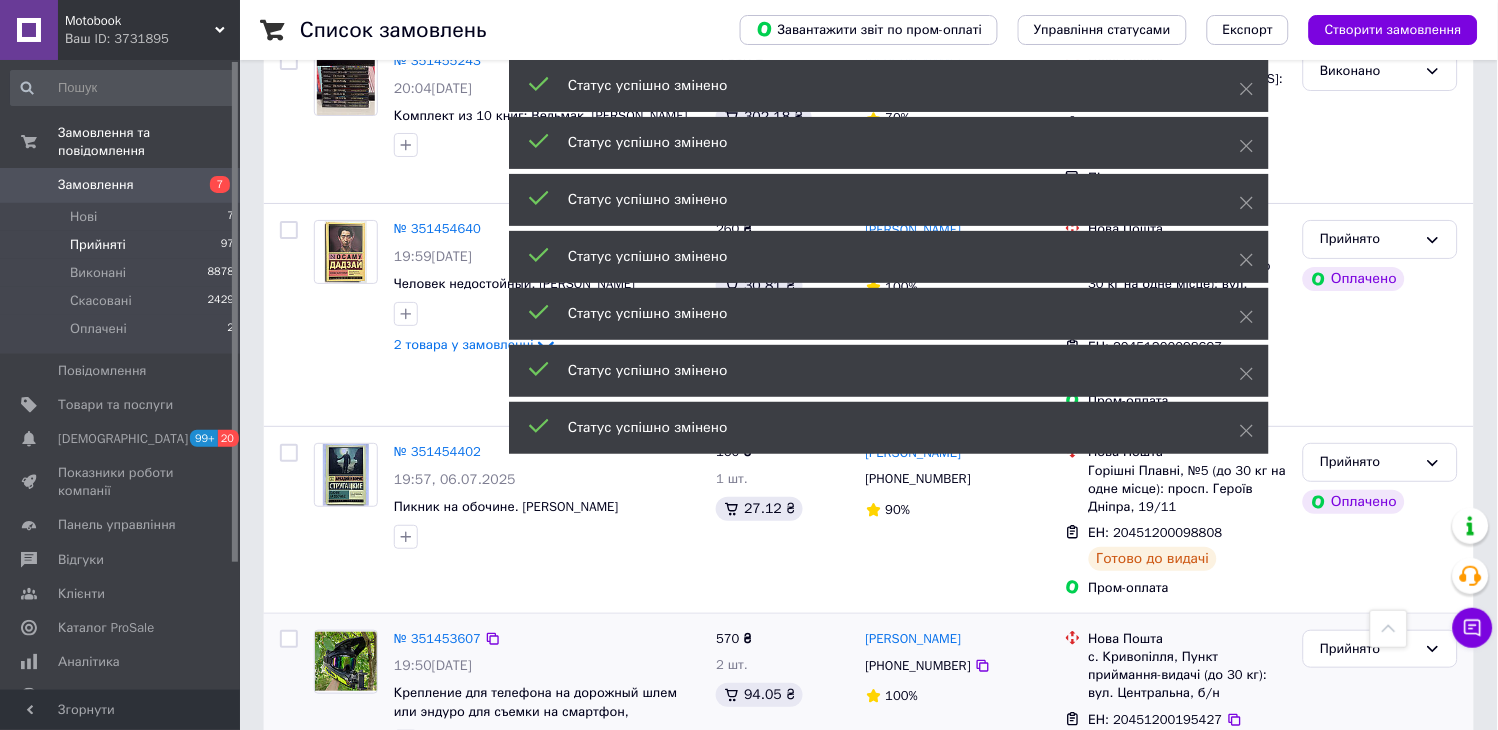 scroll, scrollTop: 3421, scrollLeft: 0, axis: vertical 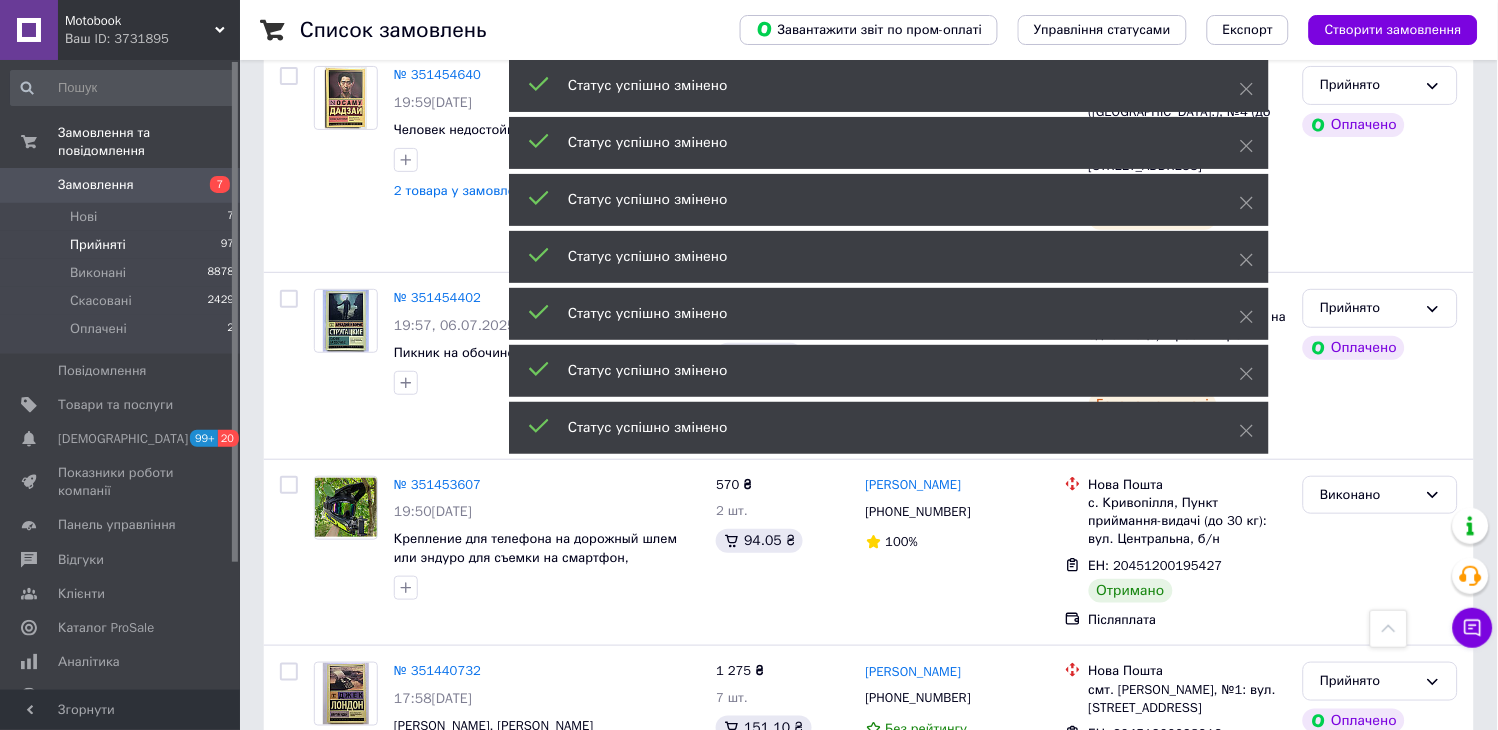 click on "3" at bounding box center [494, 861] 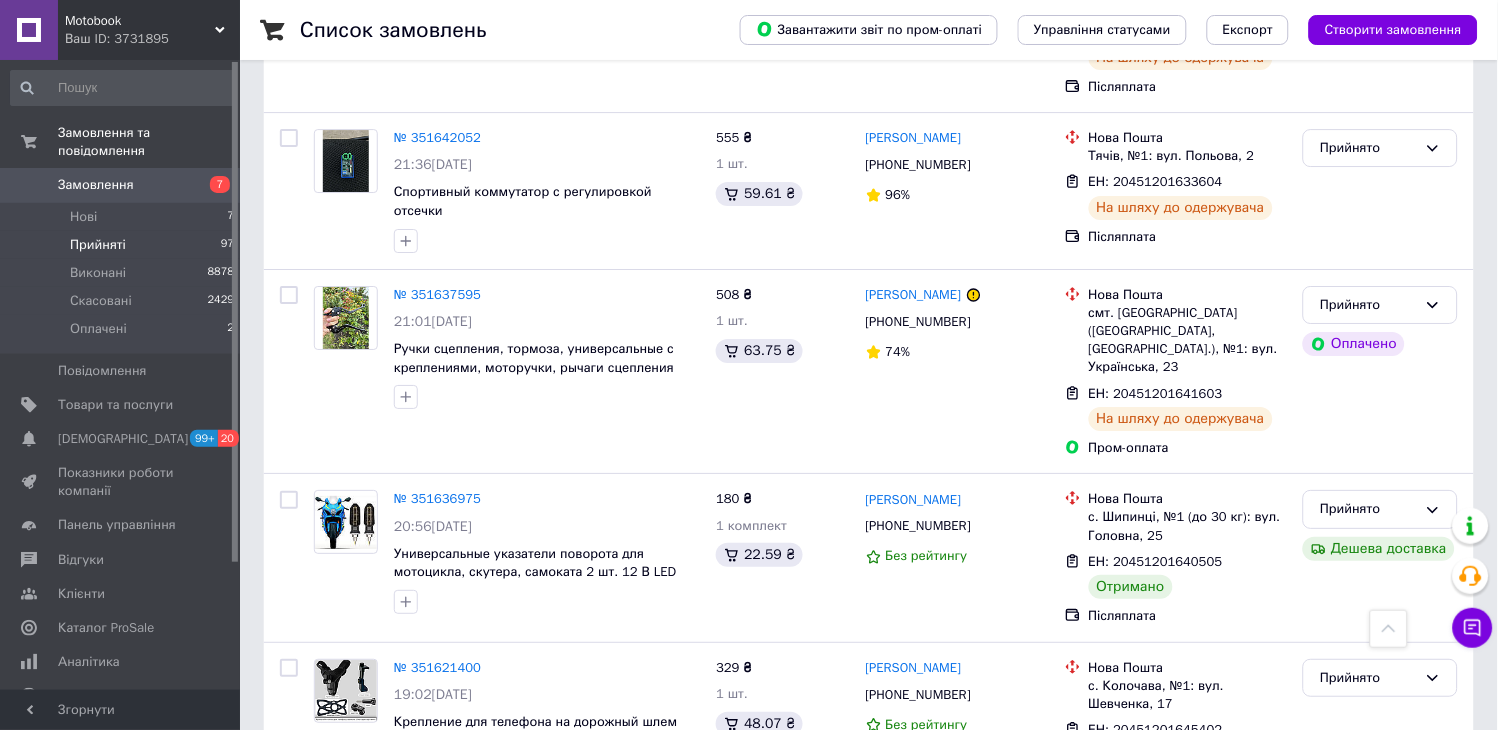 scroll, scrollTop: 3016, scrollLeft: 0, axis: vertical 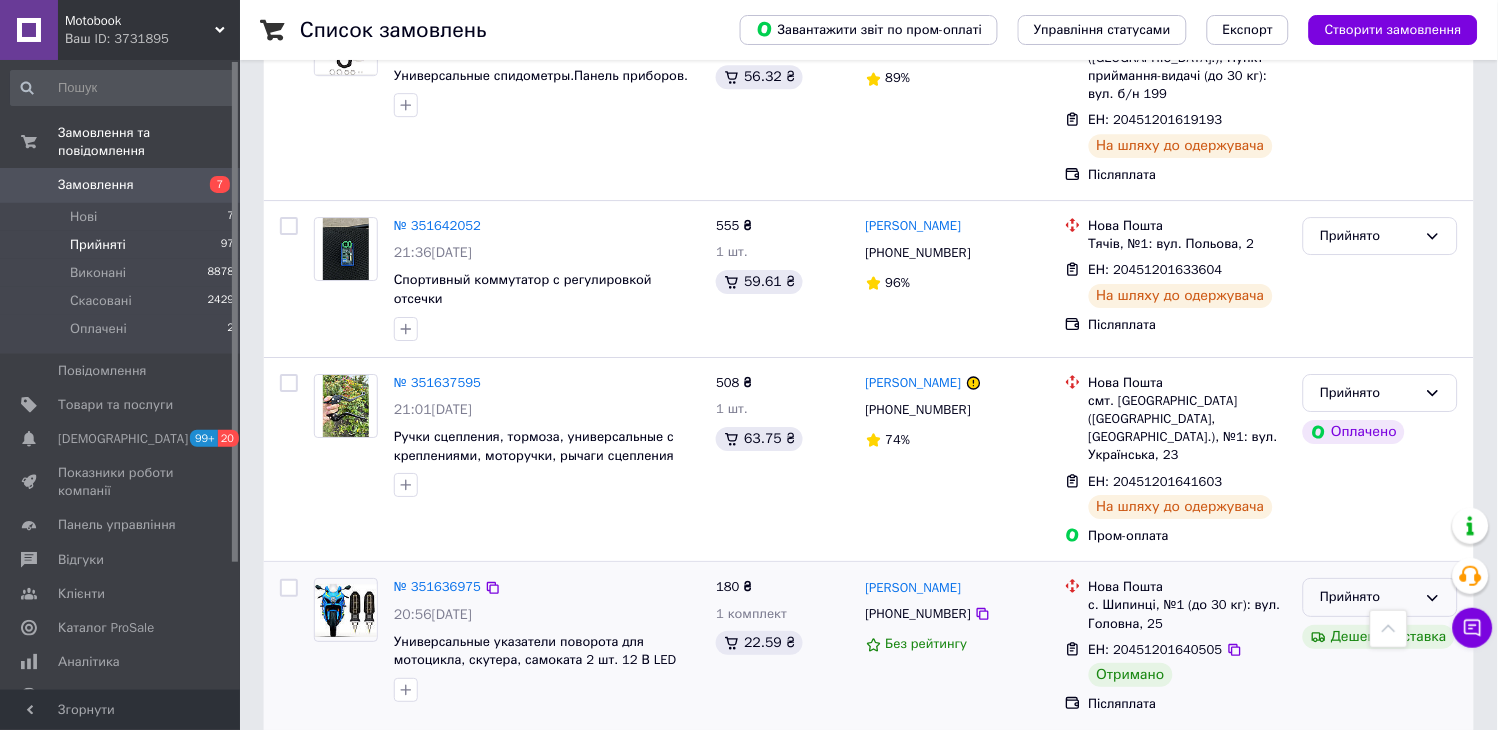 click on "Прийнято" at bounding box center (1368, 597) 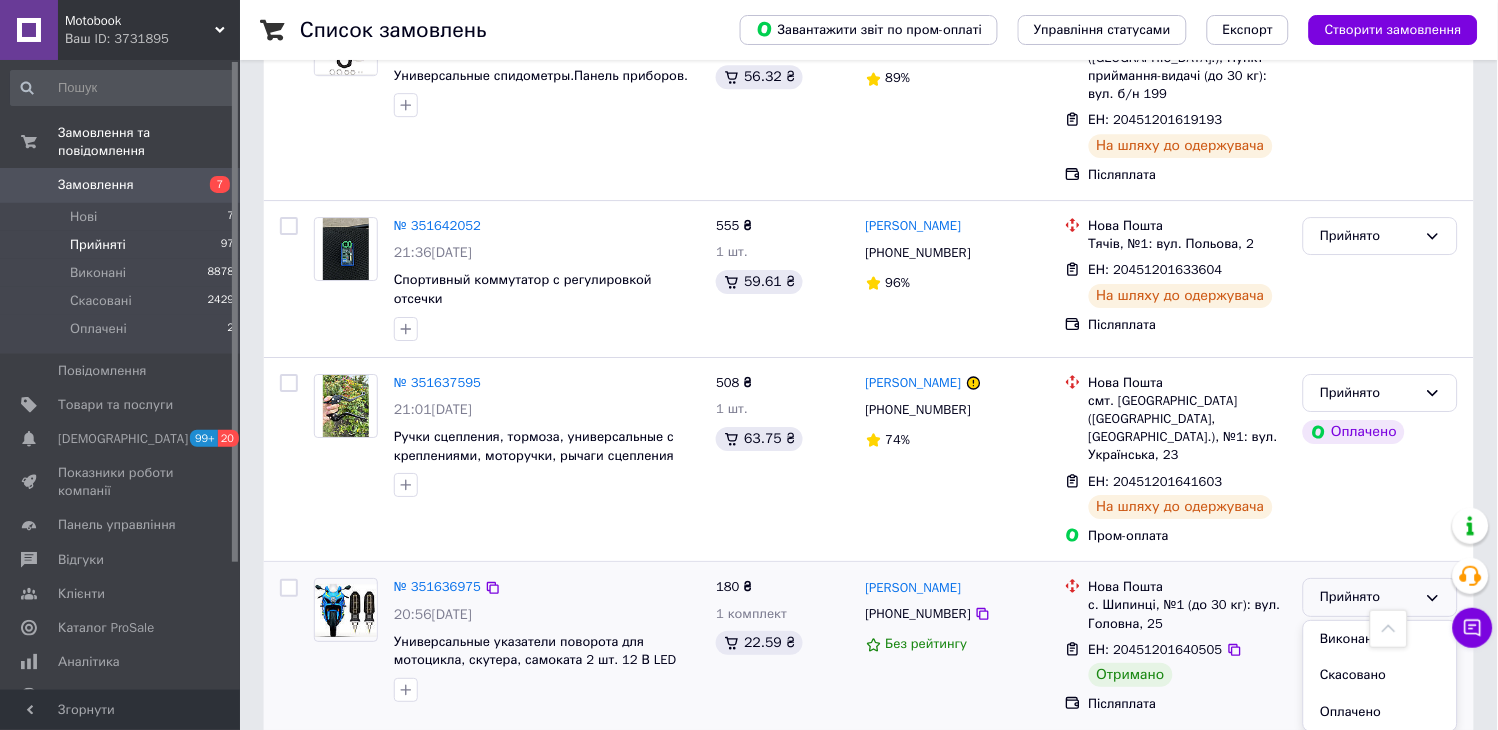 click on "Виконано" at bounding box center [1380, 639] 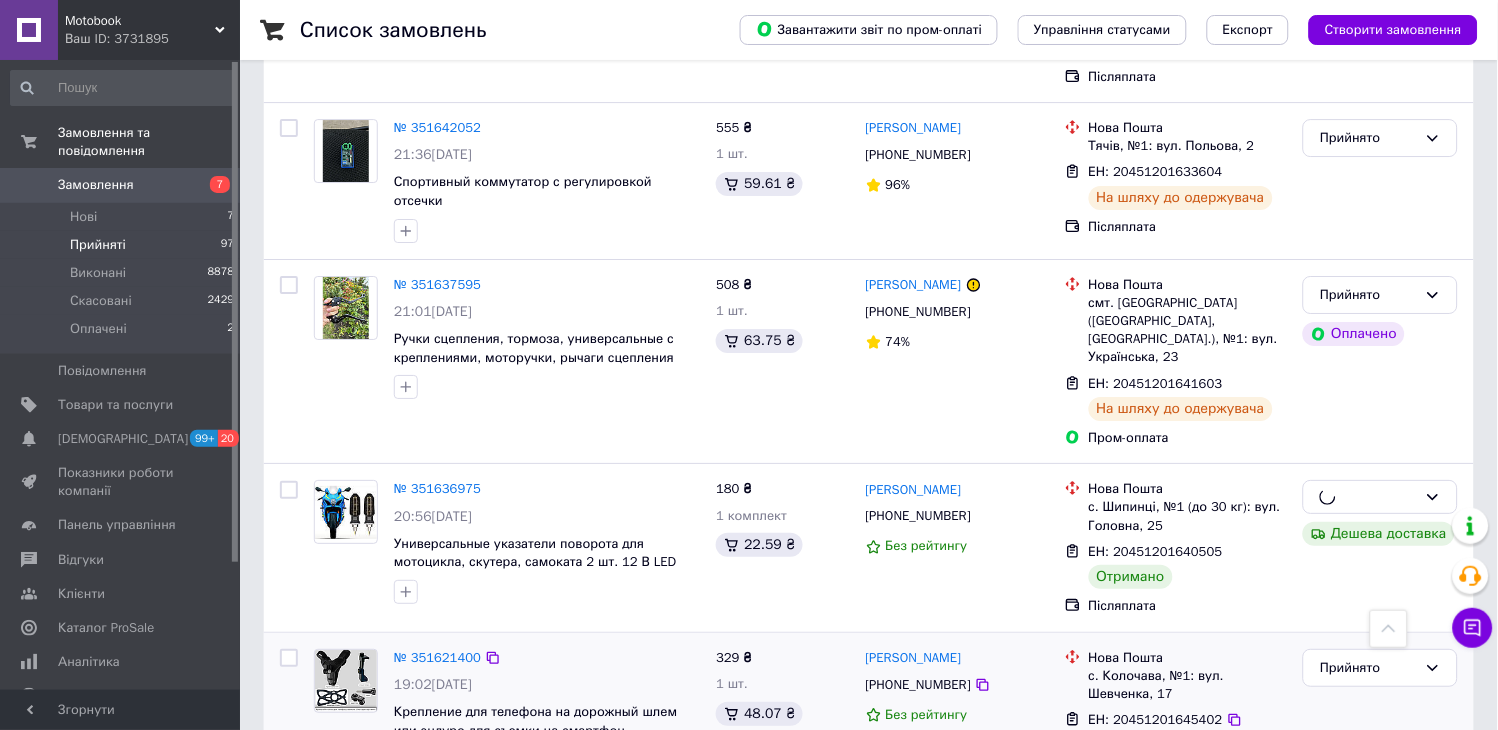 scroll, scrollTop: 3127, scrollLeft: 0, axis: vertical 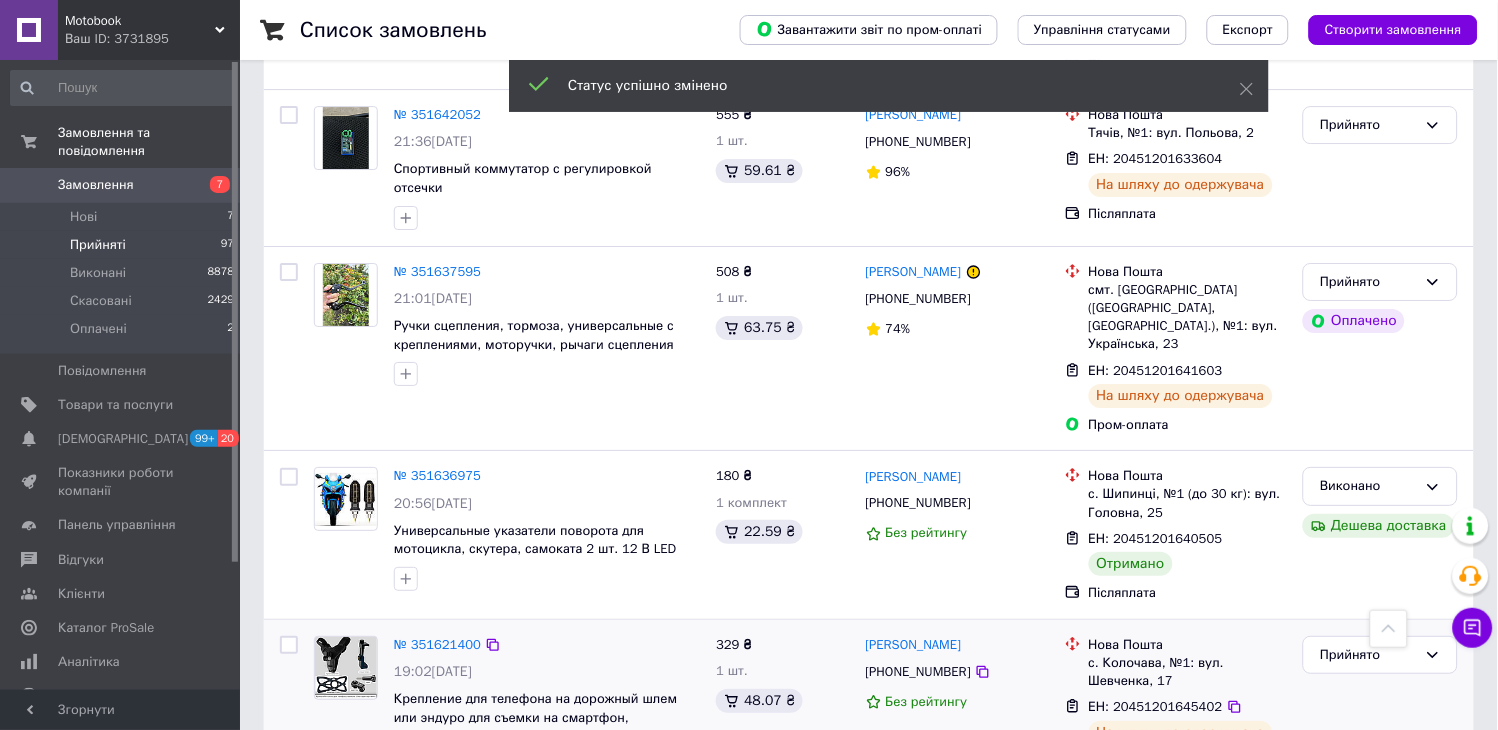 click on "2" at bounding box center [449, 832] 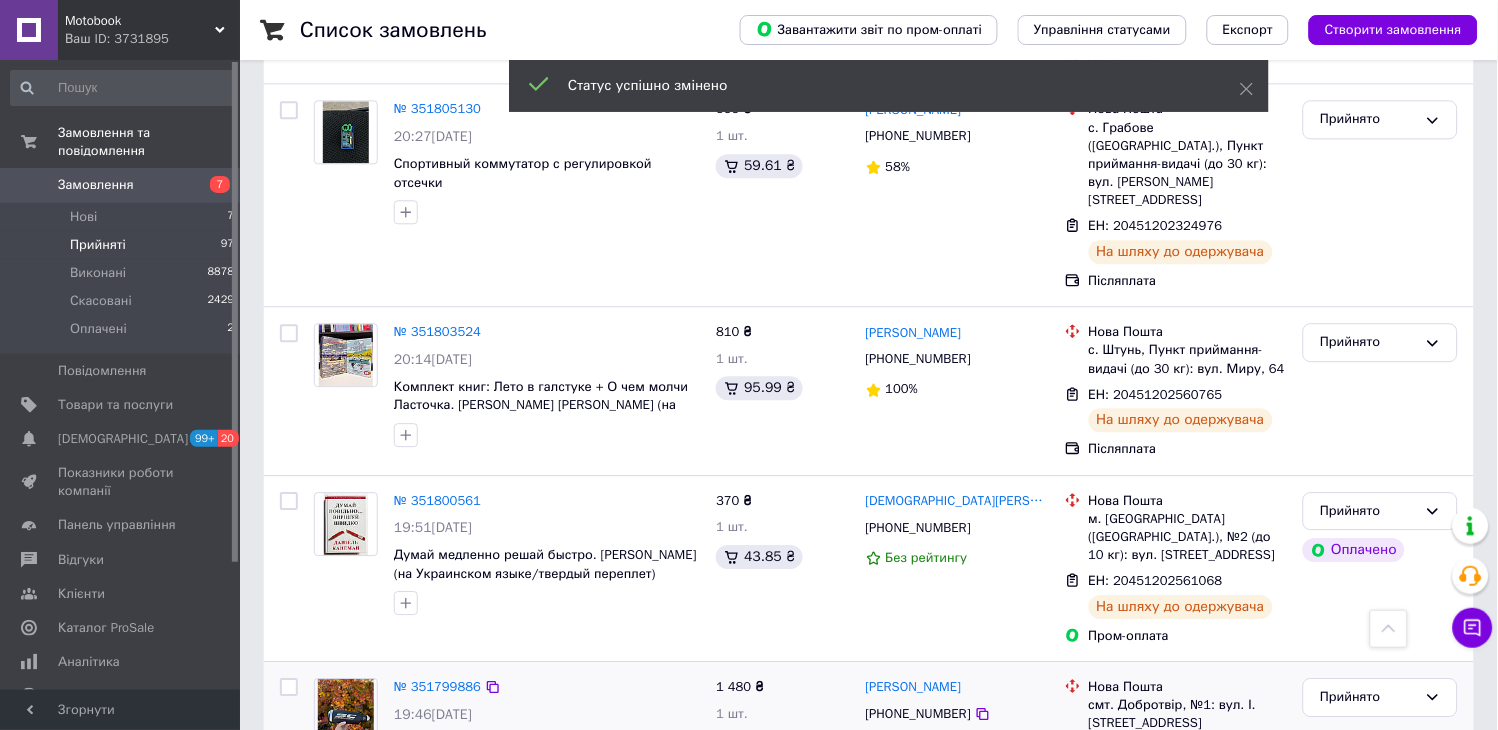 scroll, scrollTop: 2696, scrollLeft: 0, axis: vertical 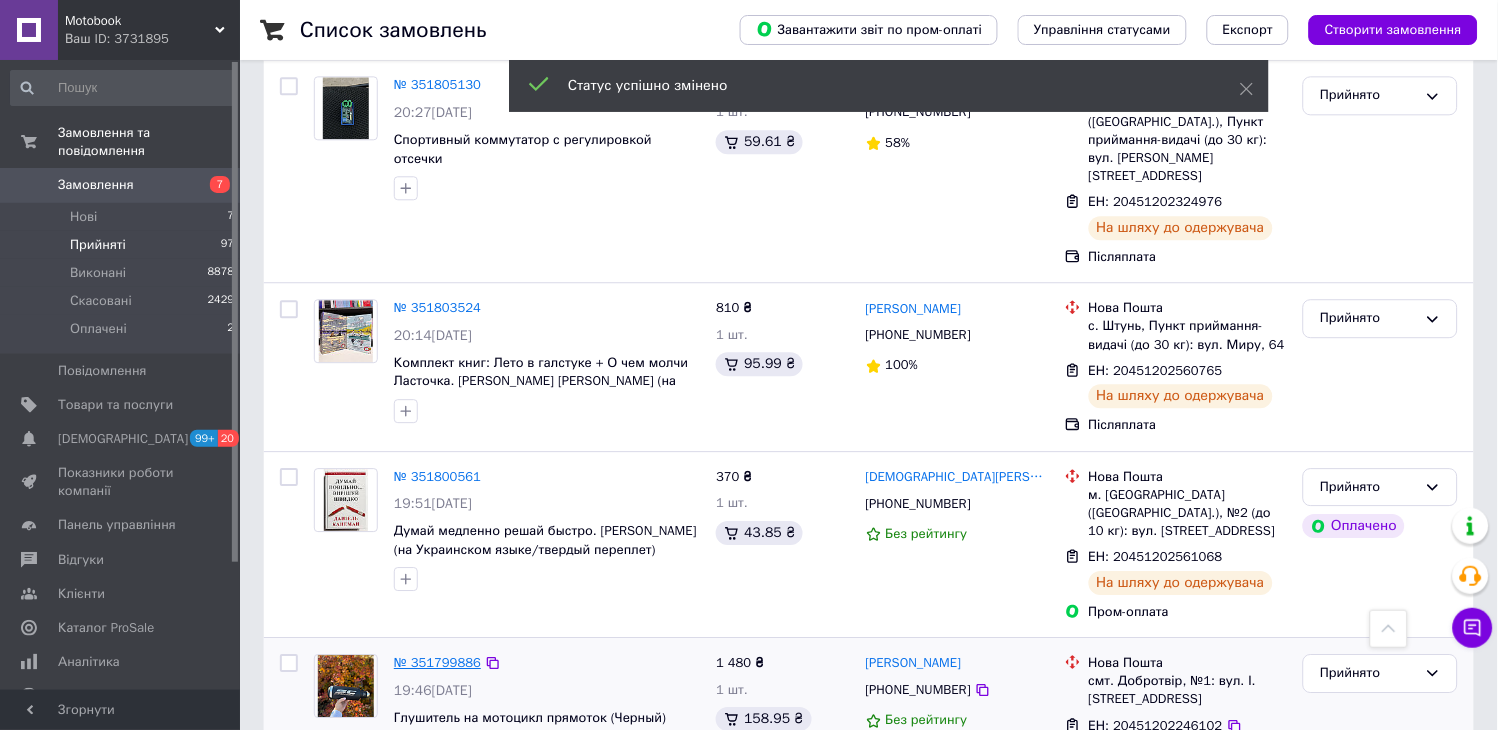 click on "№ 351799886" at bounding box center [437, 662] 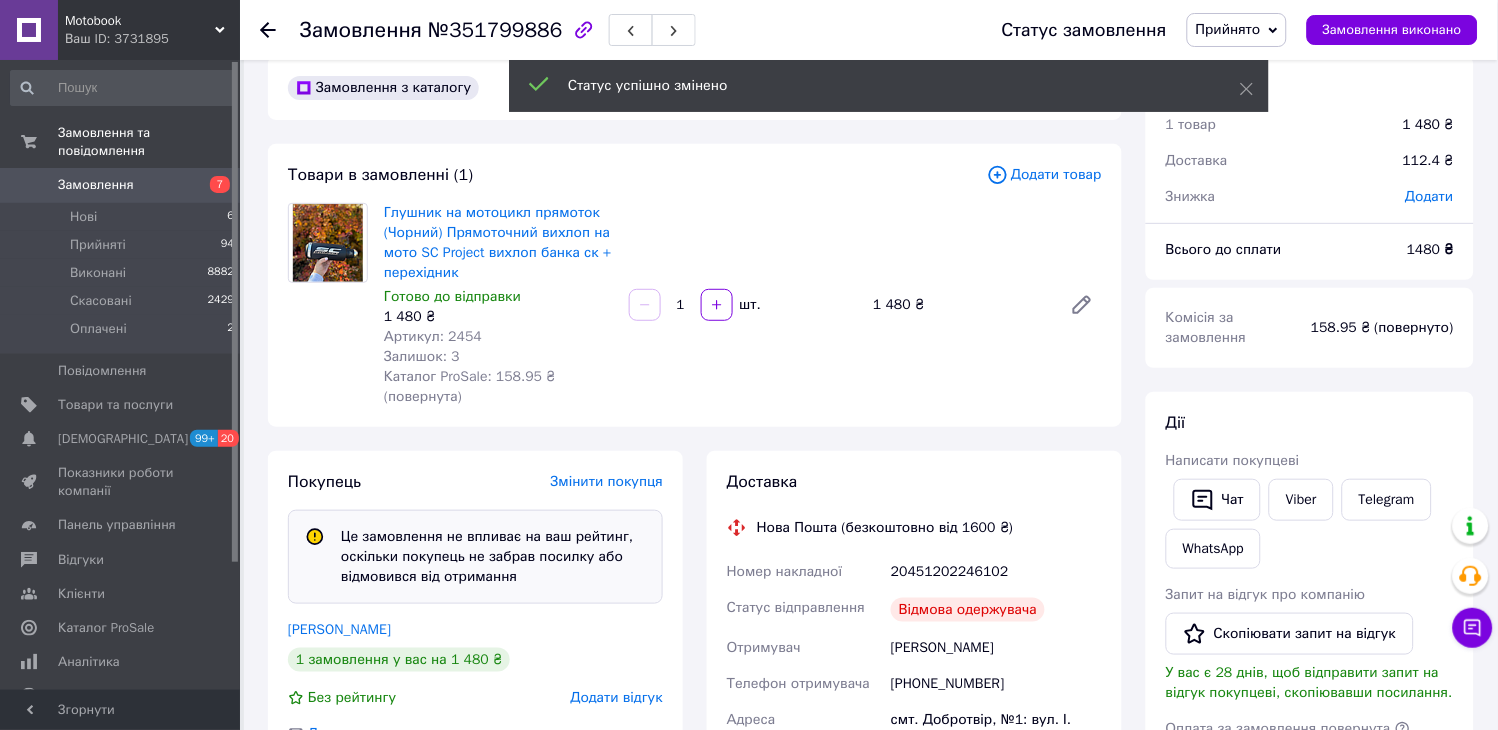 scroll, scrollTop: 111, scrollLeft: 0, axis: vertical 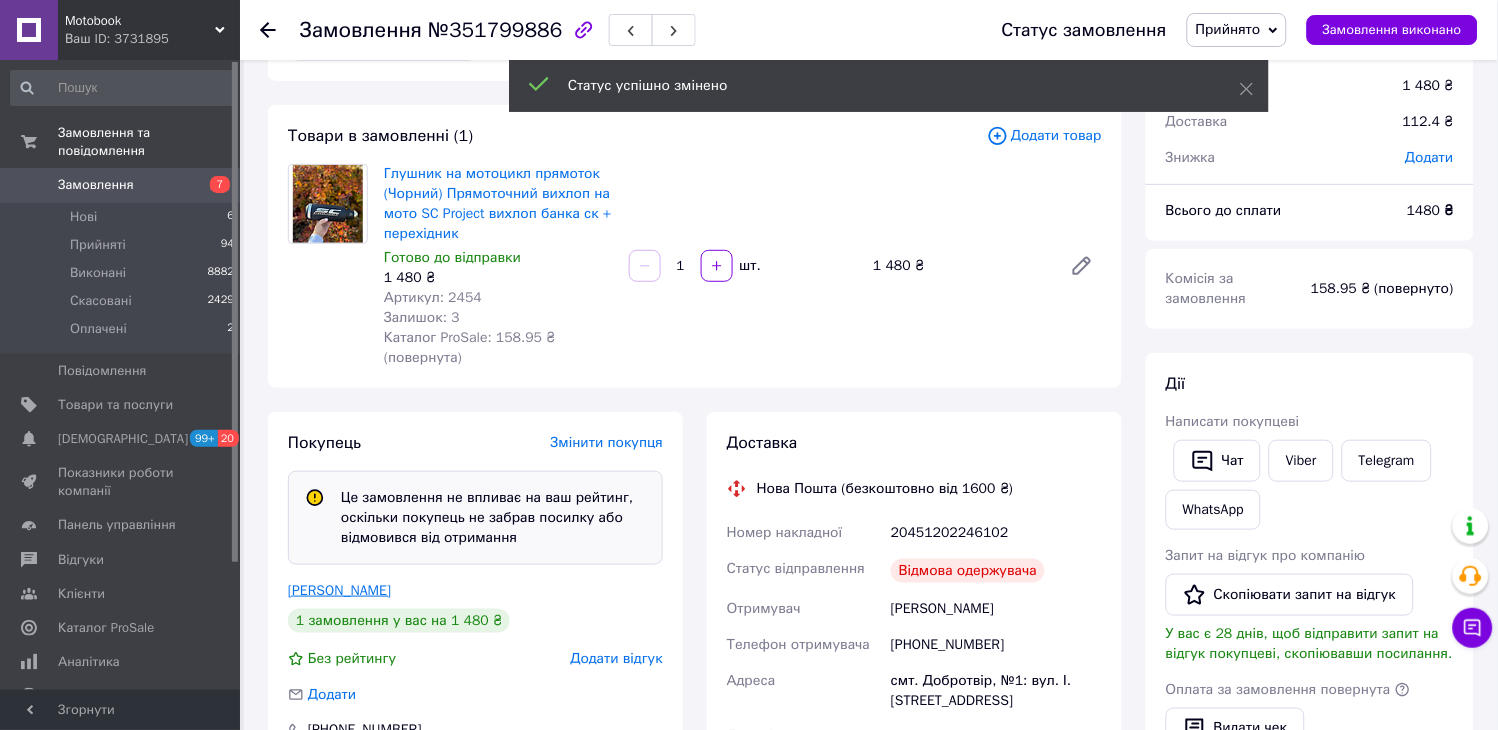 click on "[PERSON_NAME]" at bounding box center [339, 590] 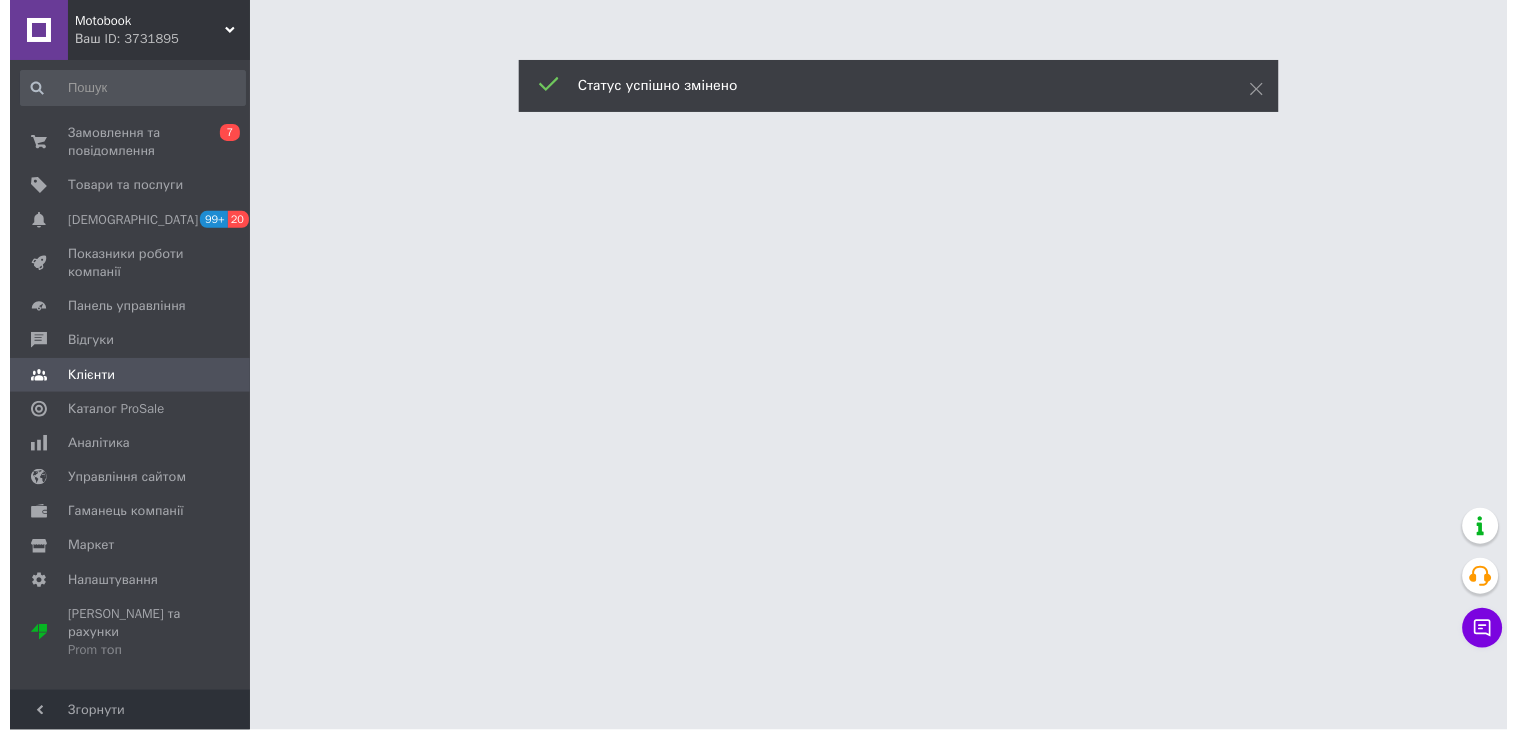 scroll, scrollTop: 0, scrollLeft: 0, axis: both 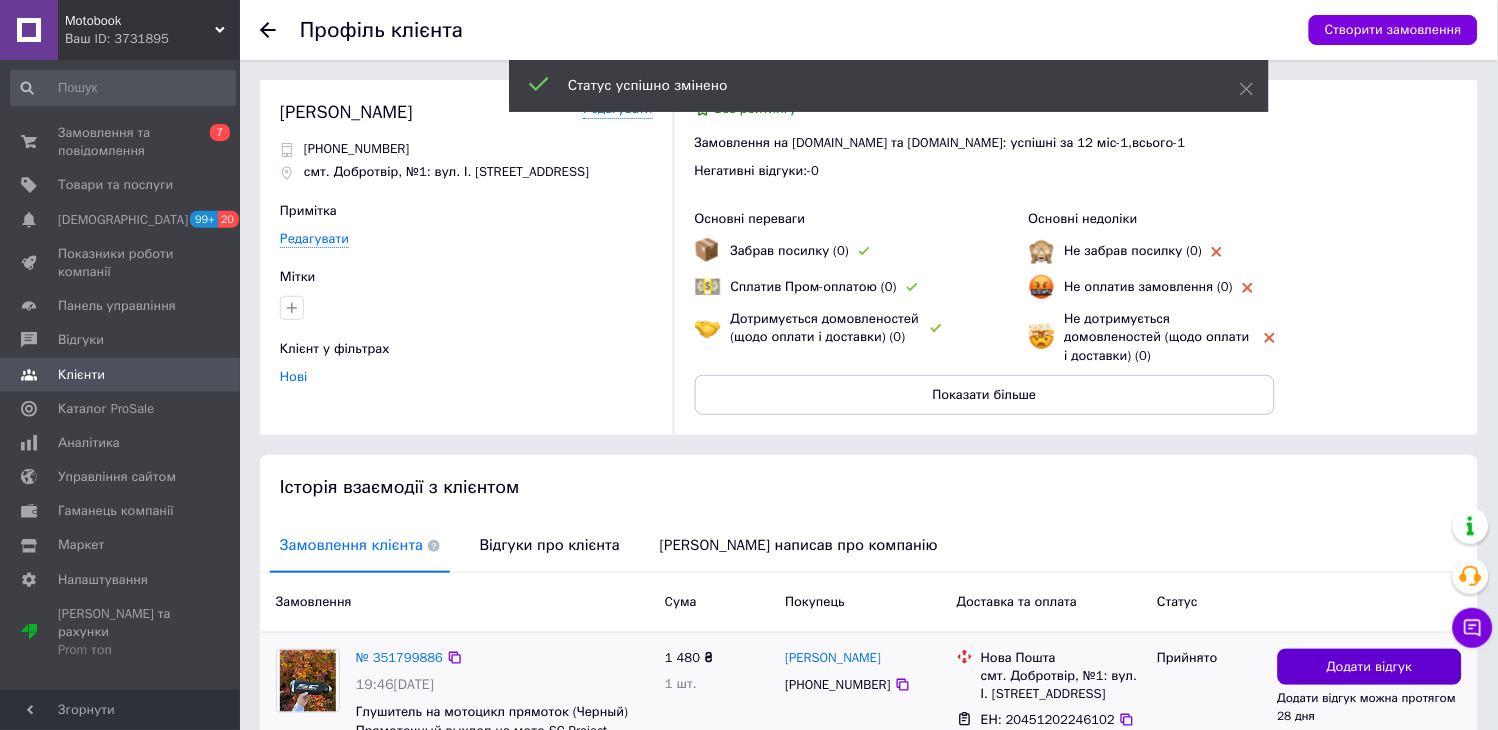 click on "Додати відгук" at bounding box center [1370, 667] 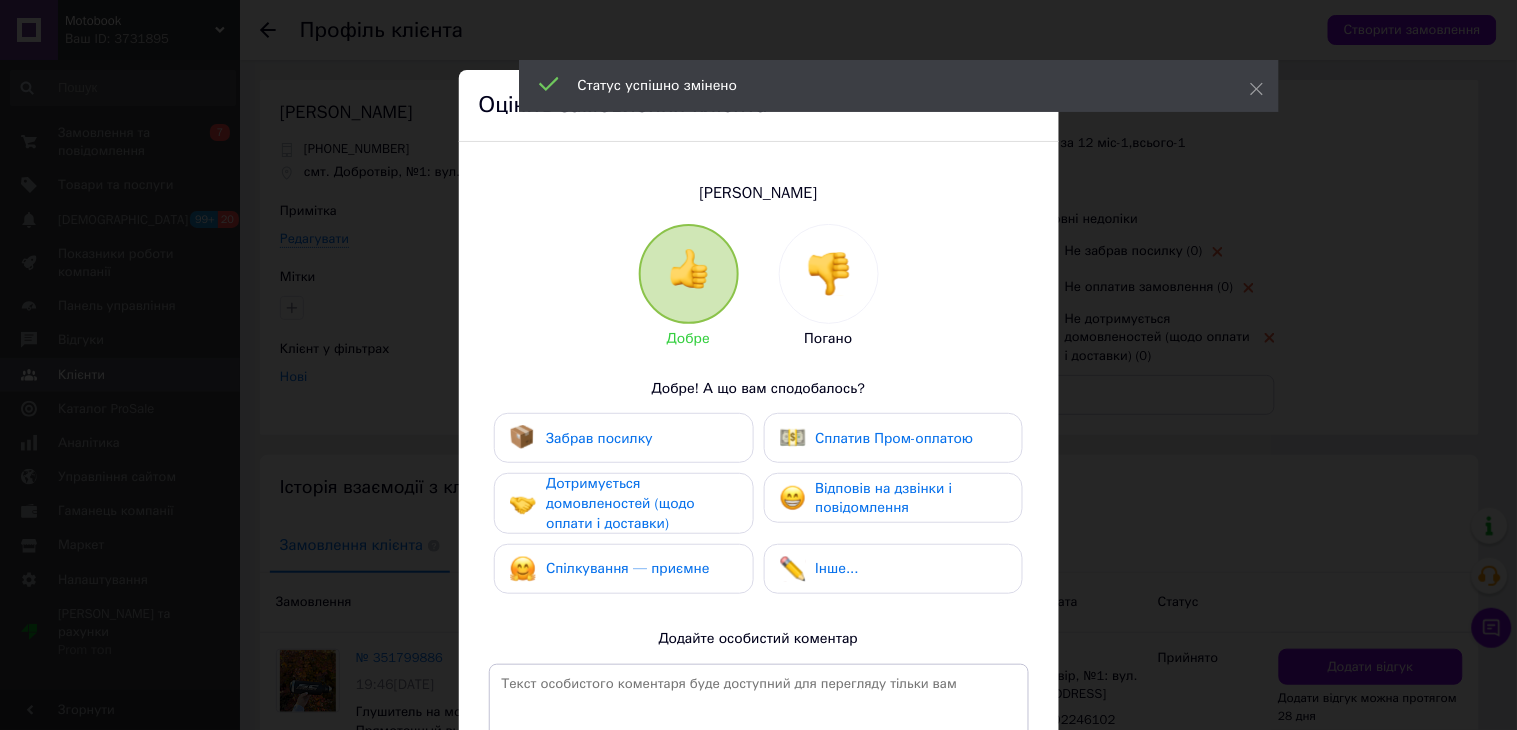 click at bounding box center (829, 274) 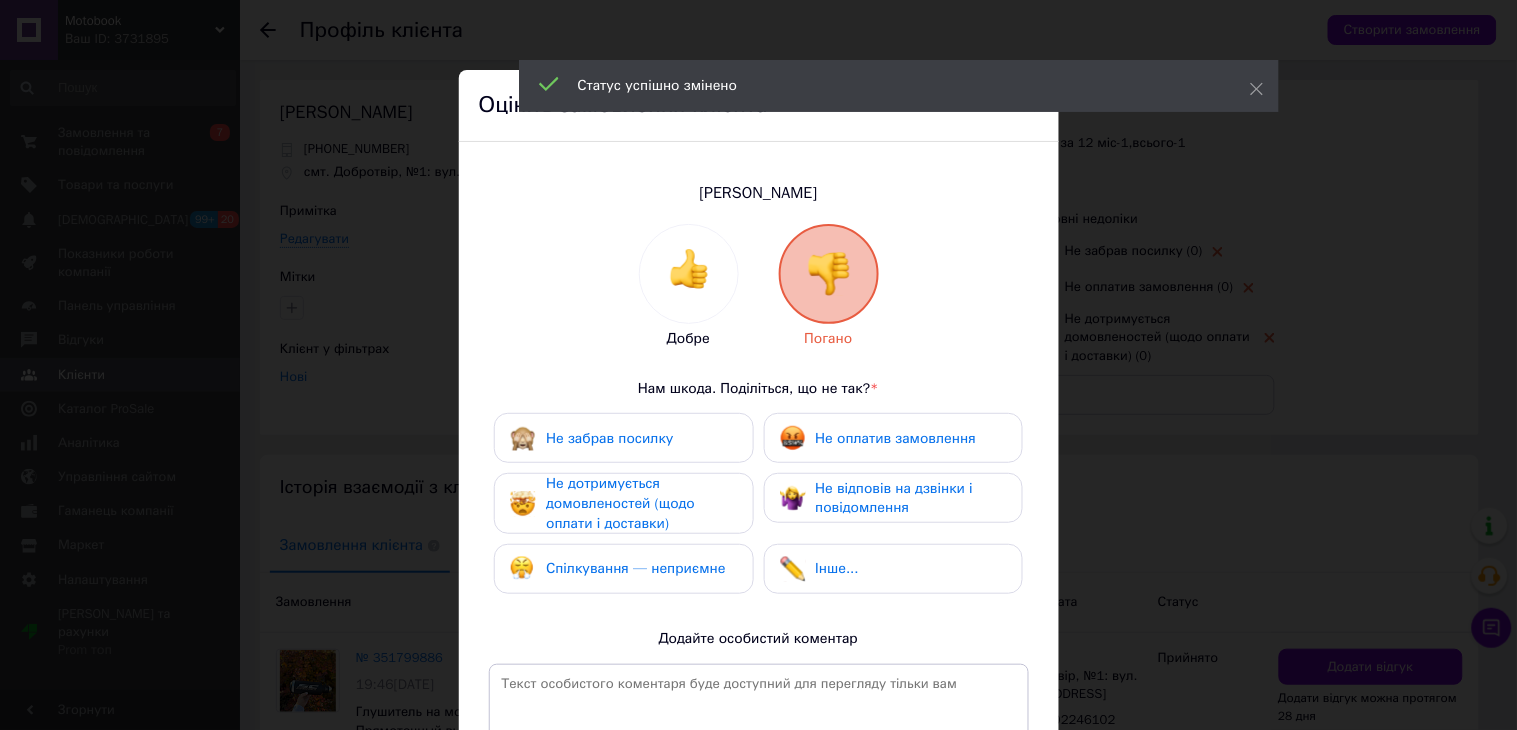 click on "Не забрав посилку" at bounding box center (609, 438) 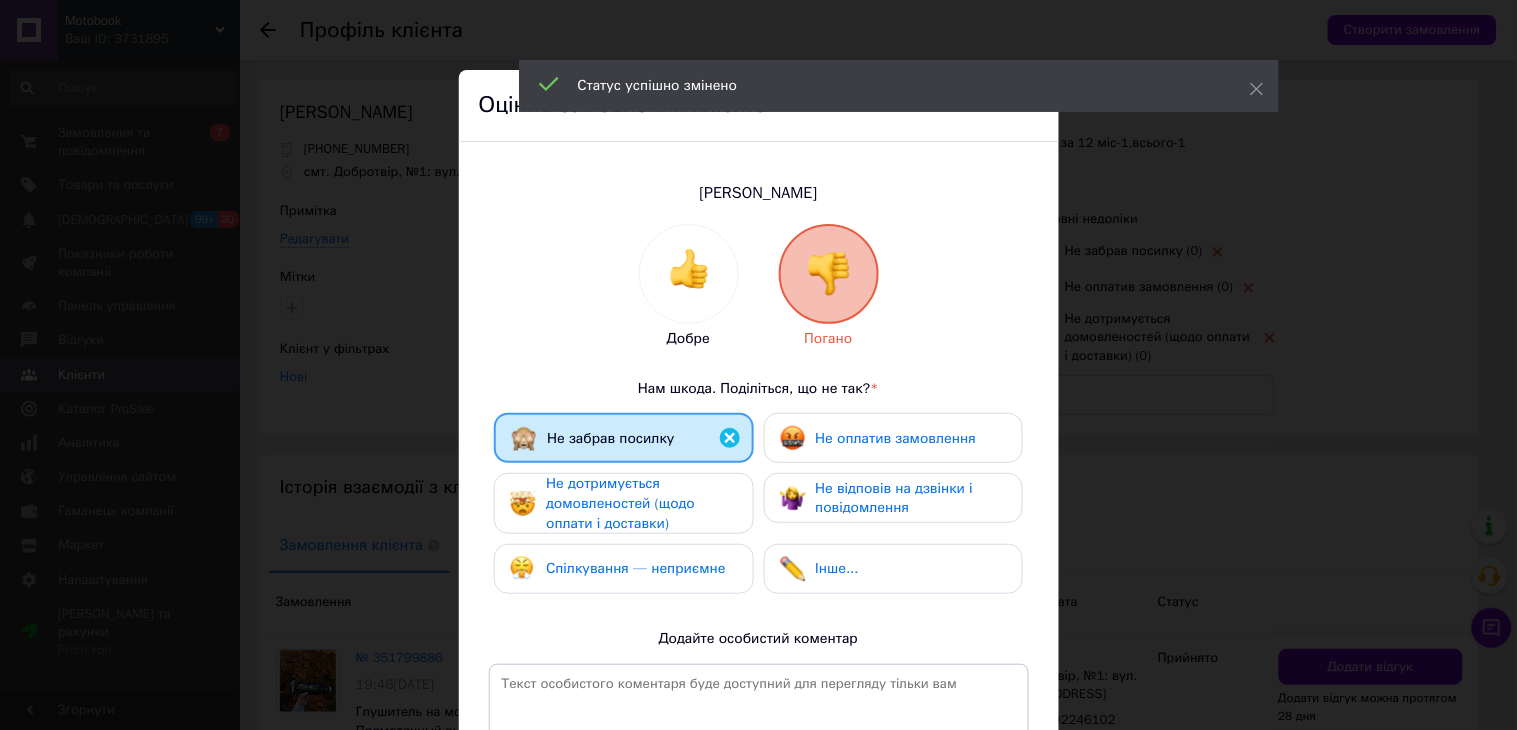 click on "Не дотримується домовленостей (щодо оплати і доставки)" at bounding box center [620, 503] 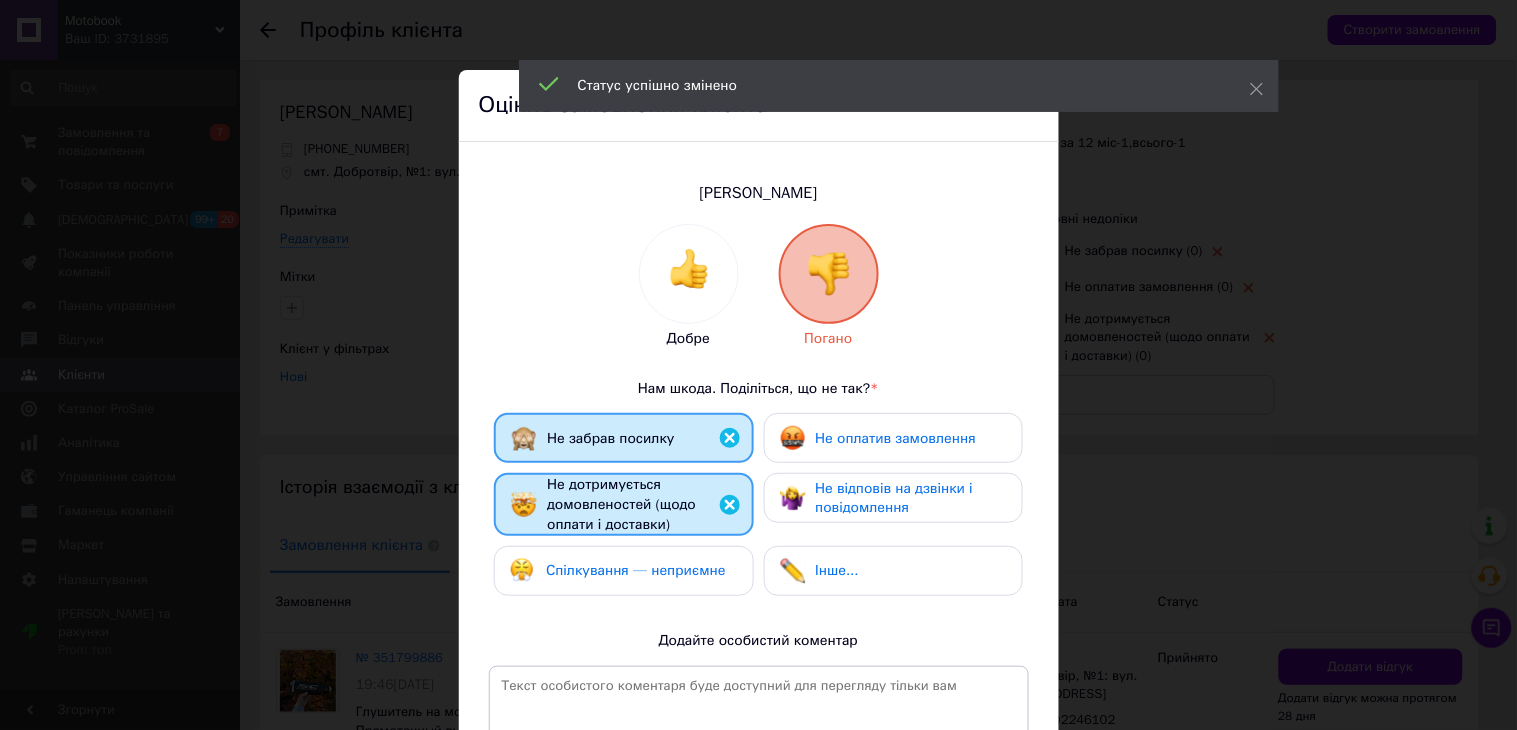 click on "Не оплатив замовлення" at bounding box center [896, 438] 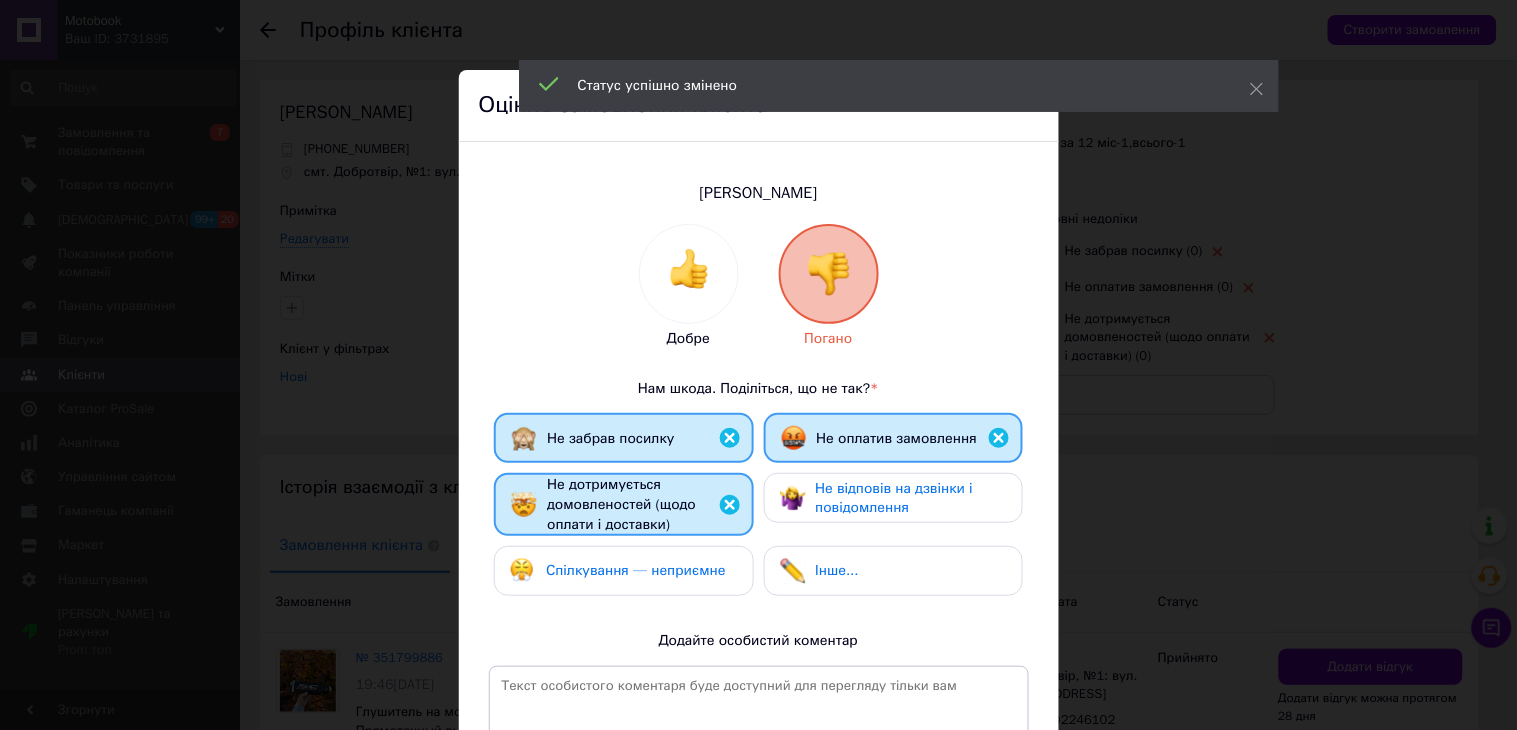 click on "Спілкування — неприємне" at bounding box center [635, 570] 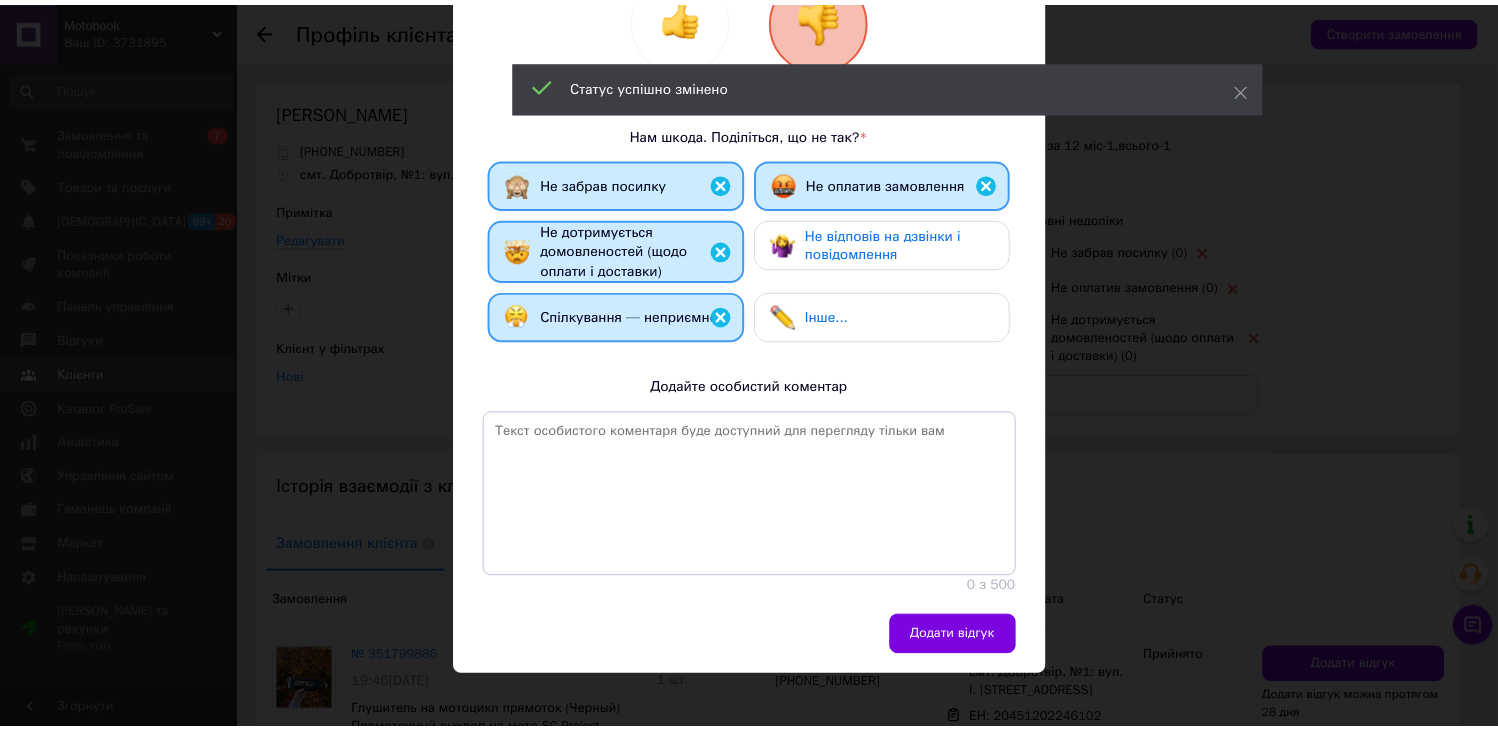 scroll, scrollTop: 267, scrollLeft: 0, axis: vertical 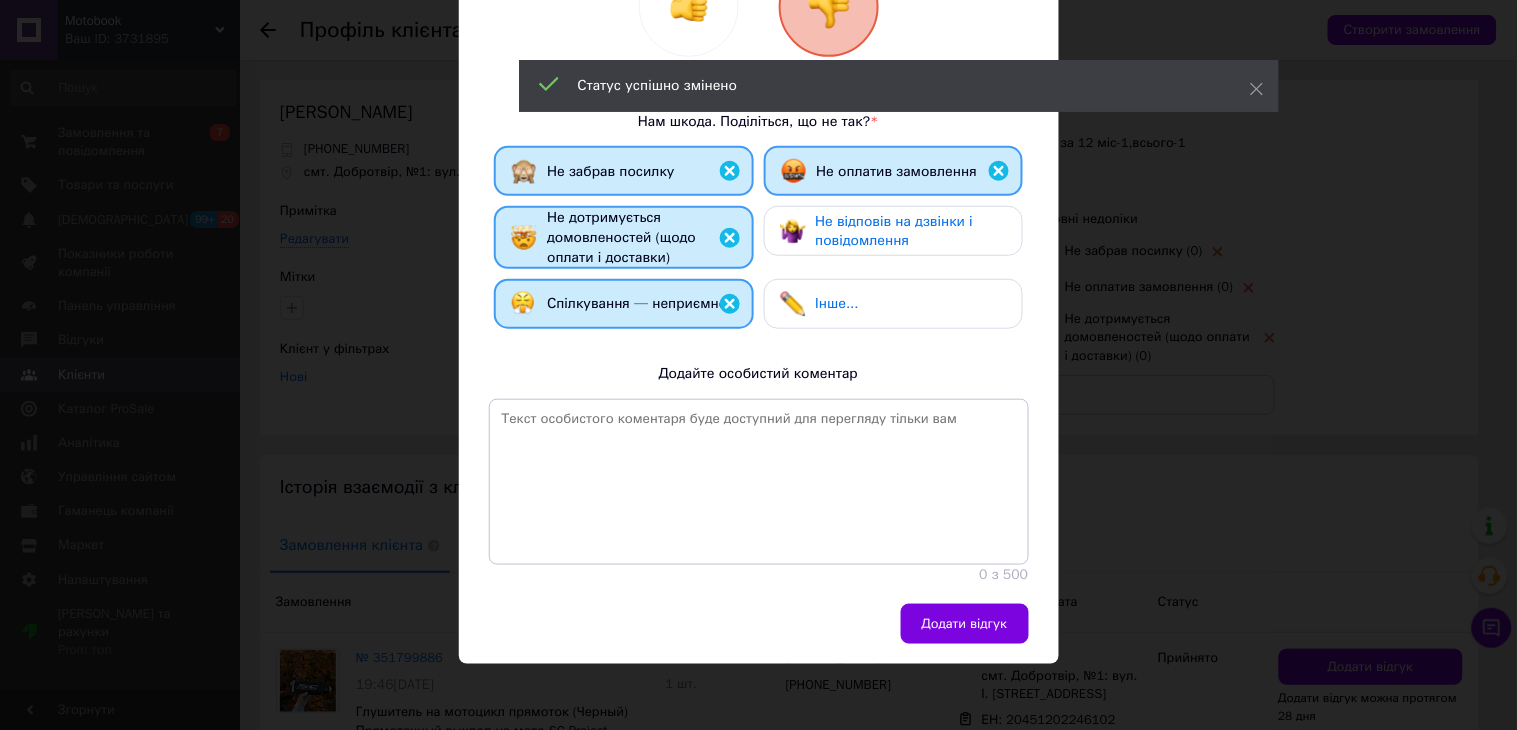 click on "Інше..." at bounding box center [893, 304] 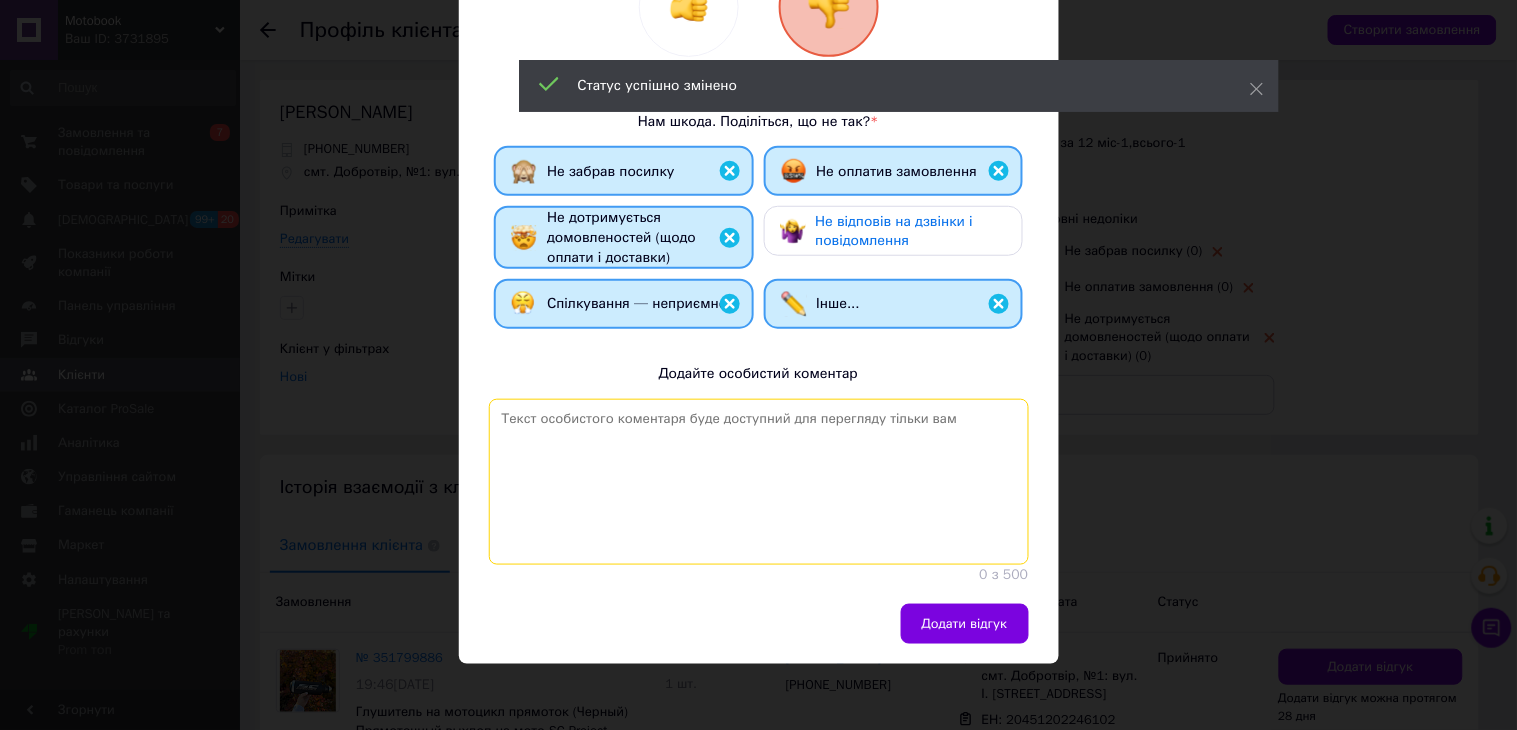 click at bounding box center [759, 482] 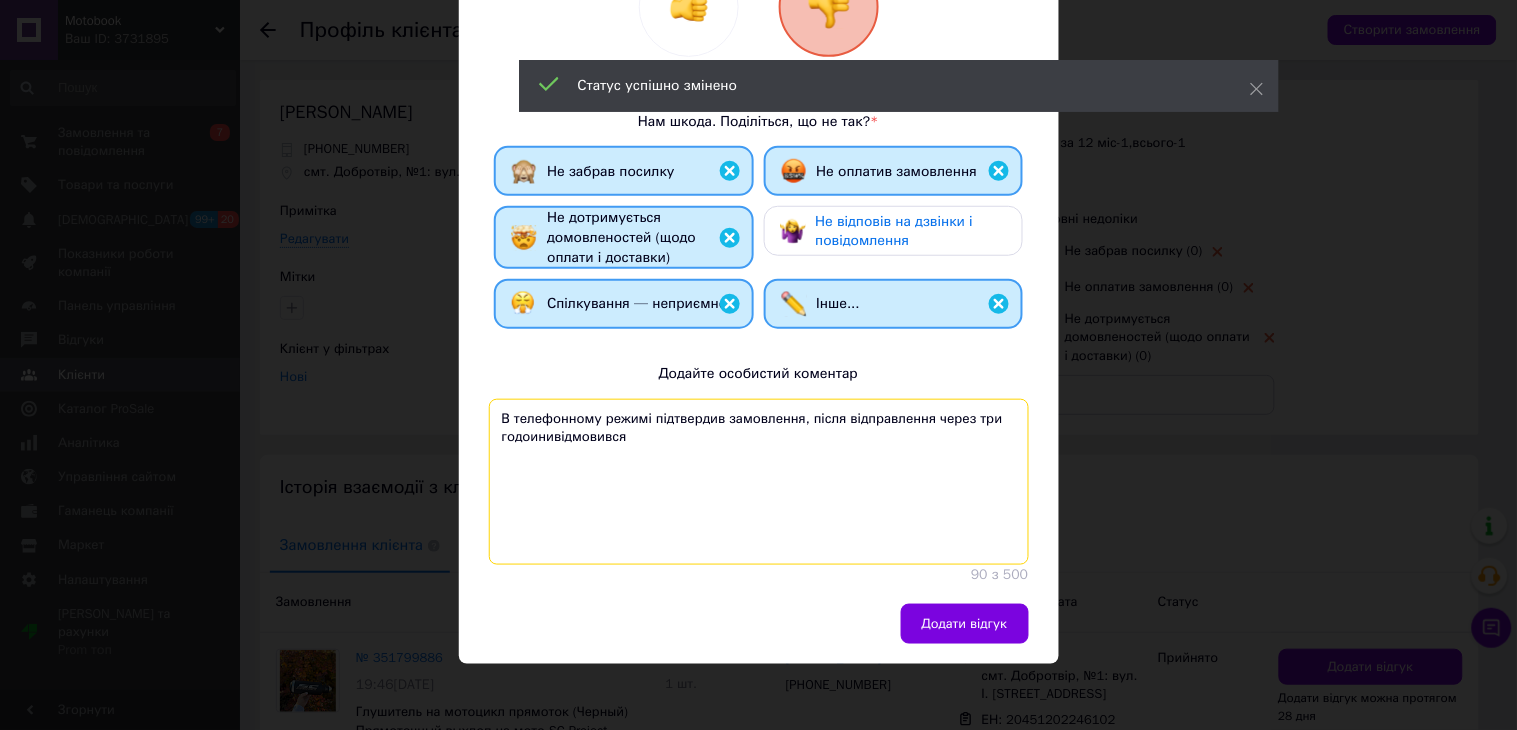 click on "В телефонному режимі підтвердив замовлення, після відправлення через три годоинивідмовився" at bounding box center [759, 482] 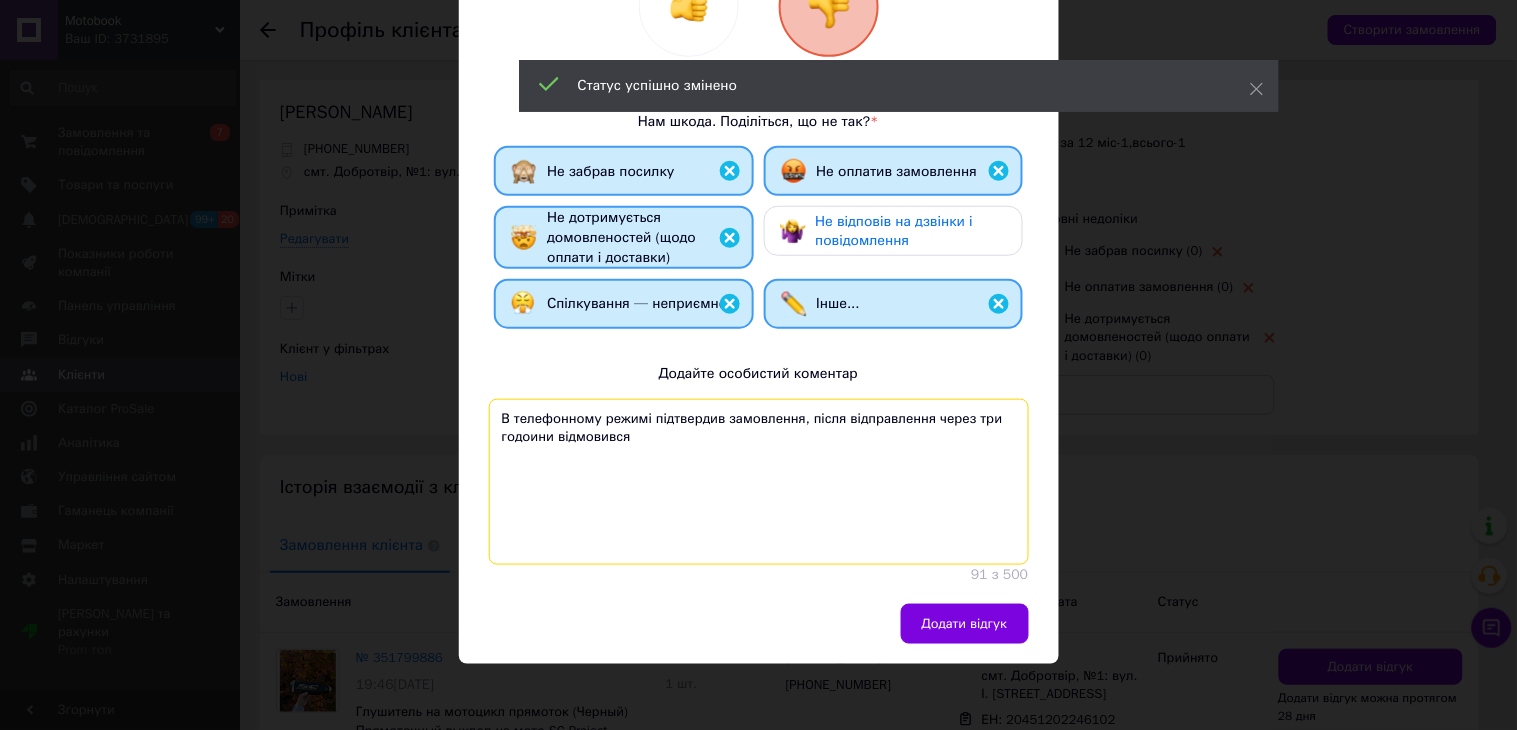 click on "В телефонному режимі підтвердив замовлення, після відправлення через три годоини відмовився" at bounding box center [759, 482] 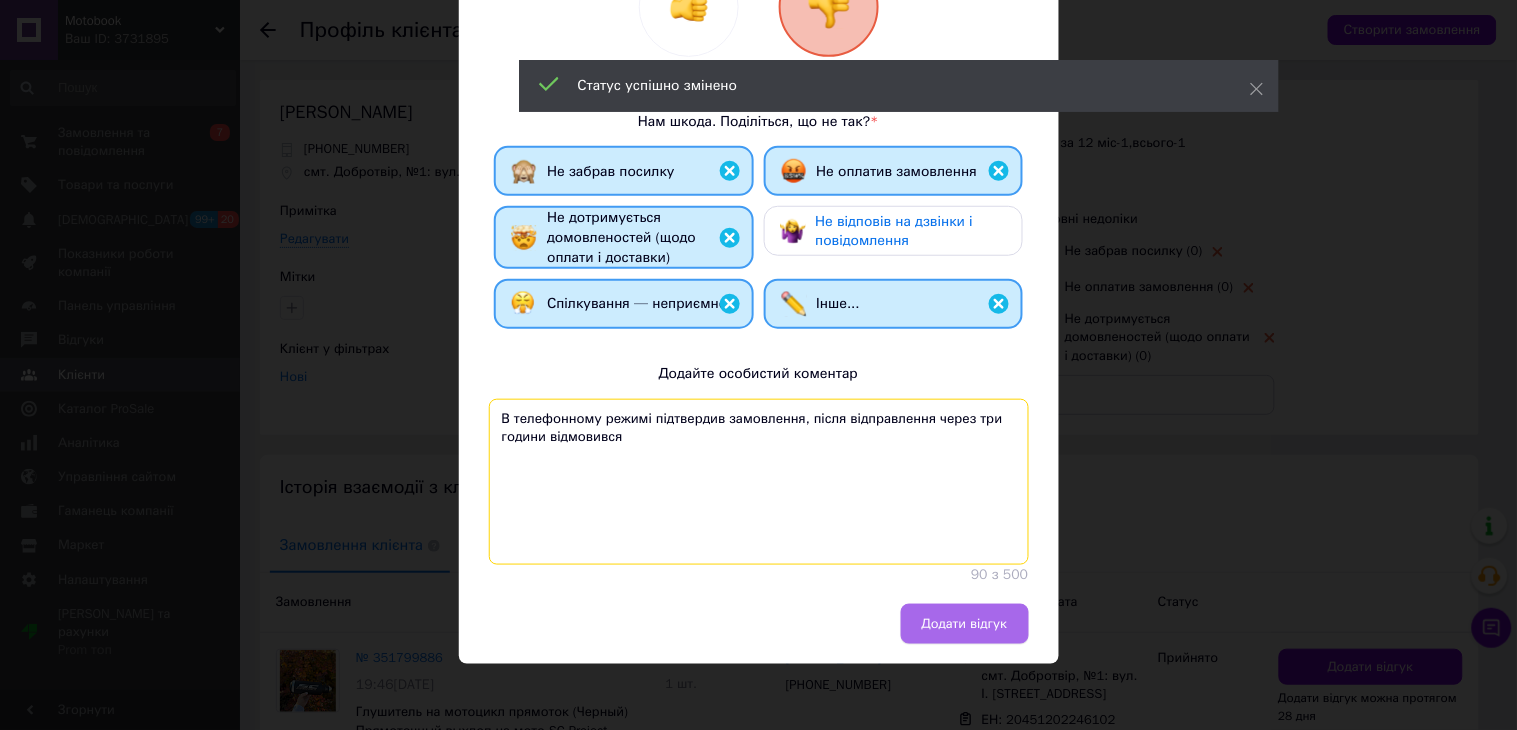 type on "В телефонному режимі підтвердив замовлення, після відправлення через три години відмовився" 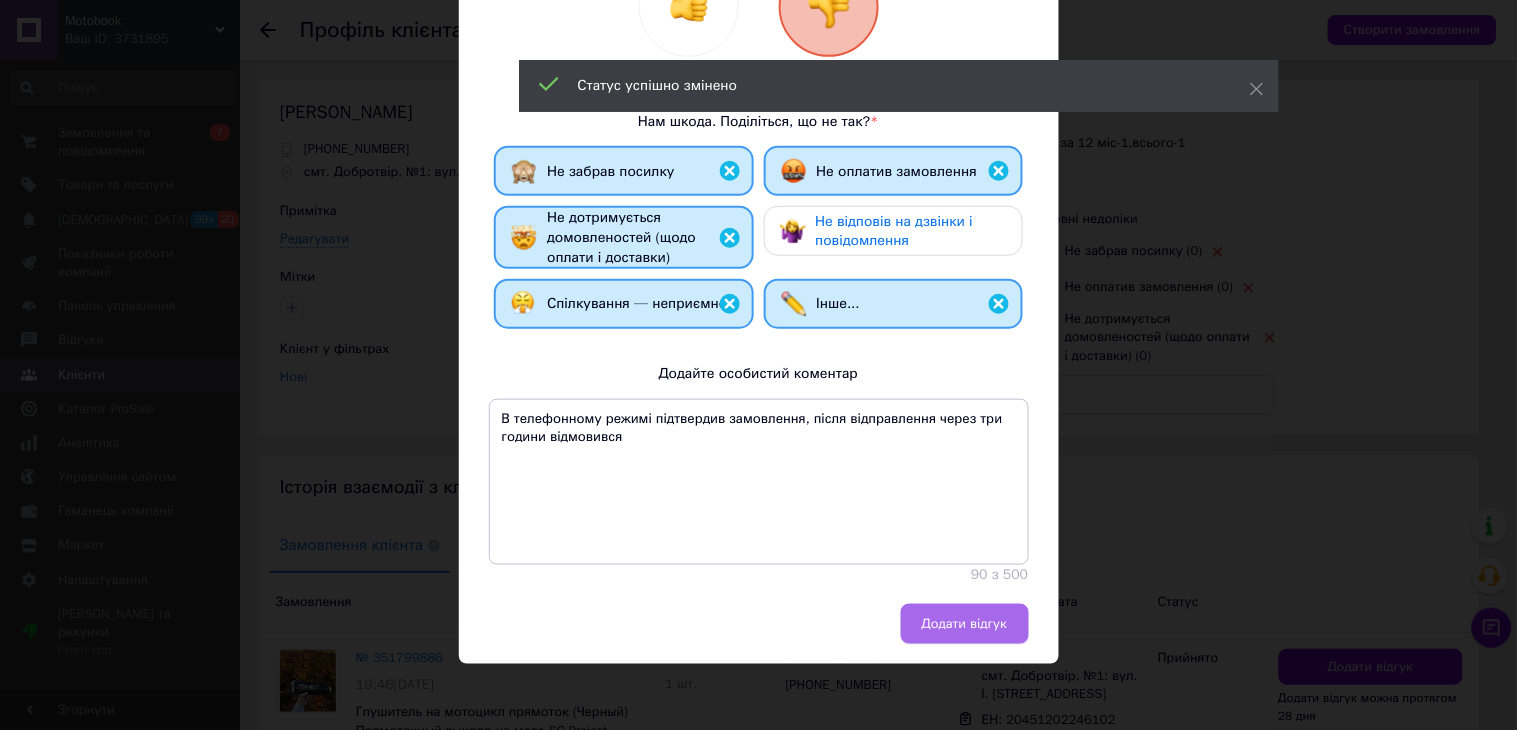click on "Додати відгук" at bounding box center [965, 624] 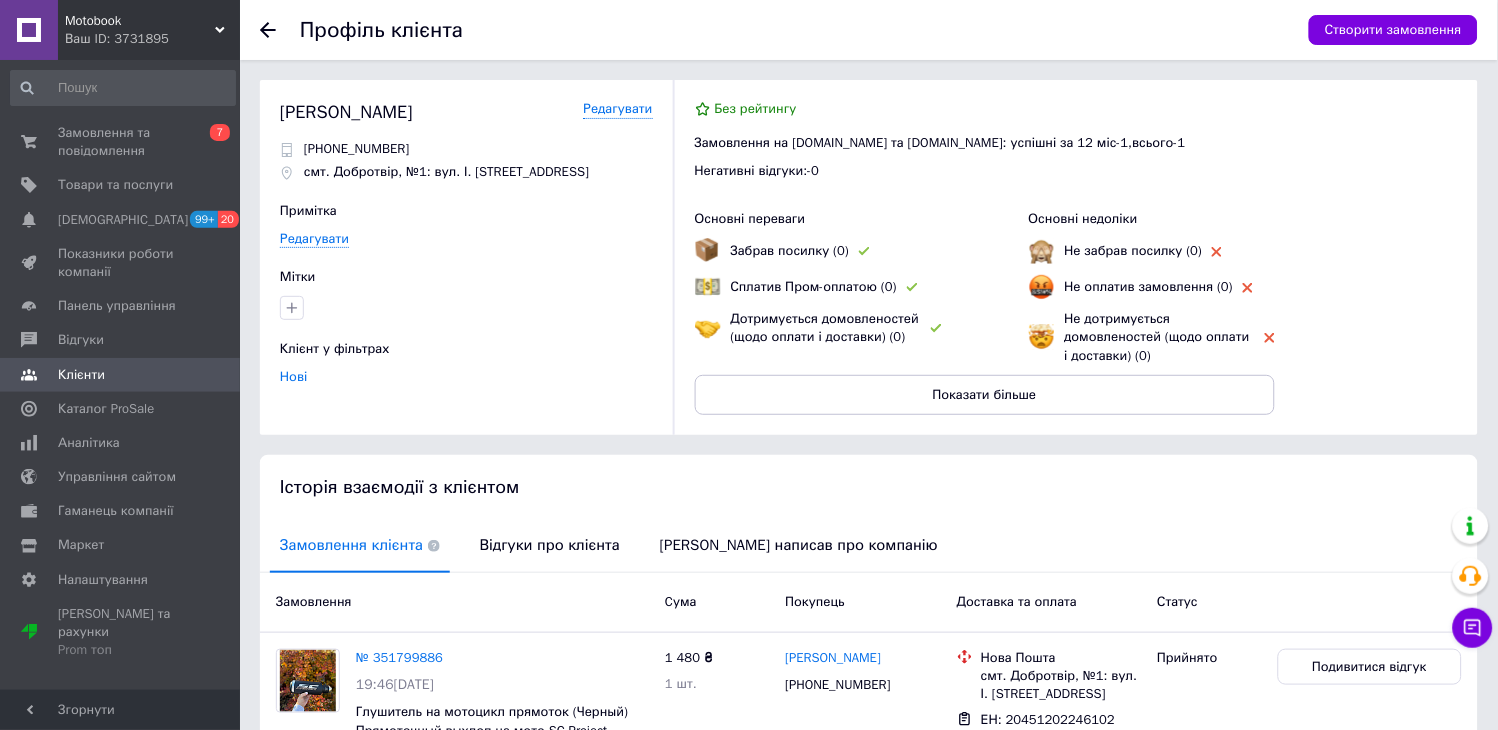 click at bounding box center [280, 30] 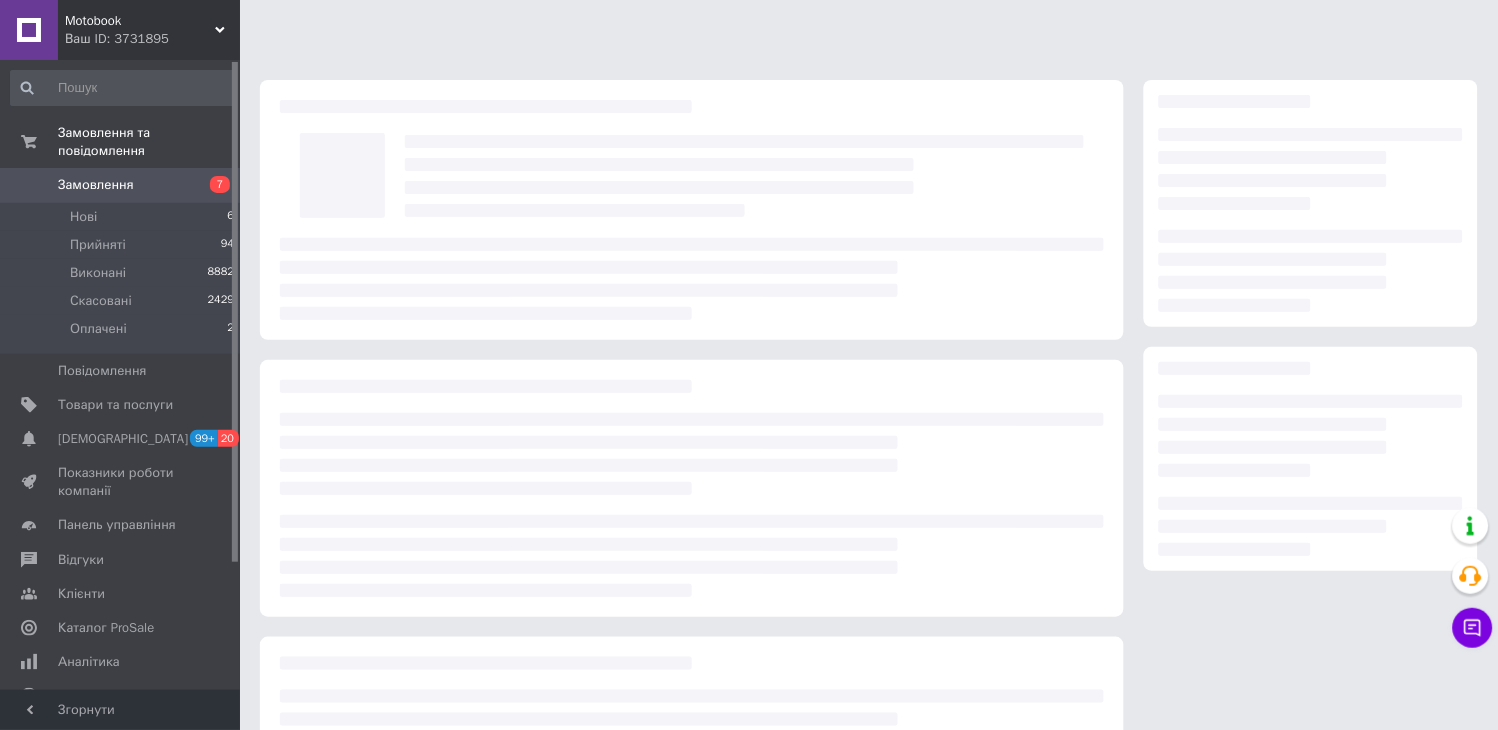 scroll, scrollTop: 111, scrollLeft: 0, axis: vertical 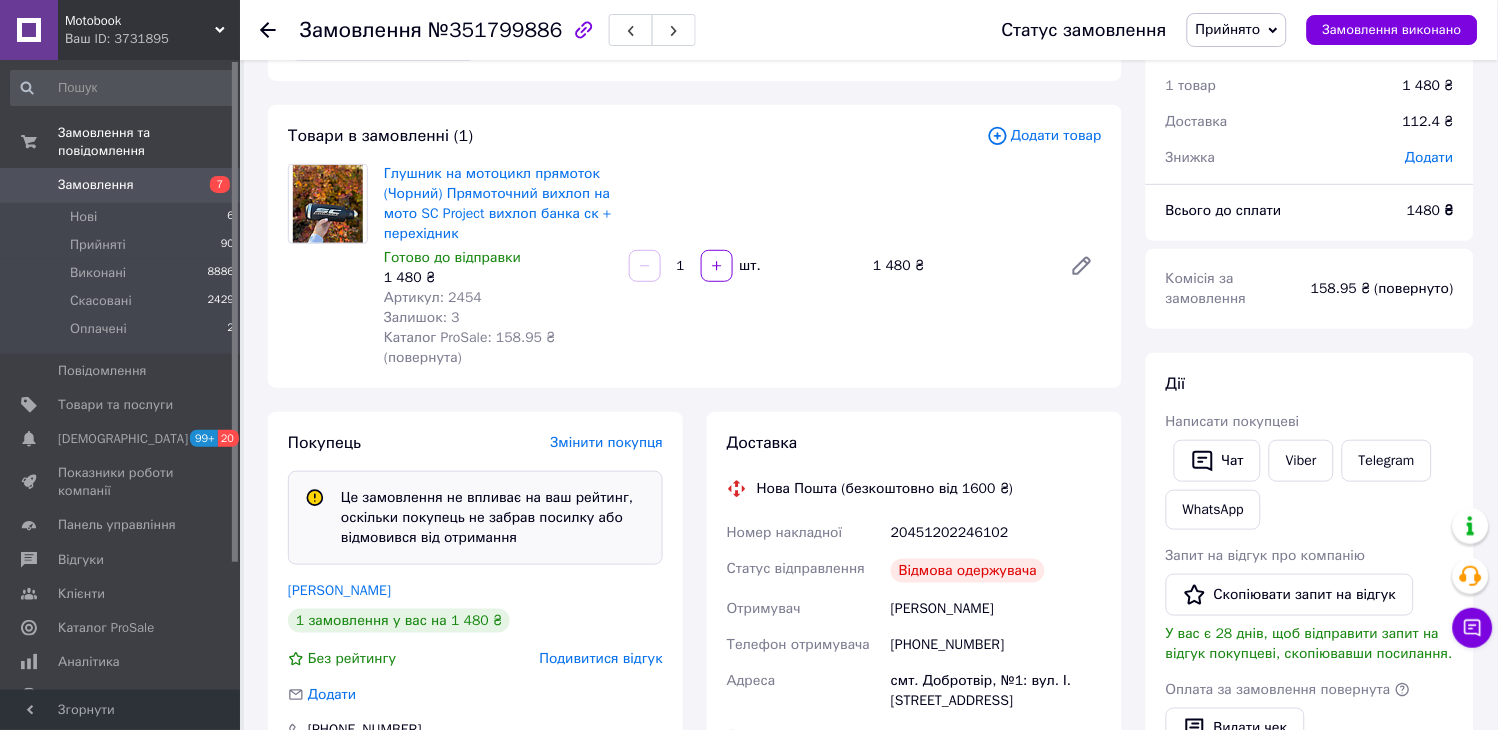 click 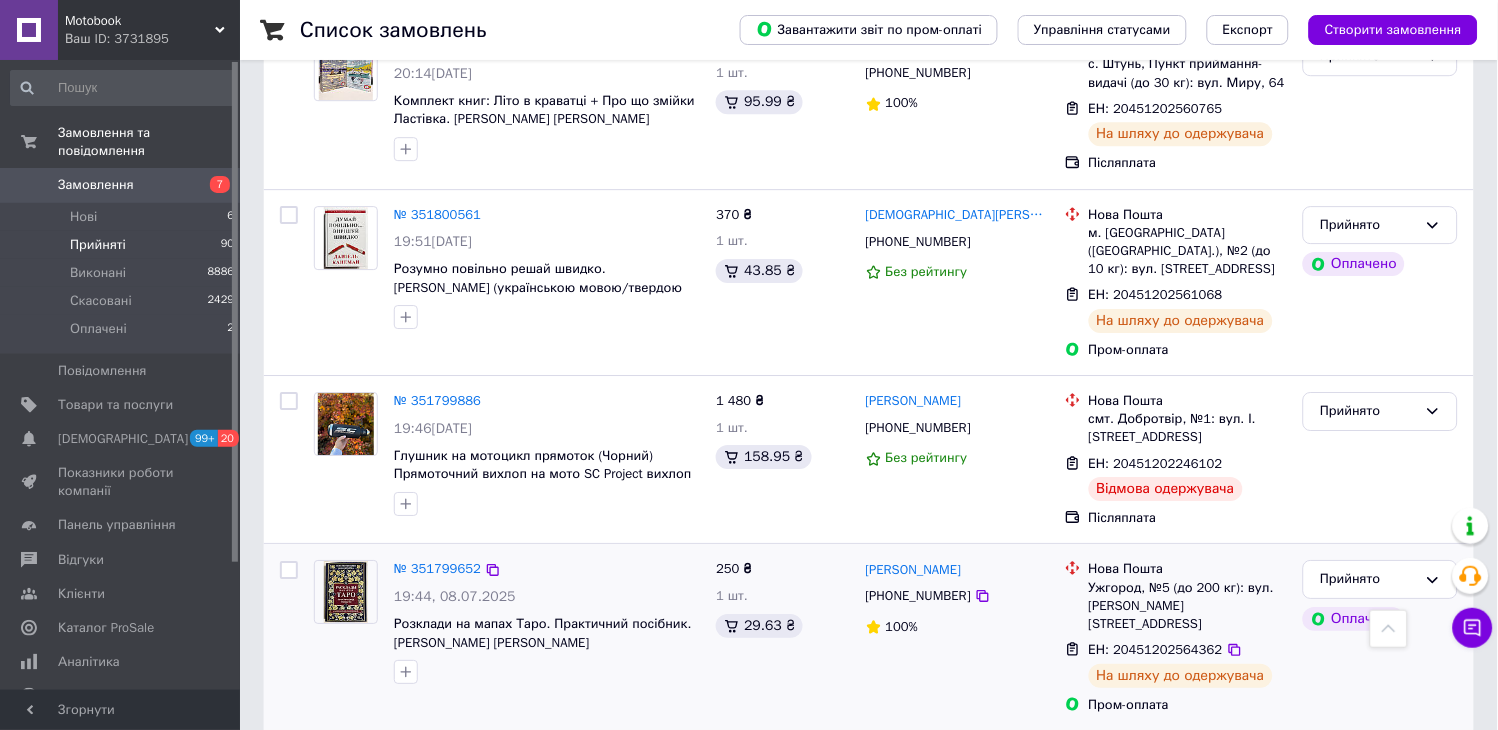 scroll, scrollTop: 3252, scrollLeft: 0, axis: vertical 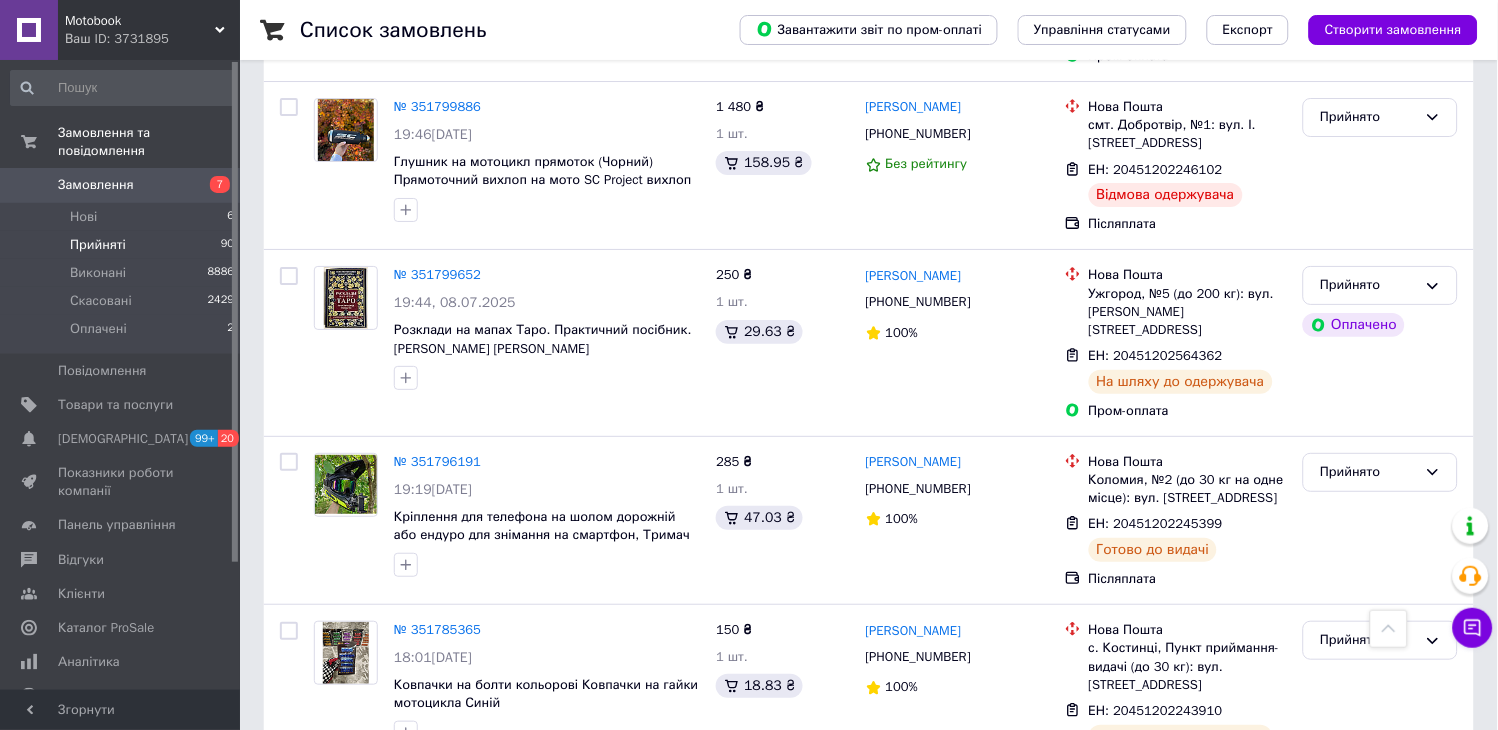click on "1" at bounding box center (404, 1004) 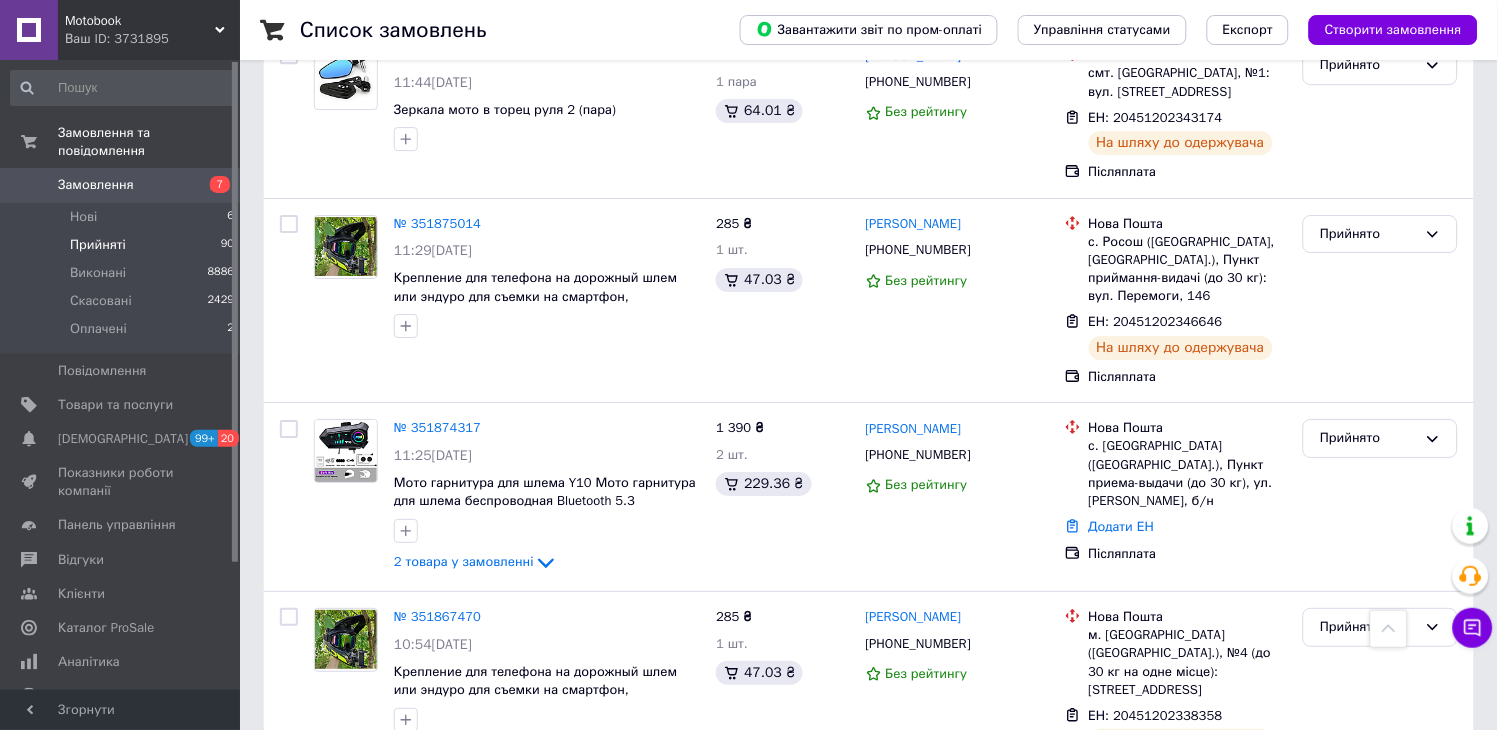 scroll, scrollTop: 3100, scrollLeft: 0, axis: vertical 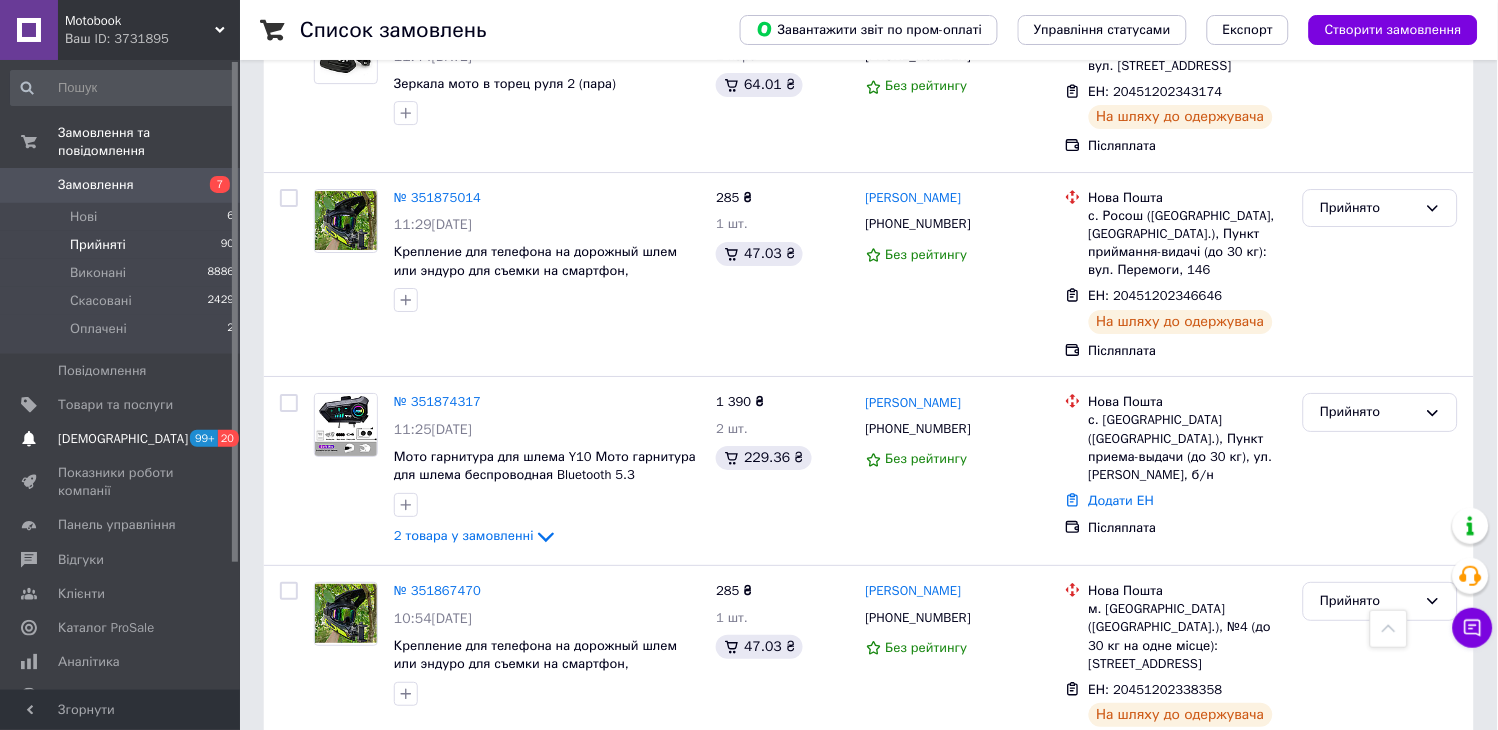 click on "[DEMOGRAPHIC_DATA]" at bounding box center (123, 439) 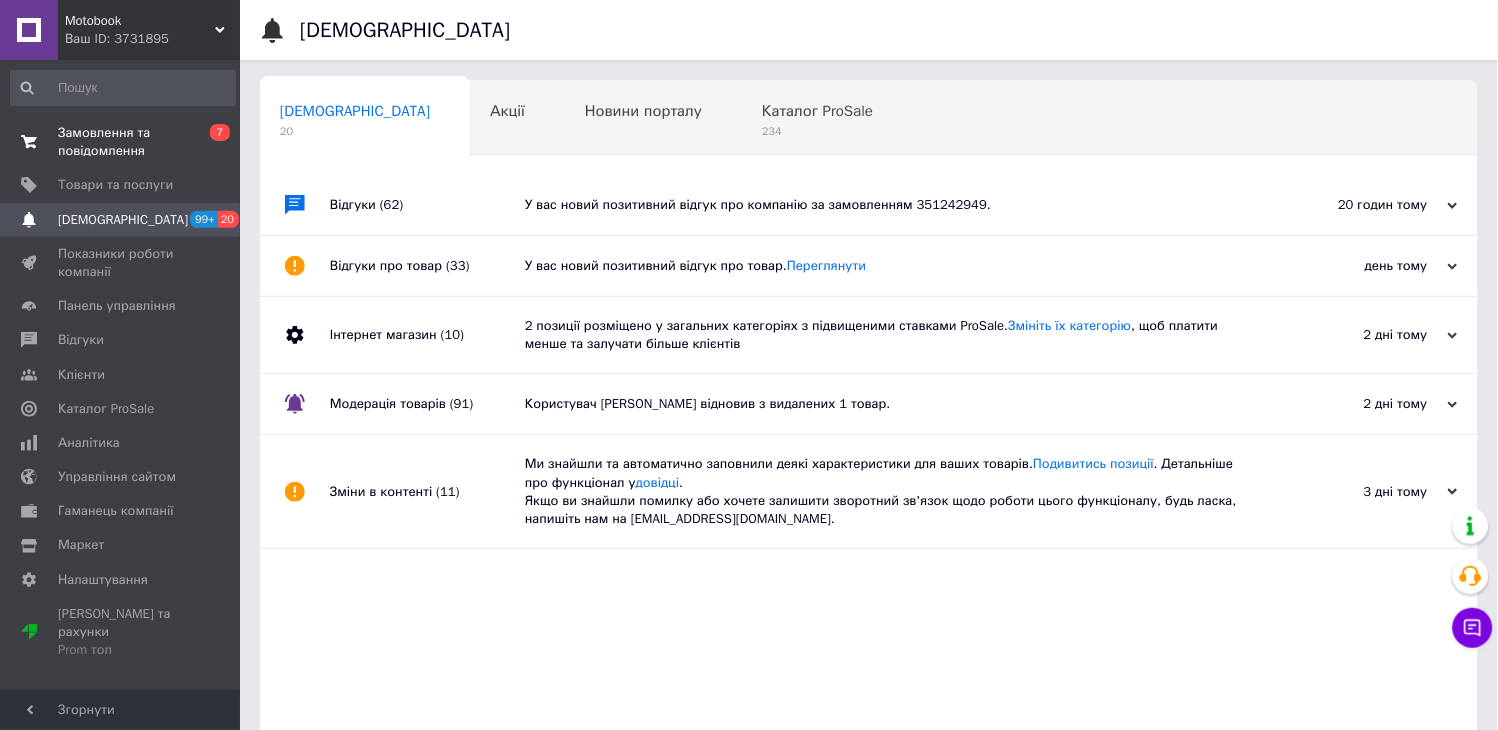 click on "Замовлення та повідомлення" at bounding box center [121, 142] 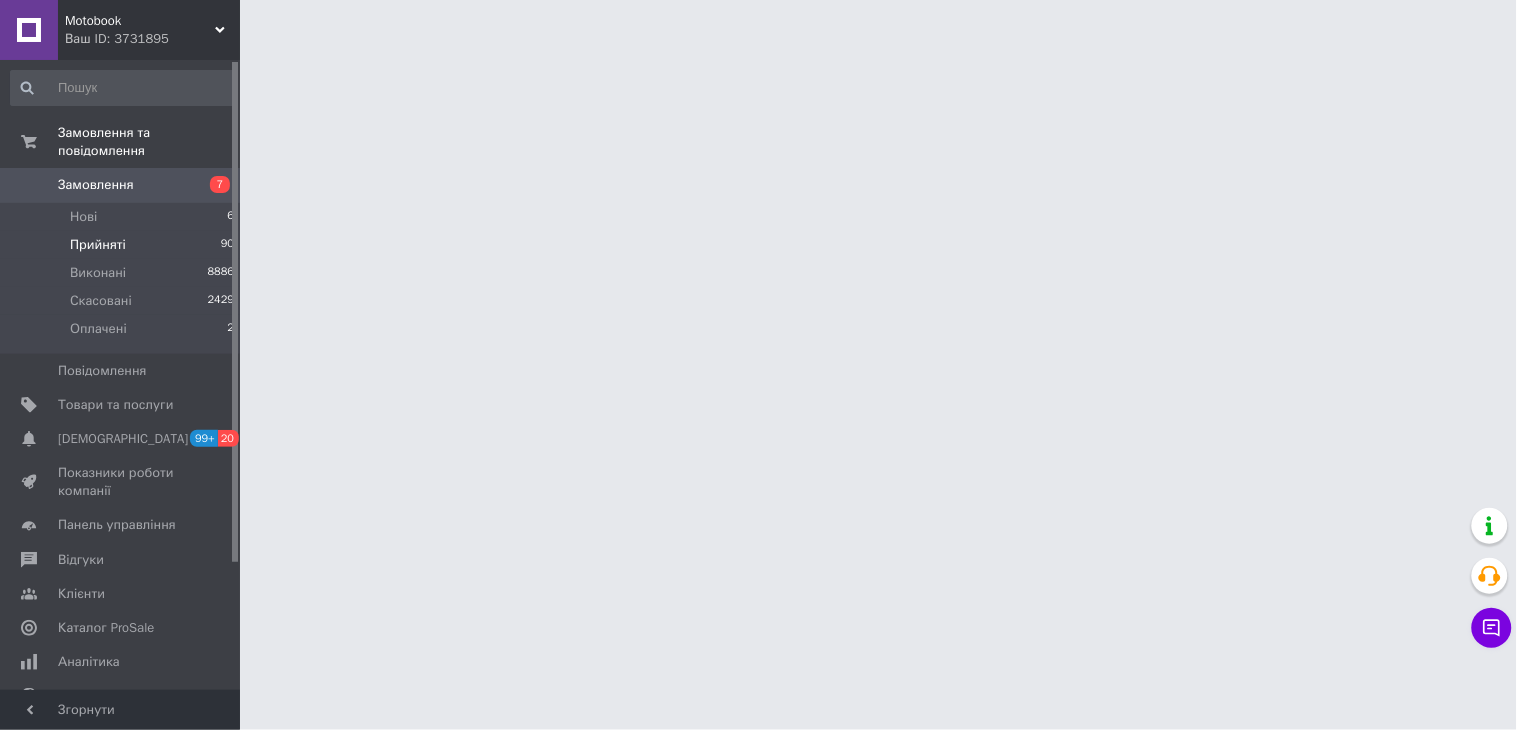 click on "Прийняті" at bounding box center [98, 245] 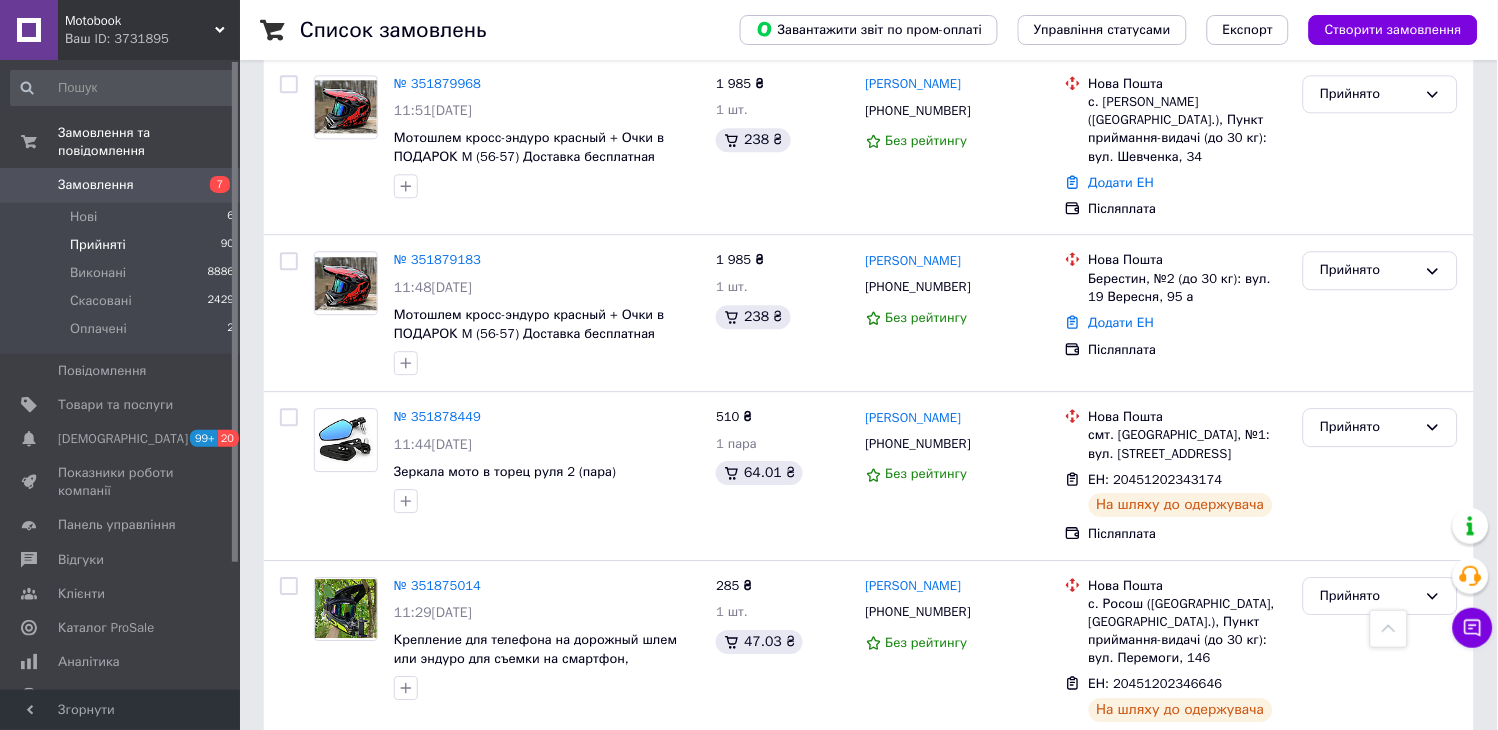scroll, scrollTop: 3100, scrollLeft: 0, axis: vertical 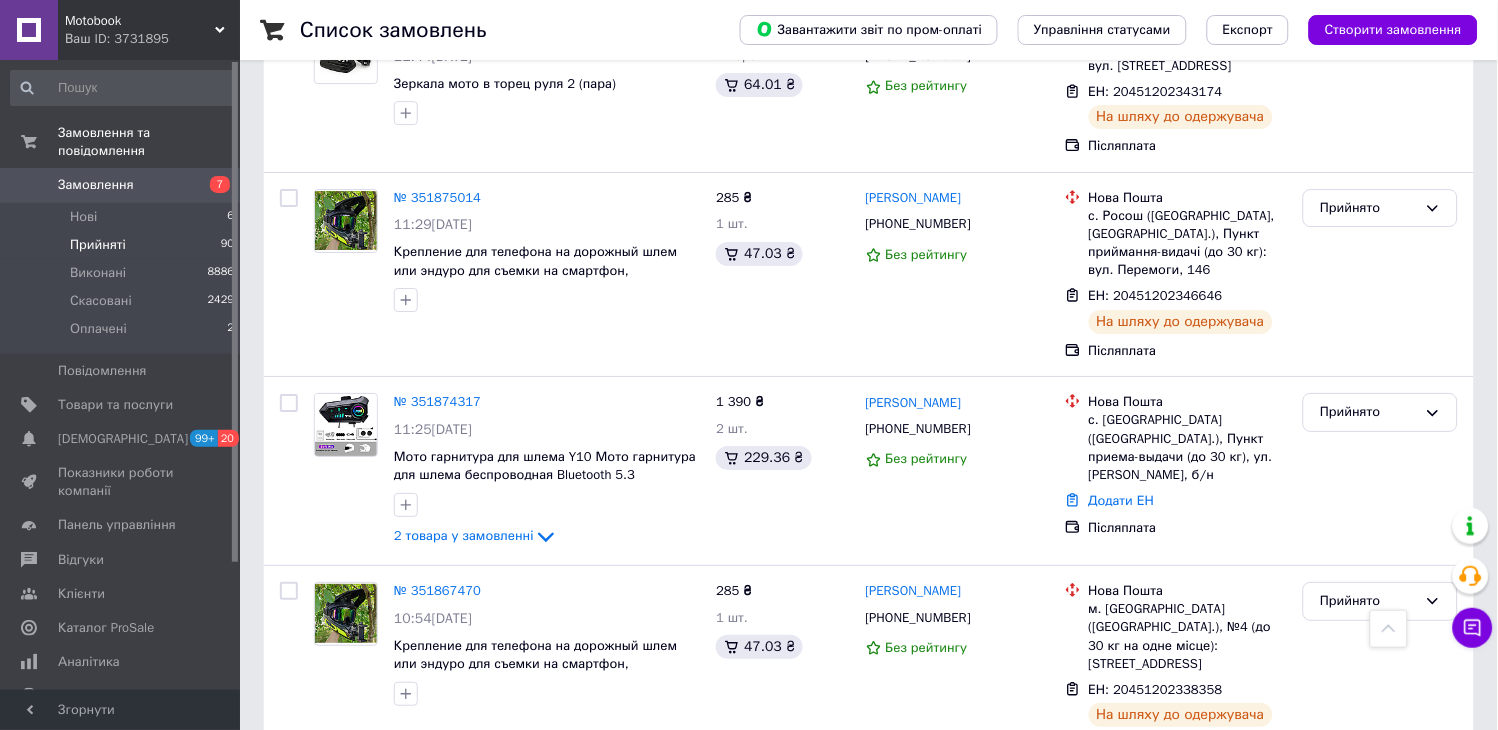 click on "5" at bounding box center [461, 815] 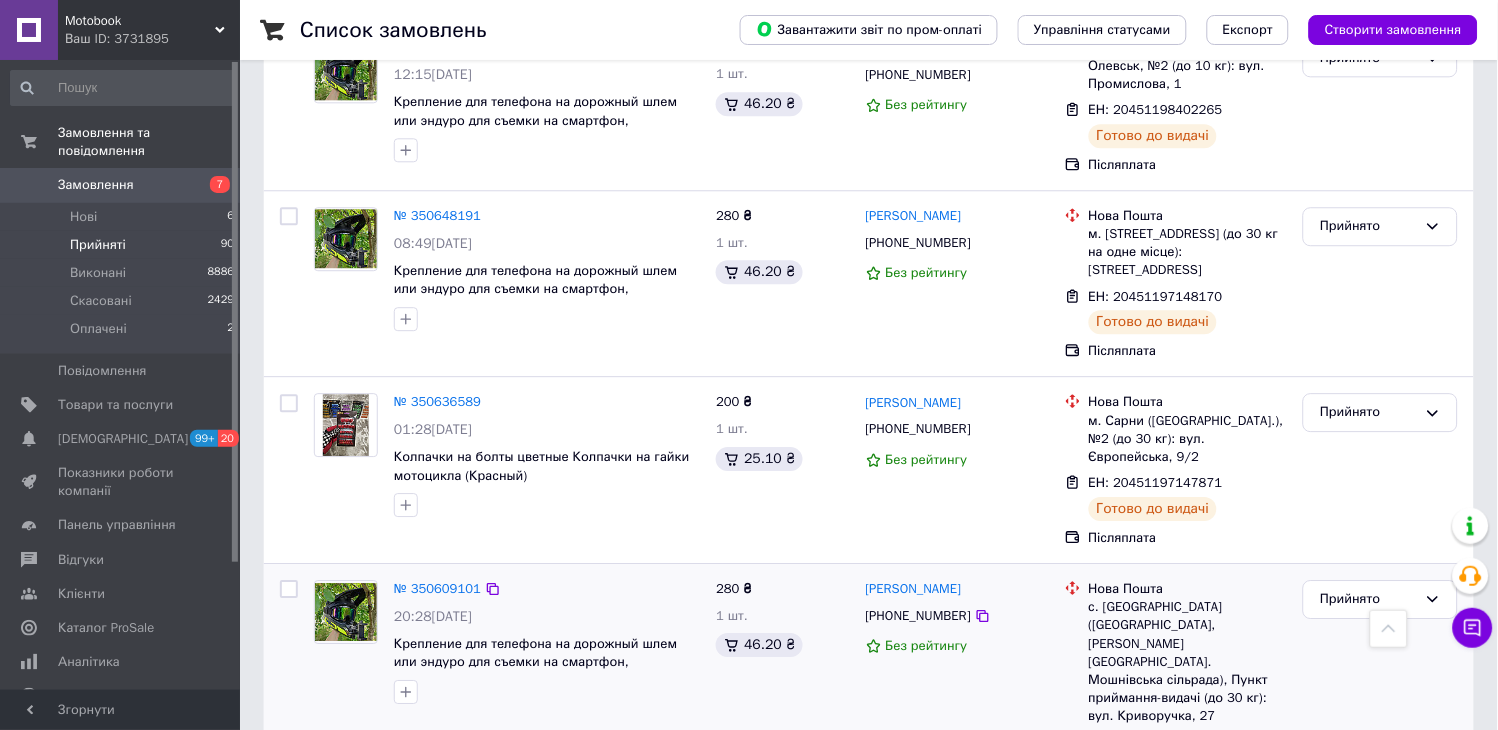 scroll, scrollTop: 1492, scrollLeft: 0, axis: vertical 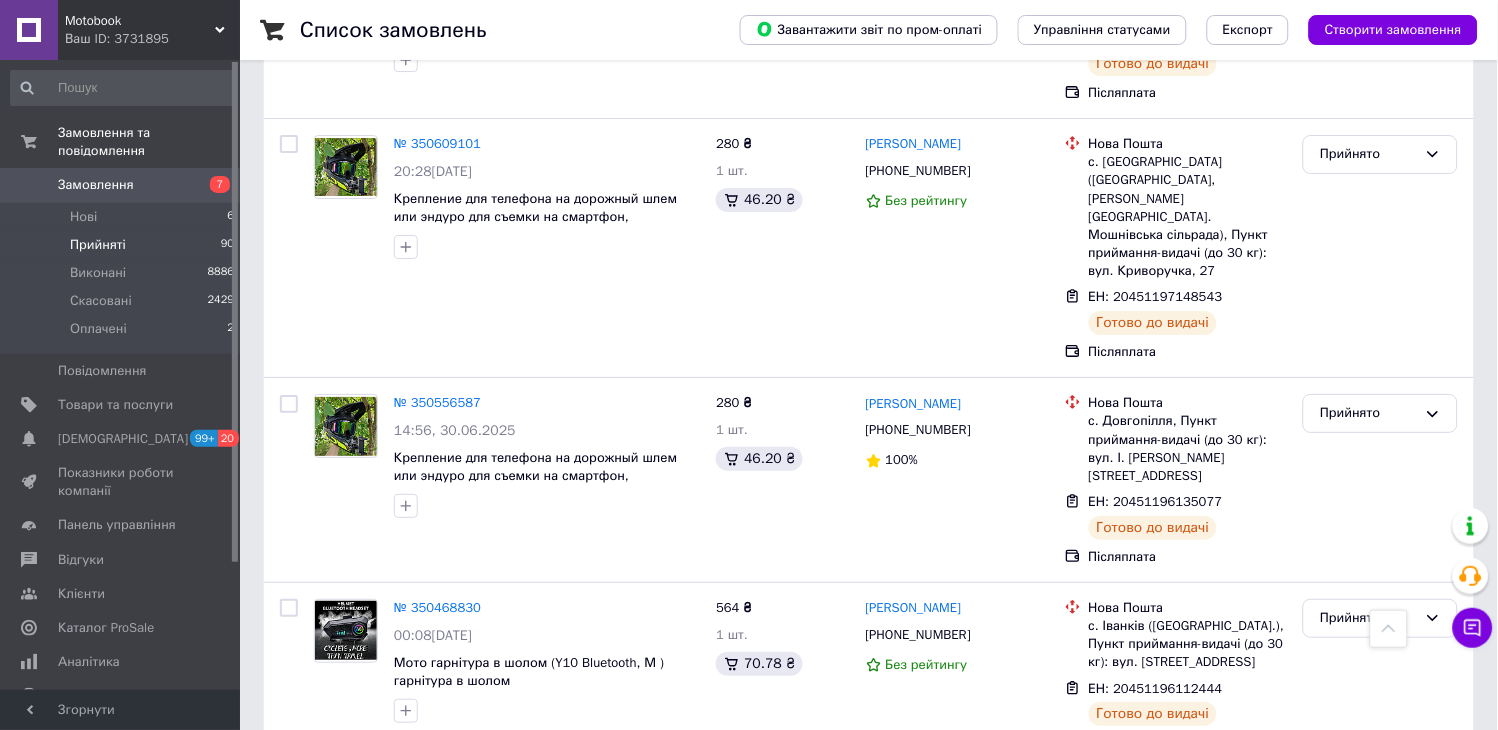 click on "4" at bounding box center (539, 813) 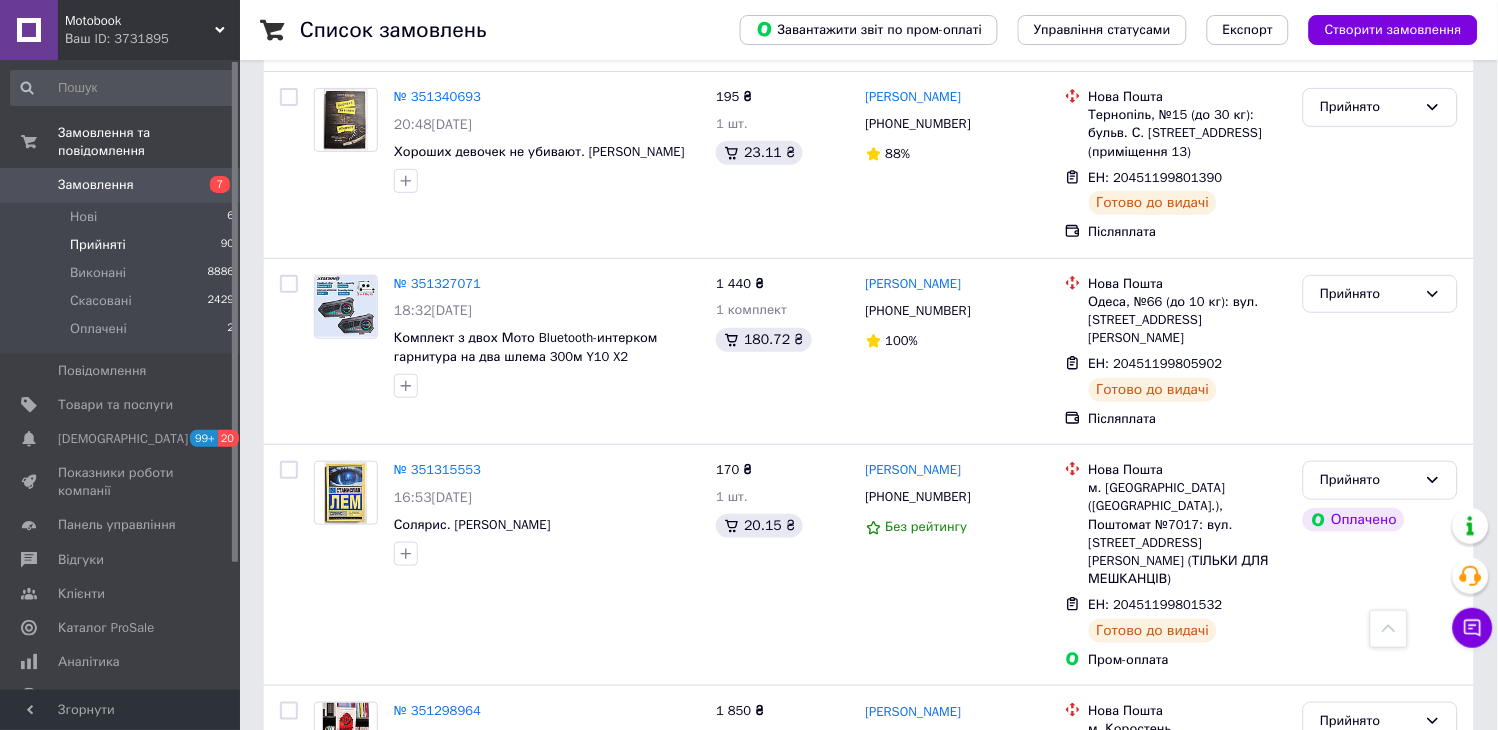scroll, scrollTop: 3475, scrollLeft: 0, axis: vertical 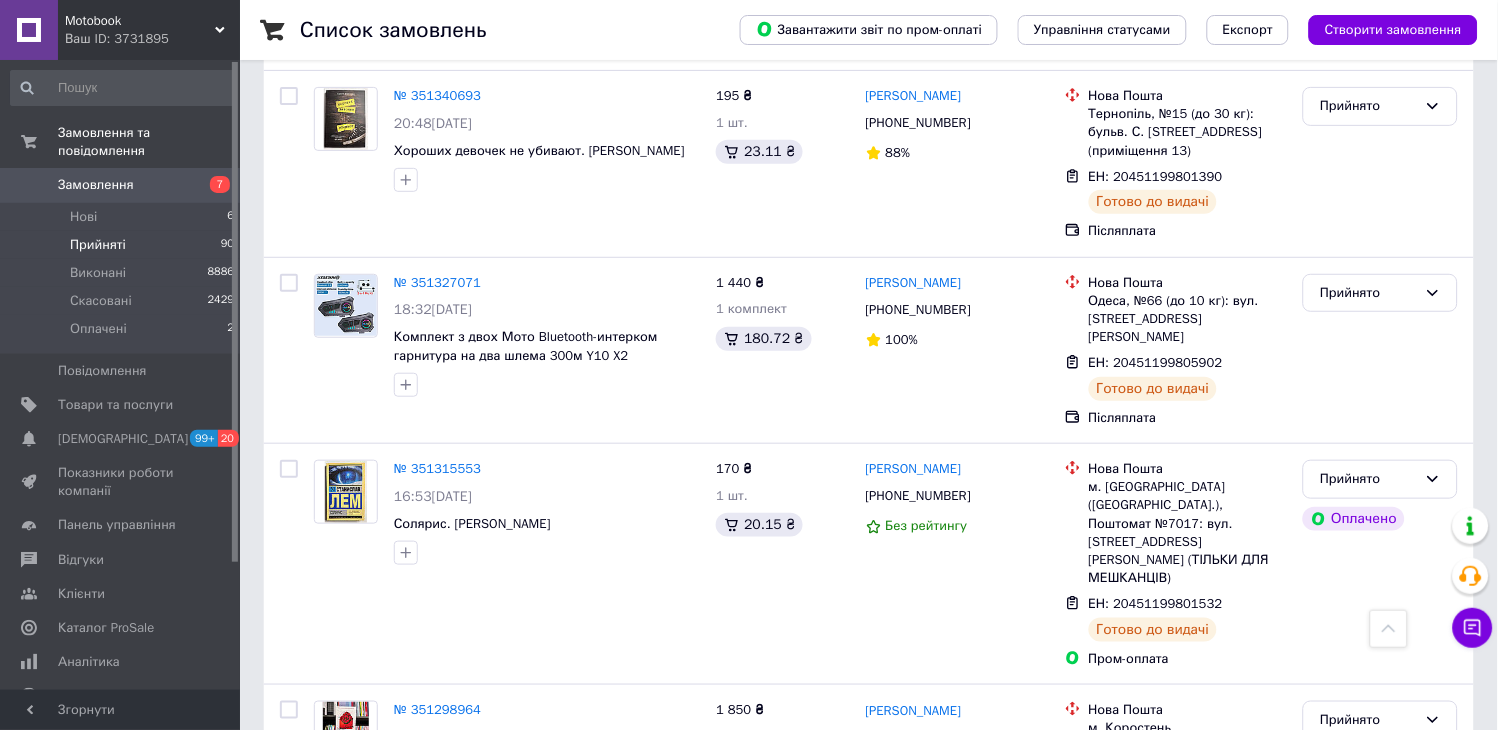 click on "3" at bounding box center [494, 952] 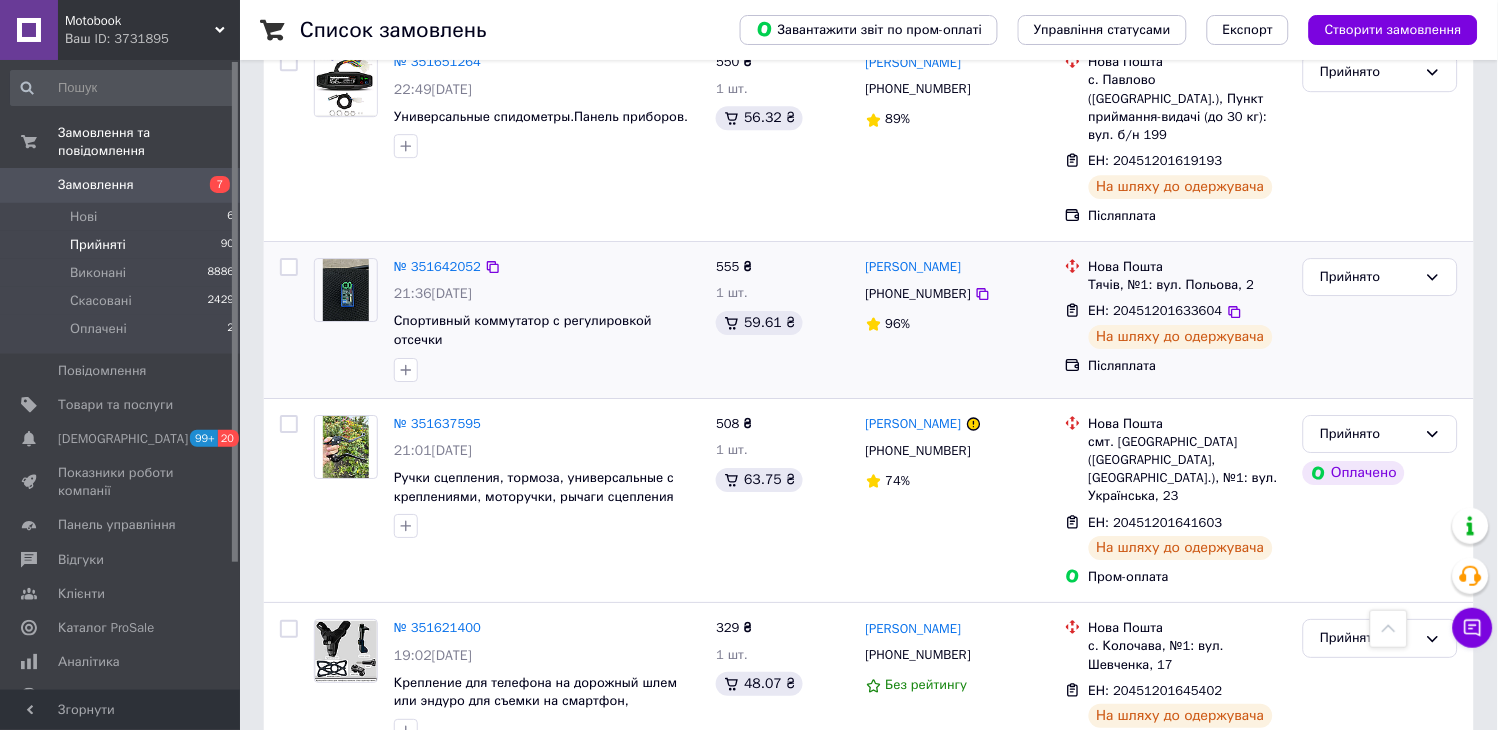 scroll, scrollTop: 3164, scrollLeft: 0, axis: vertical 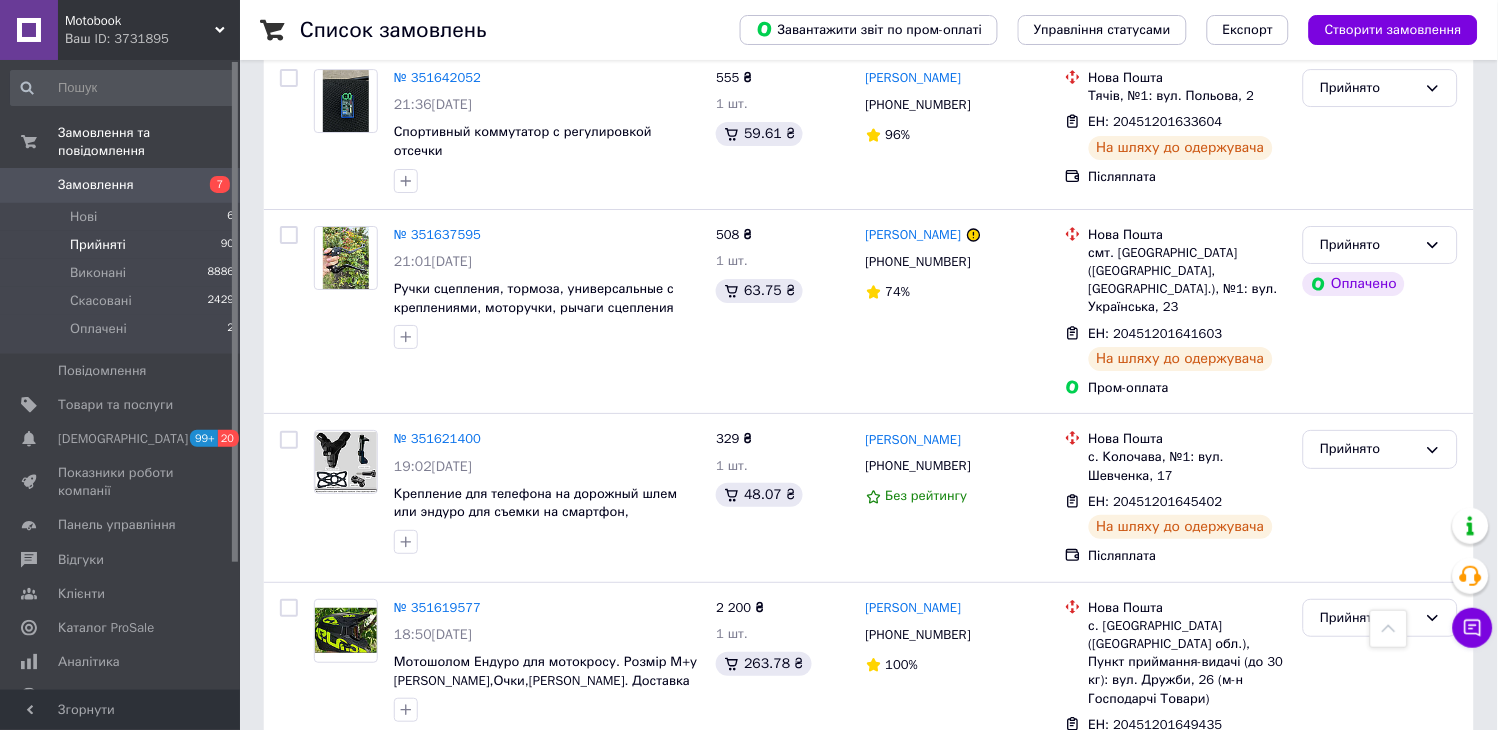 click on "2" at bounding box center [449, 849] 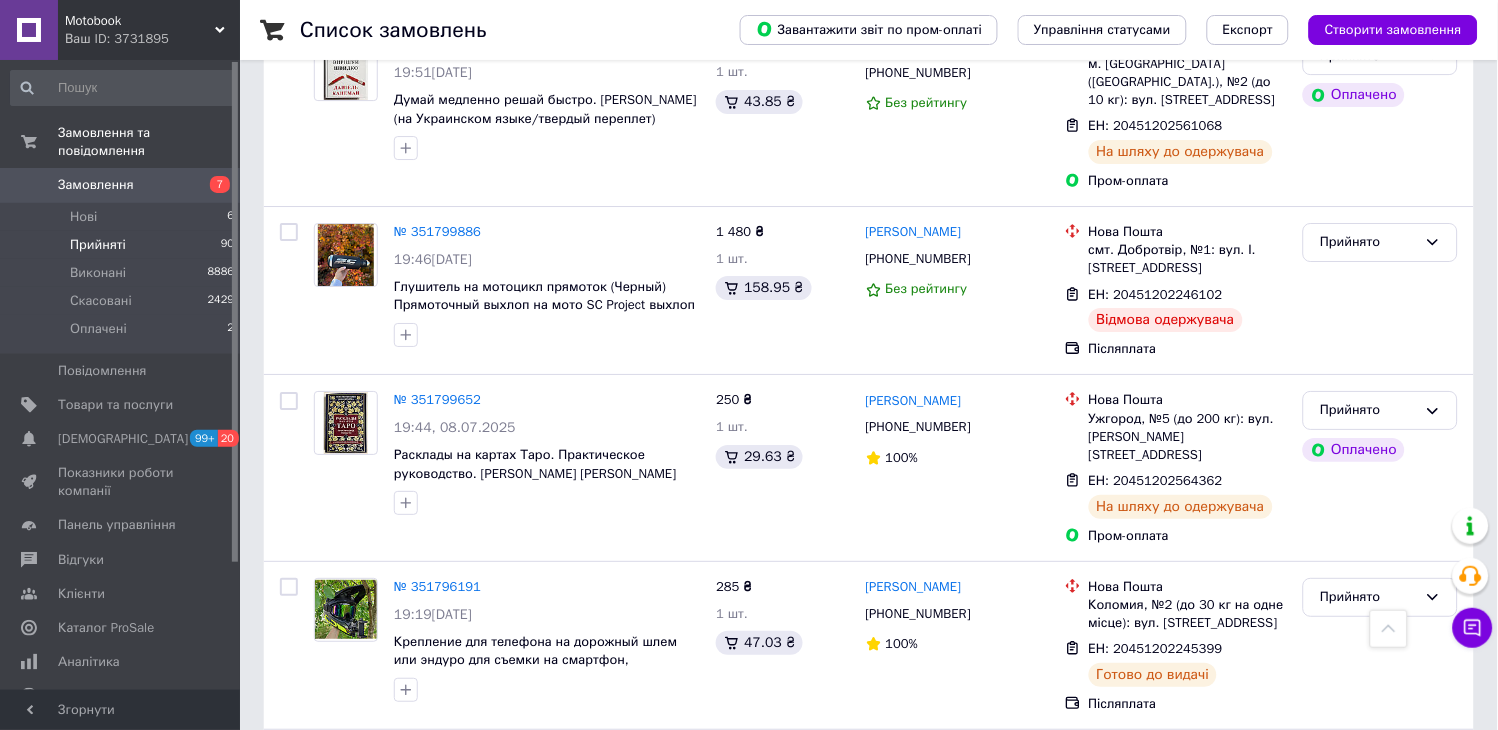 scroll, scrollTop: 3252, scrollLeft: 0, axis: vertical 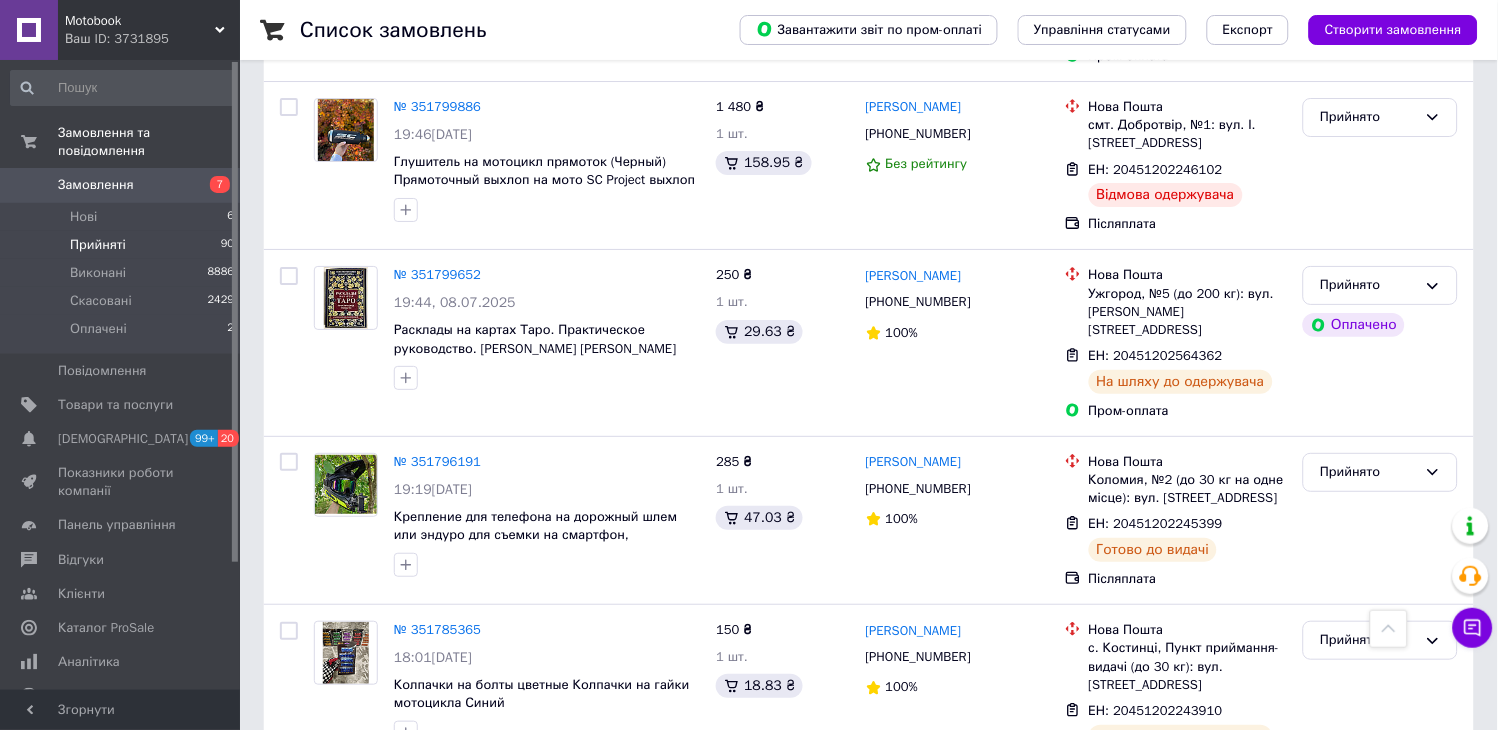 click on "1" at bounding box center (404, 1004) 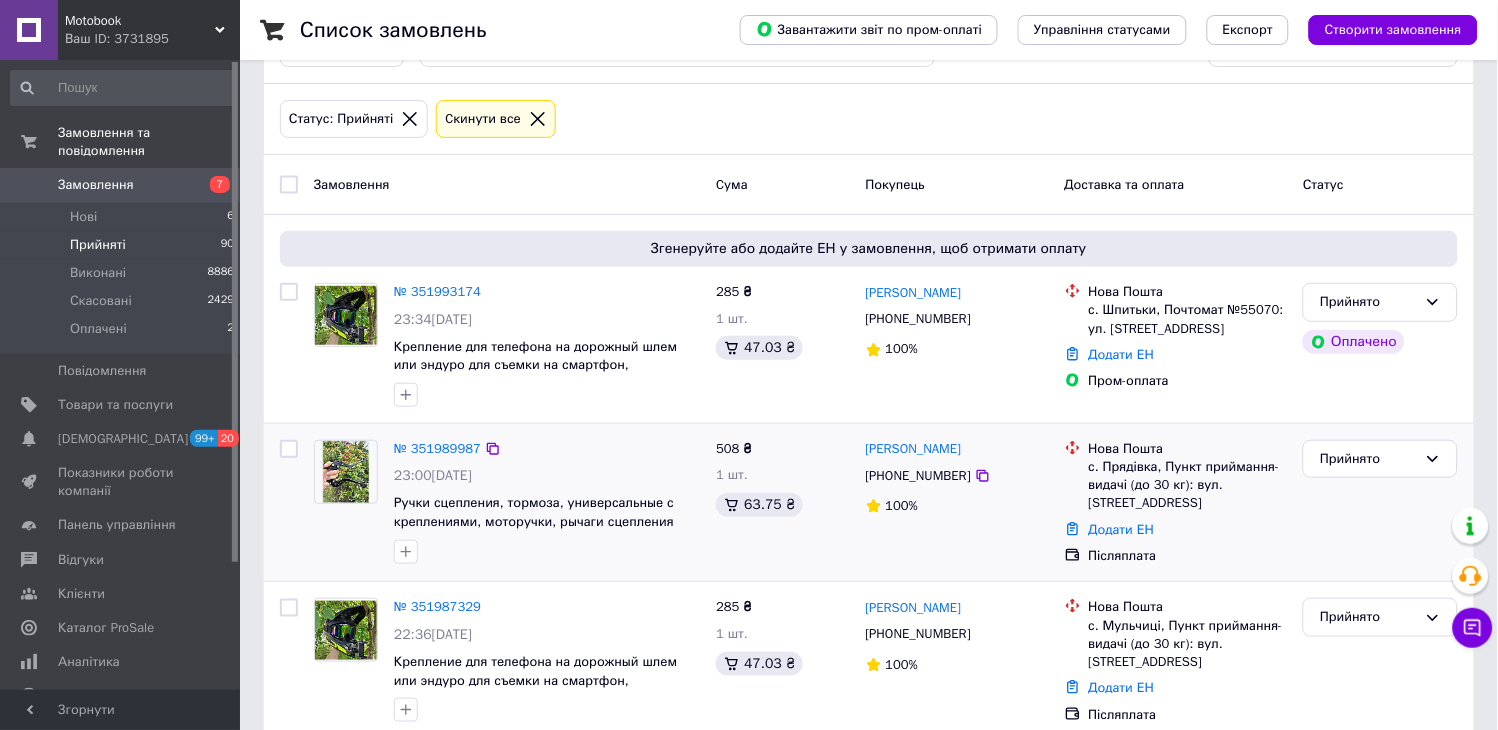 scroll, scrollTop: 111, scrollLeft: 0, axis: vertical 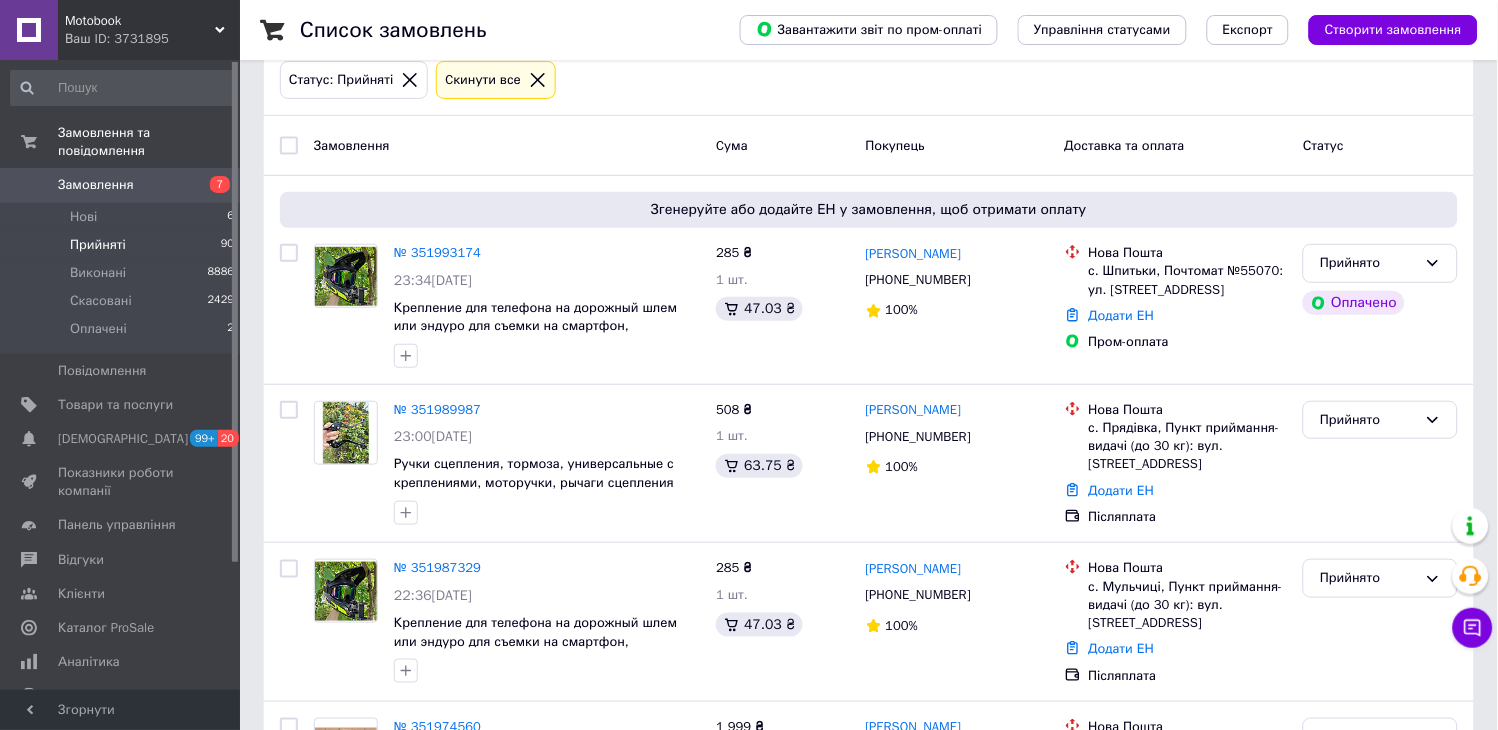 click on "Створити замовлення" at bounding box center [1393, 30] 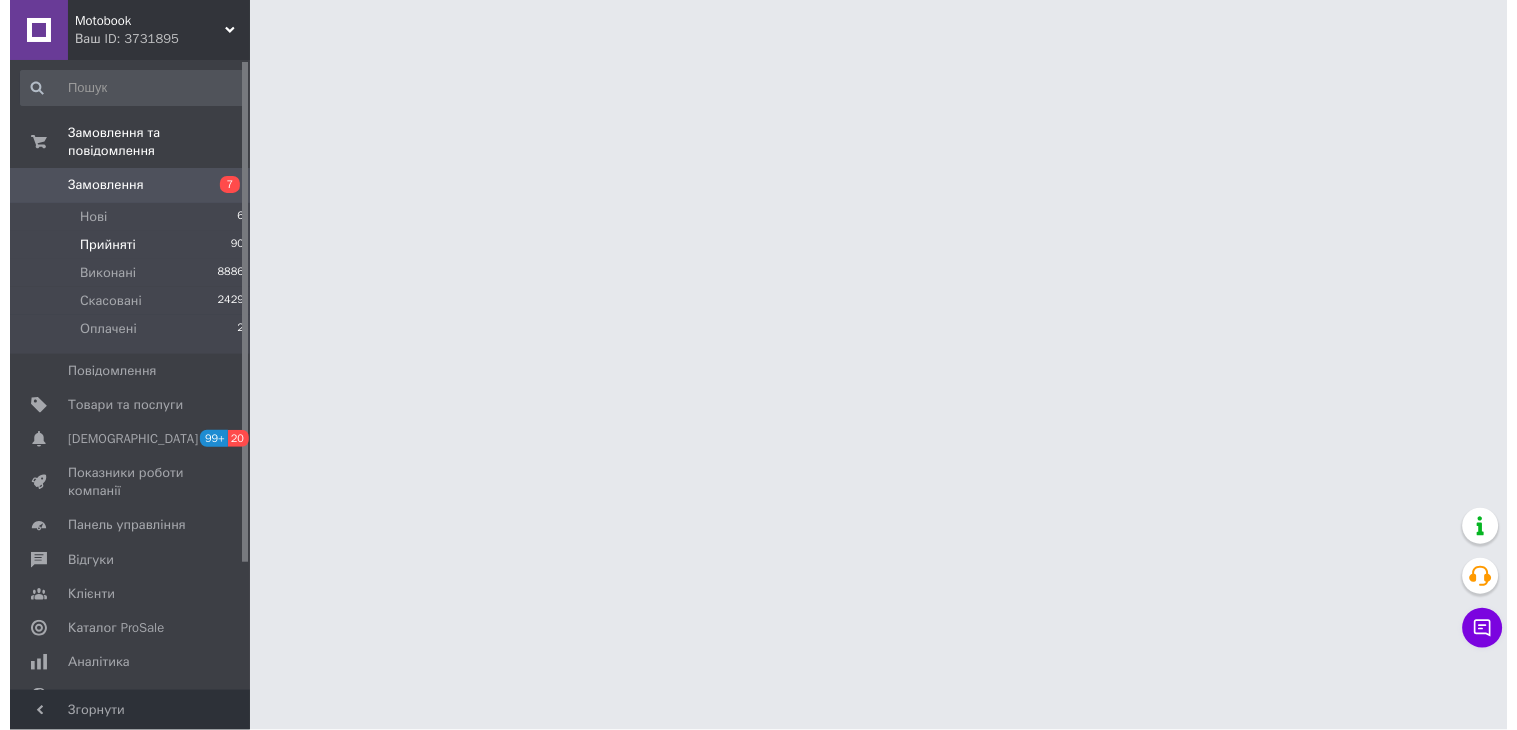 scroll, scrollTop: 0, scrollLeft: 0, axis: both 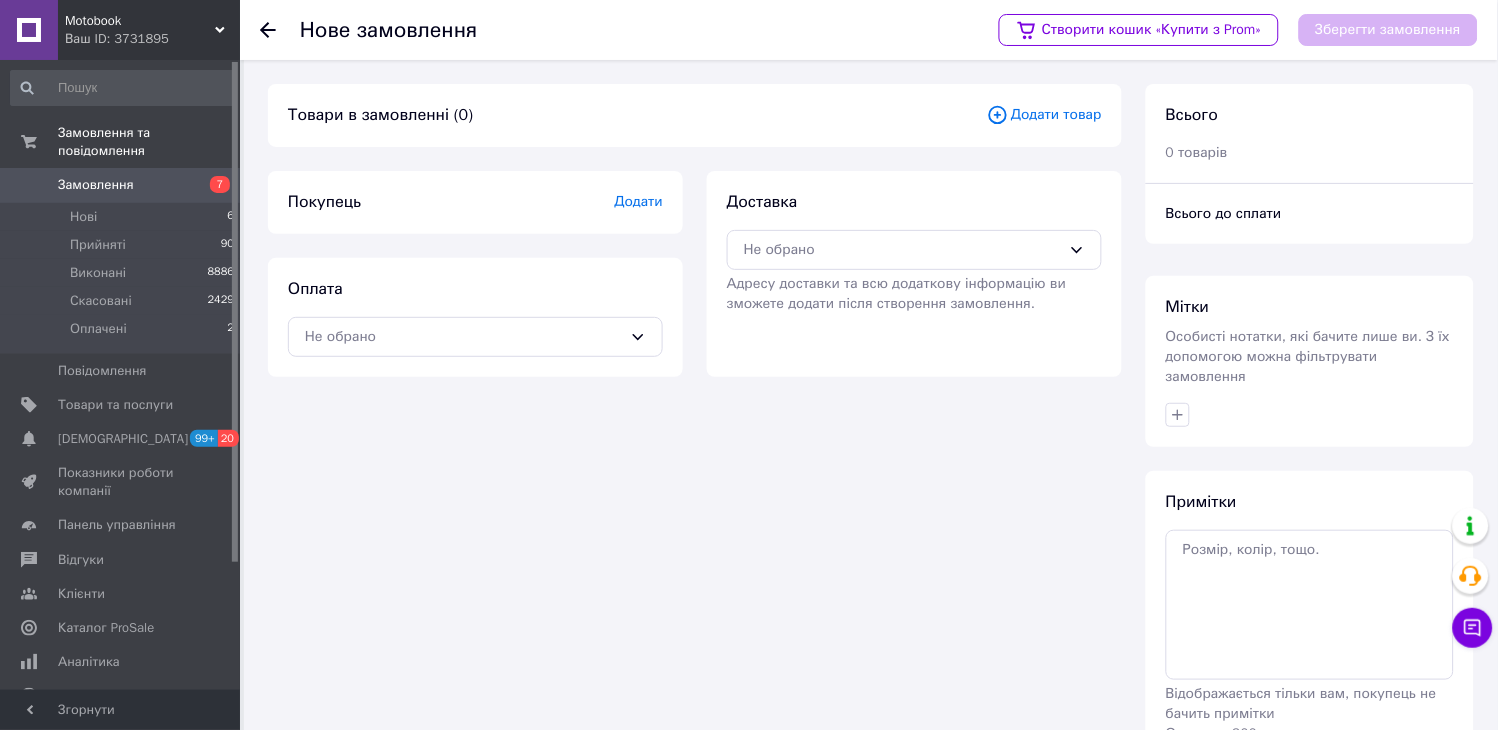 click on "Додати" at bounding box center [639, 201] 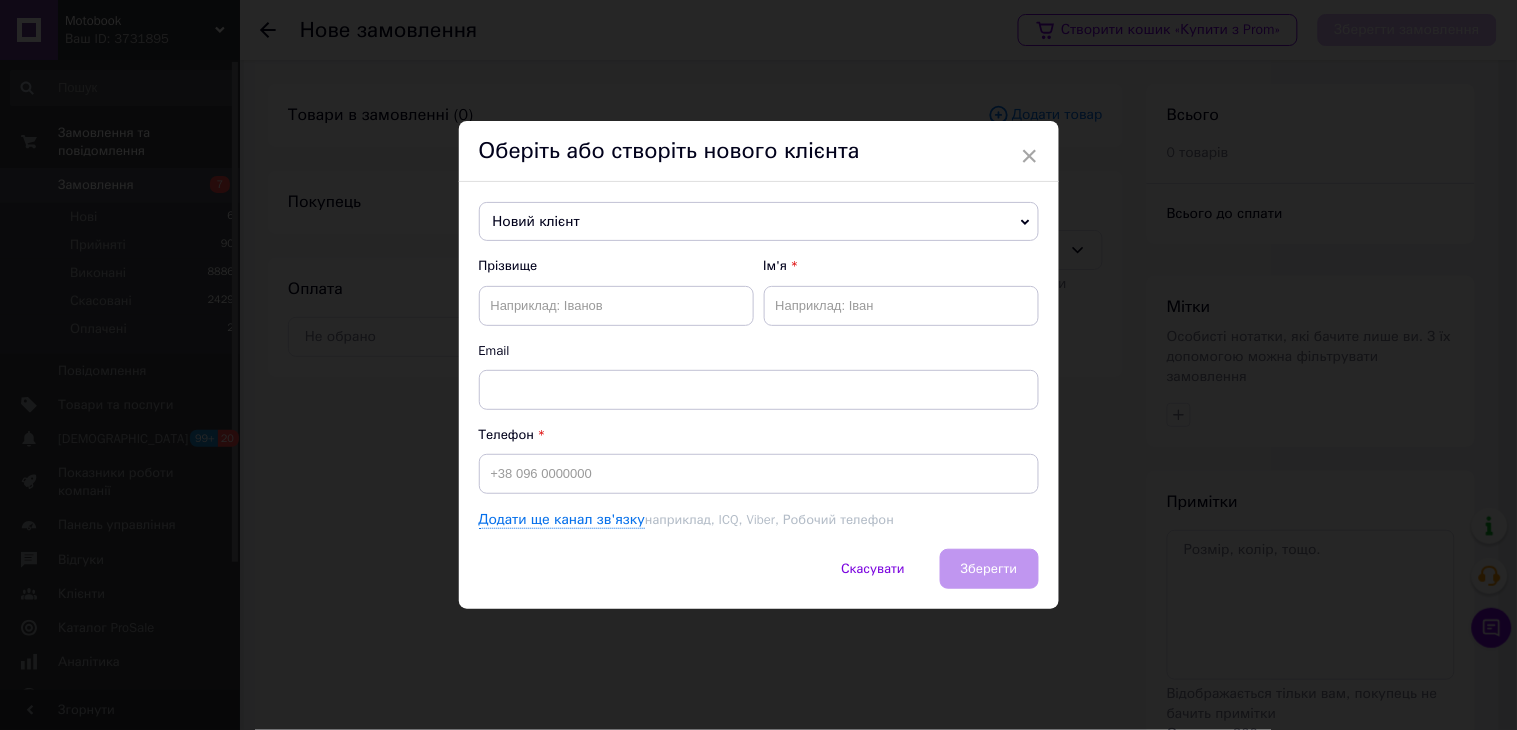click on "Новий клієнт" at bounding box center (759, 222) 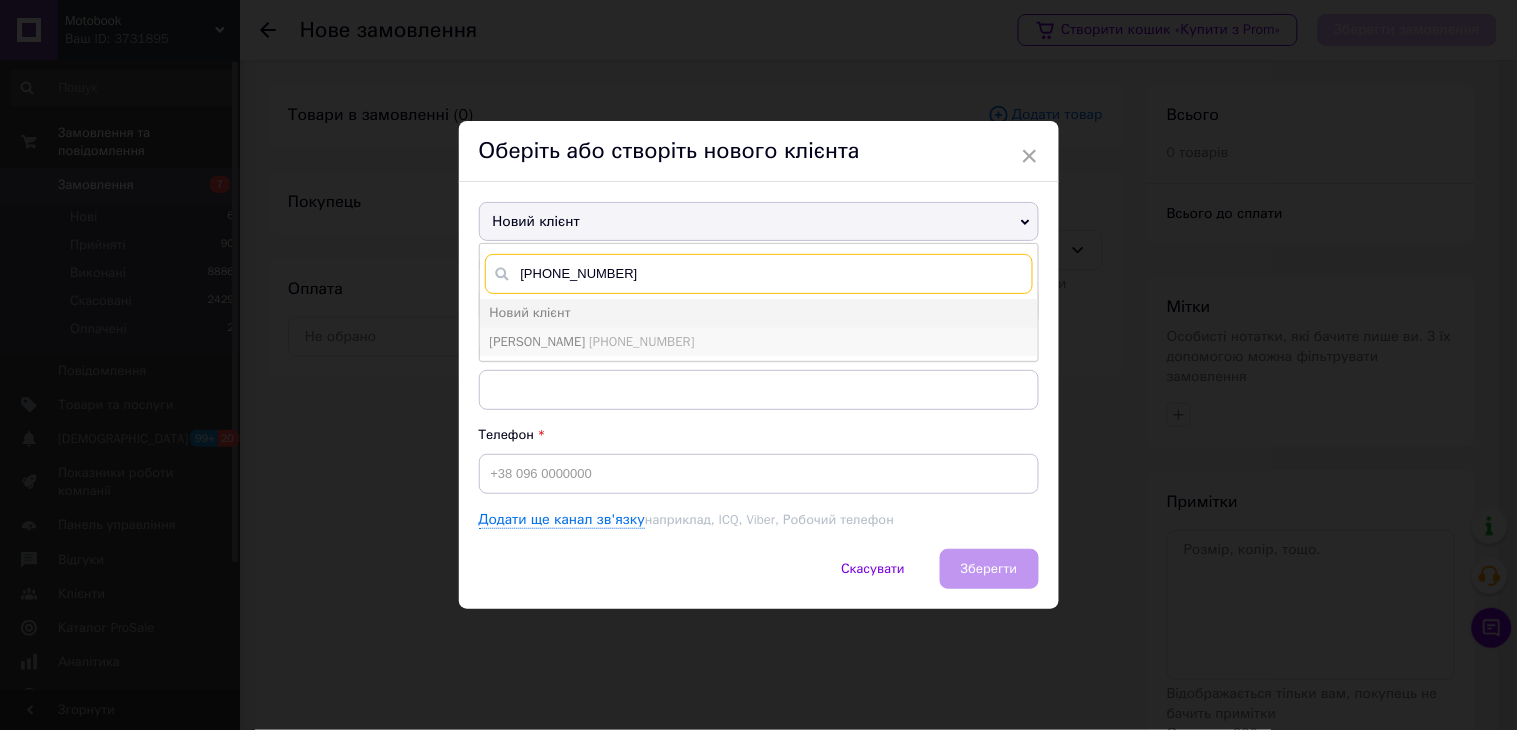 type on "[PHONE_NUMBER]" 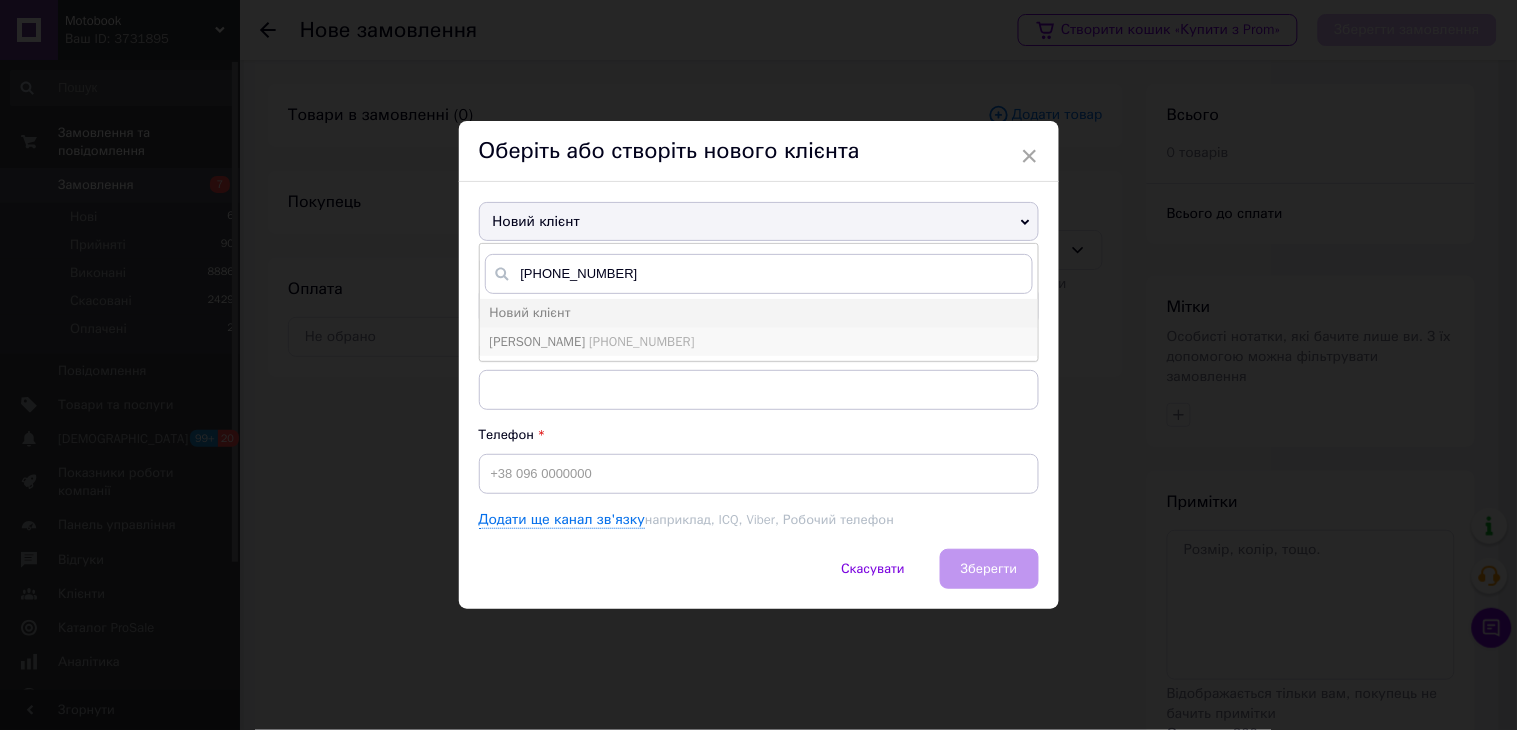 click on "[PHONE_NUMBER]" at bounding box center [641, 341] 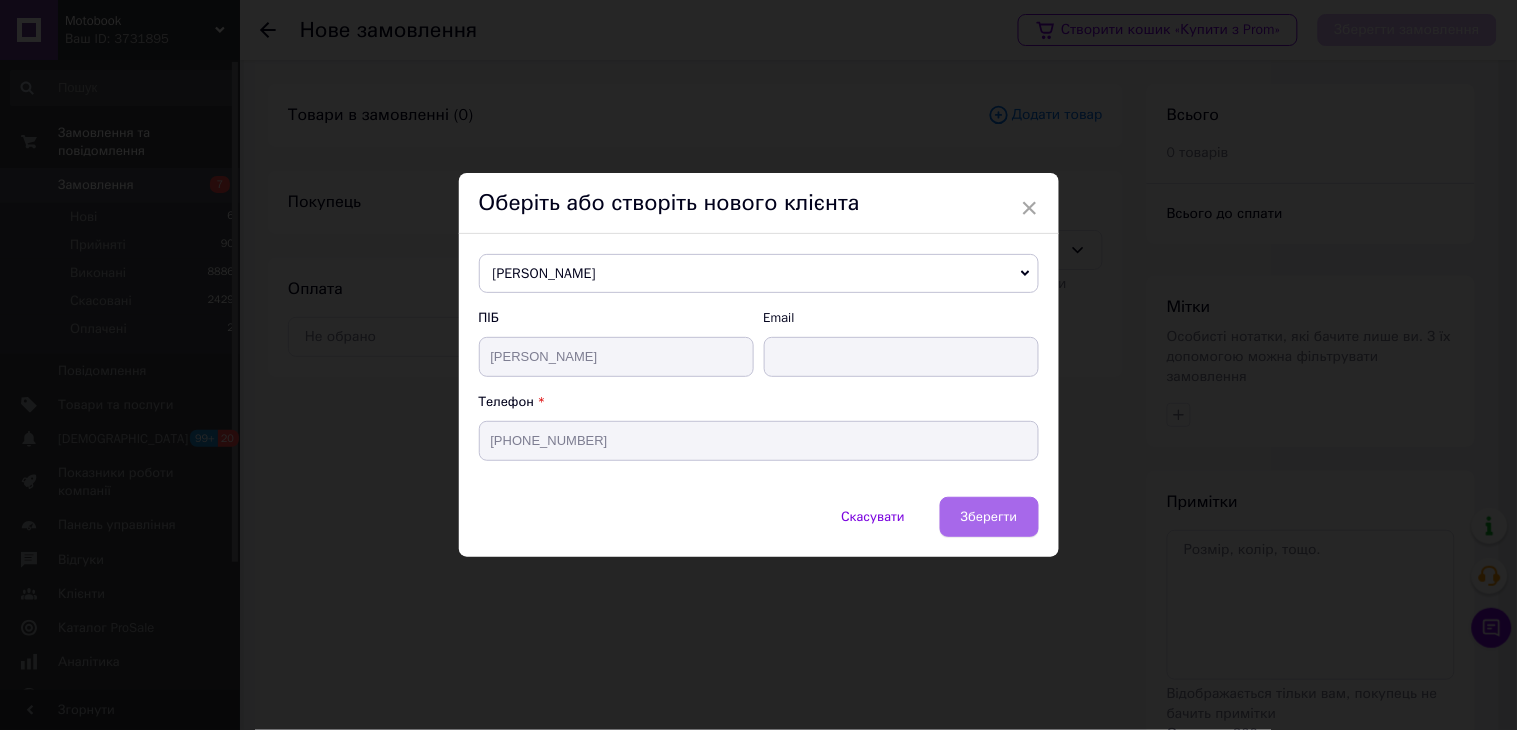 click on "Зберегти" at bounding box center (989, 516) 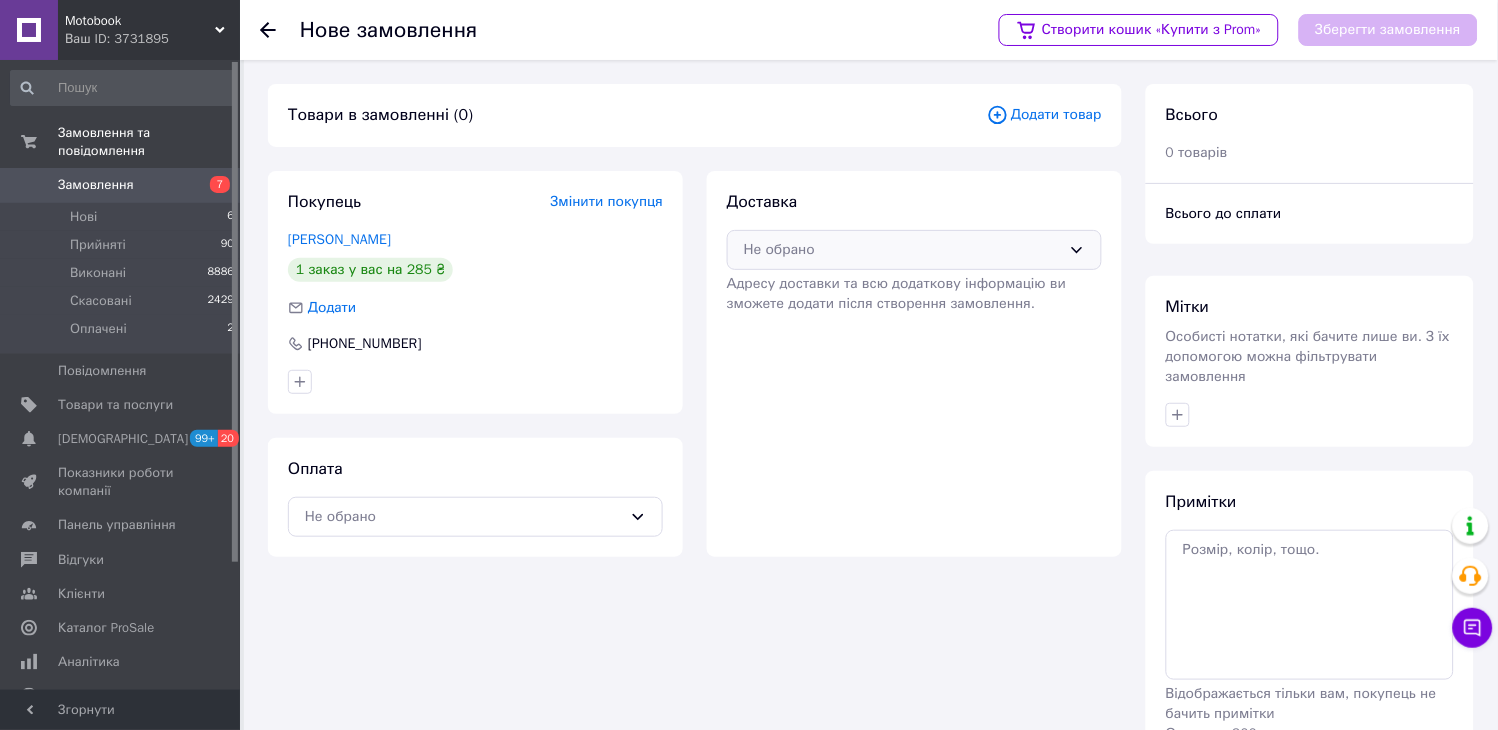 click 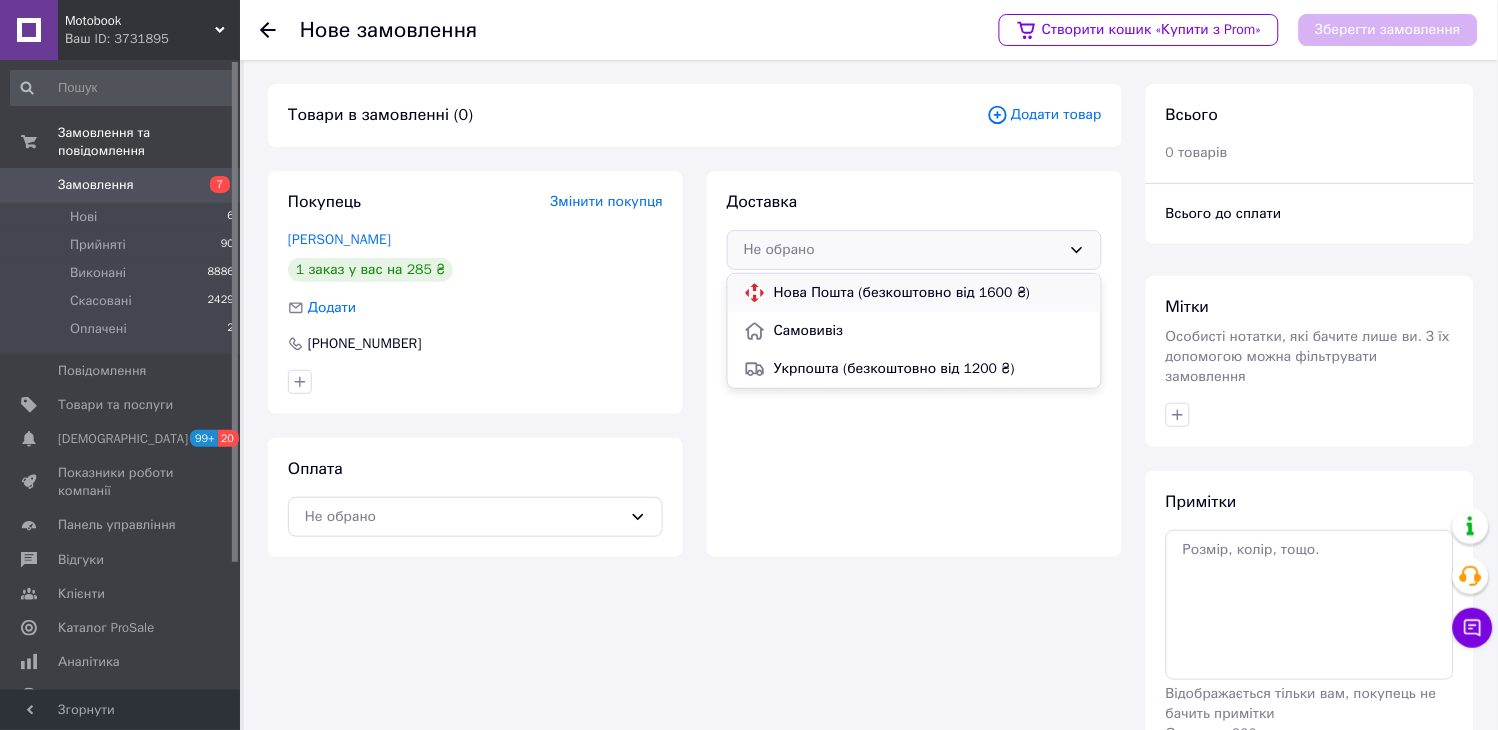 click on "Нова Пошта (безкоштовно від 1600 ₴)" at bounding box center [929, 293] 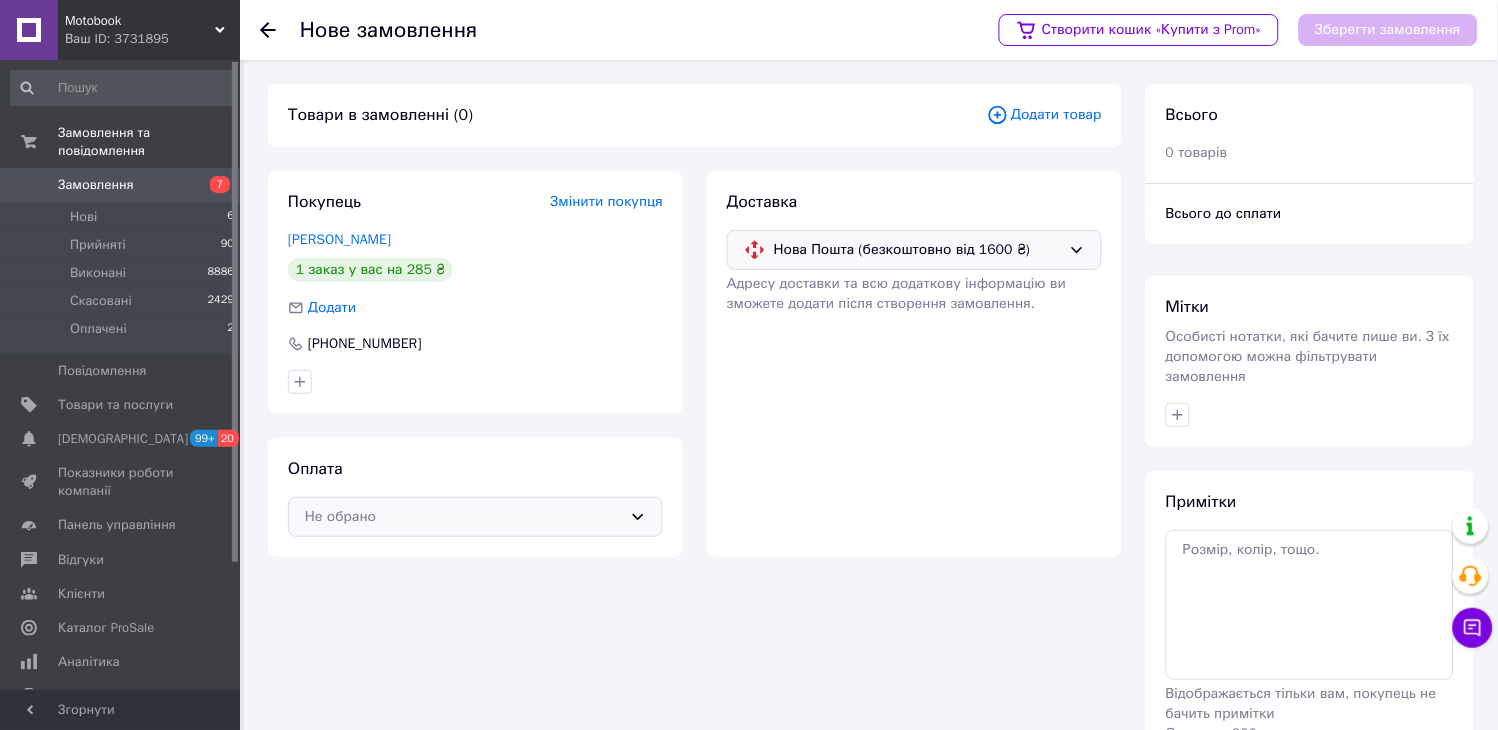 click 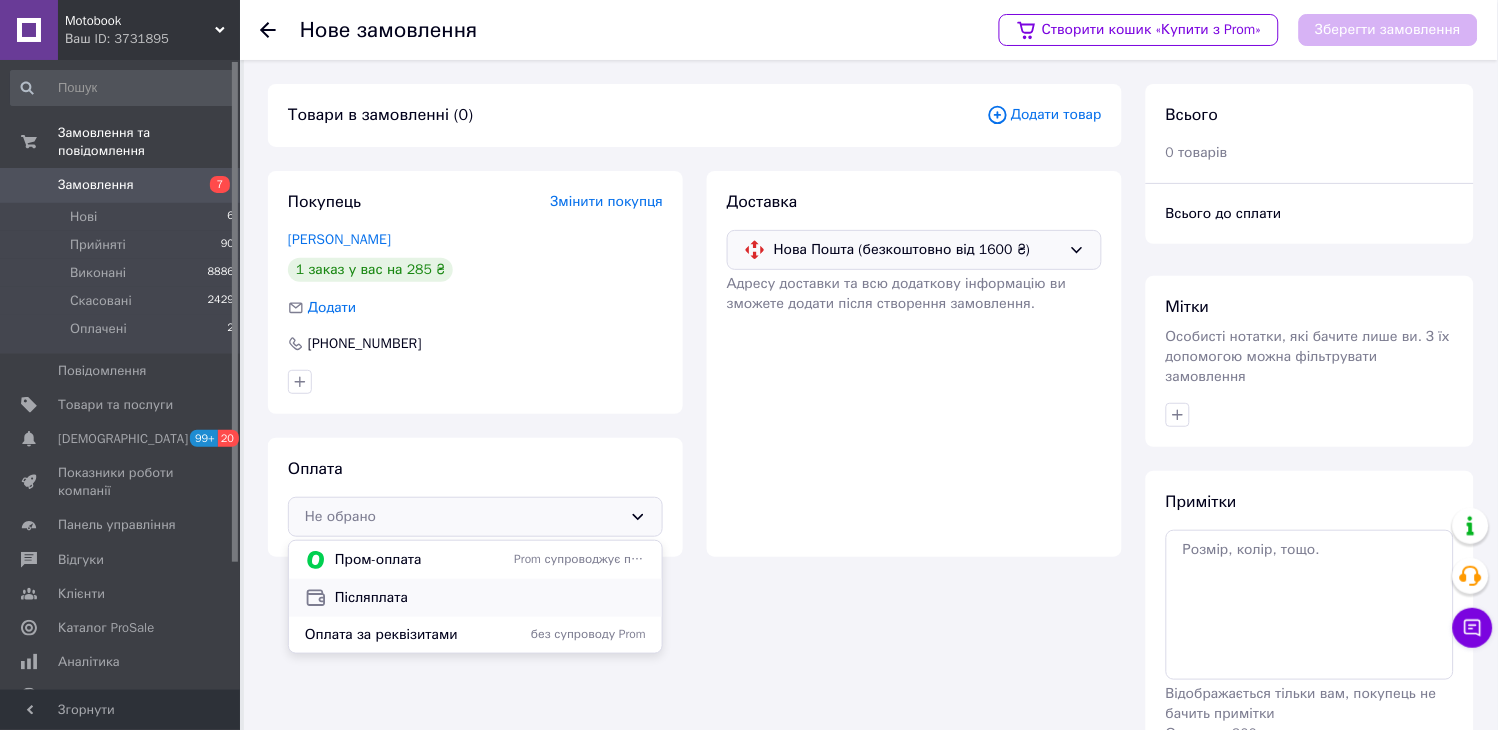 click on "Післяплата" at bounding box center (490, 598) 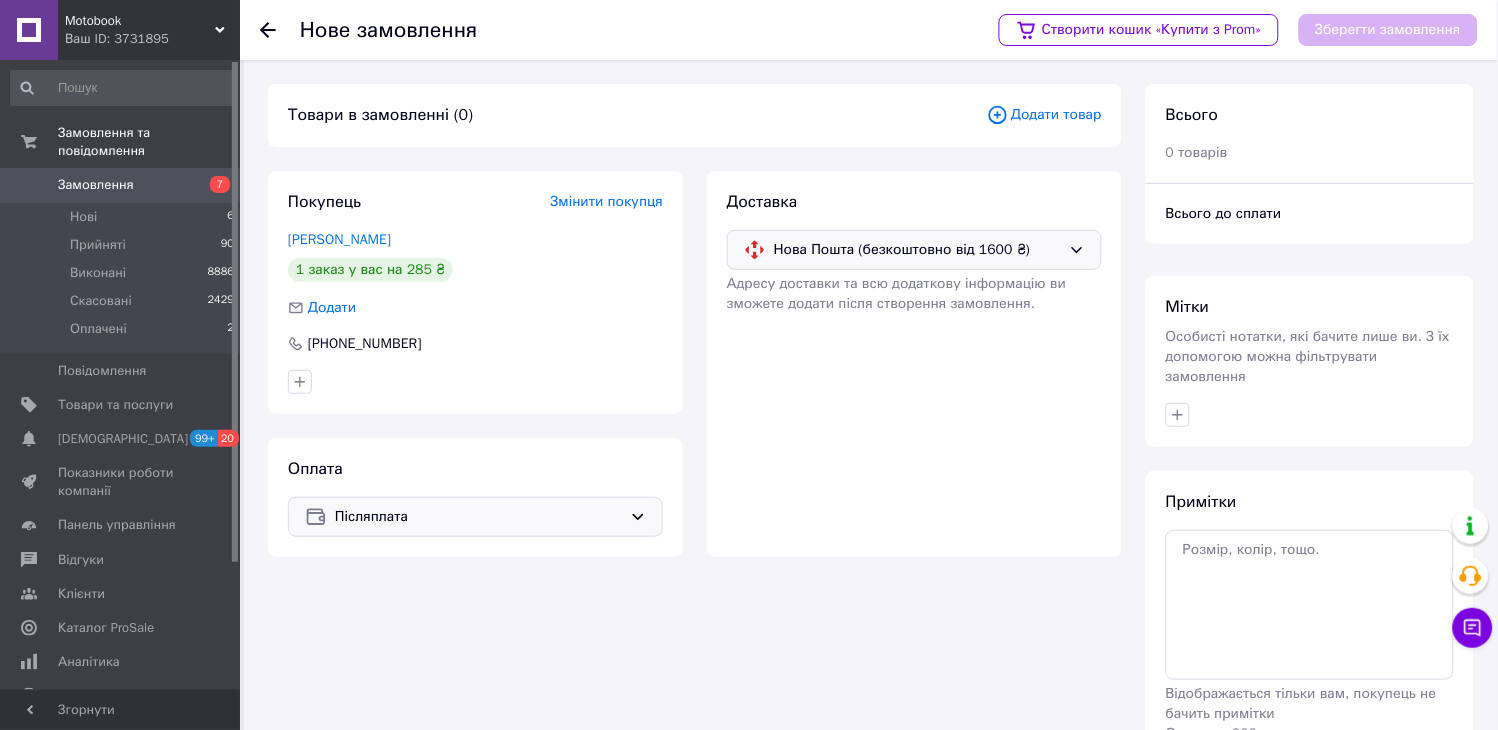 click 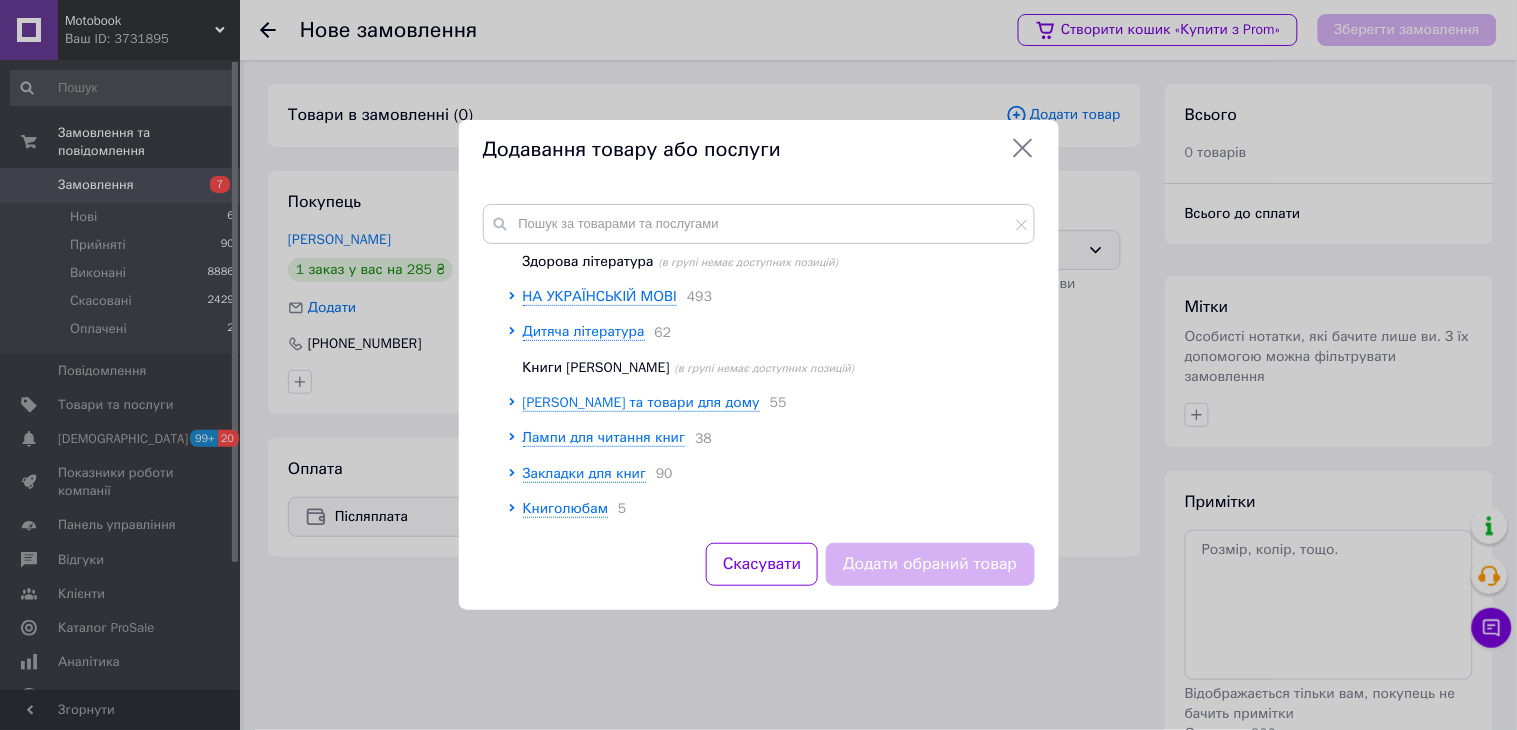 scroll, scrollTop: 2196, scrollLeft: 0, axis: vertical 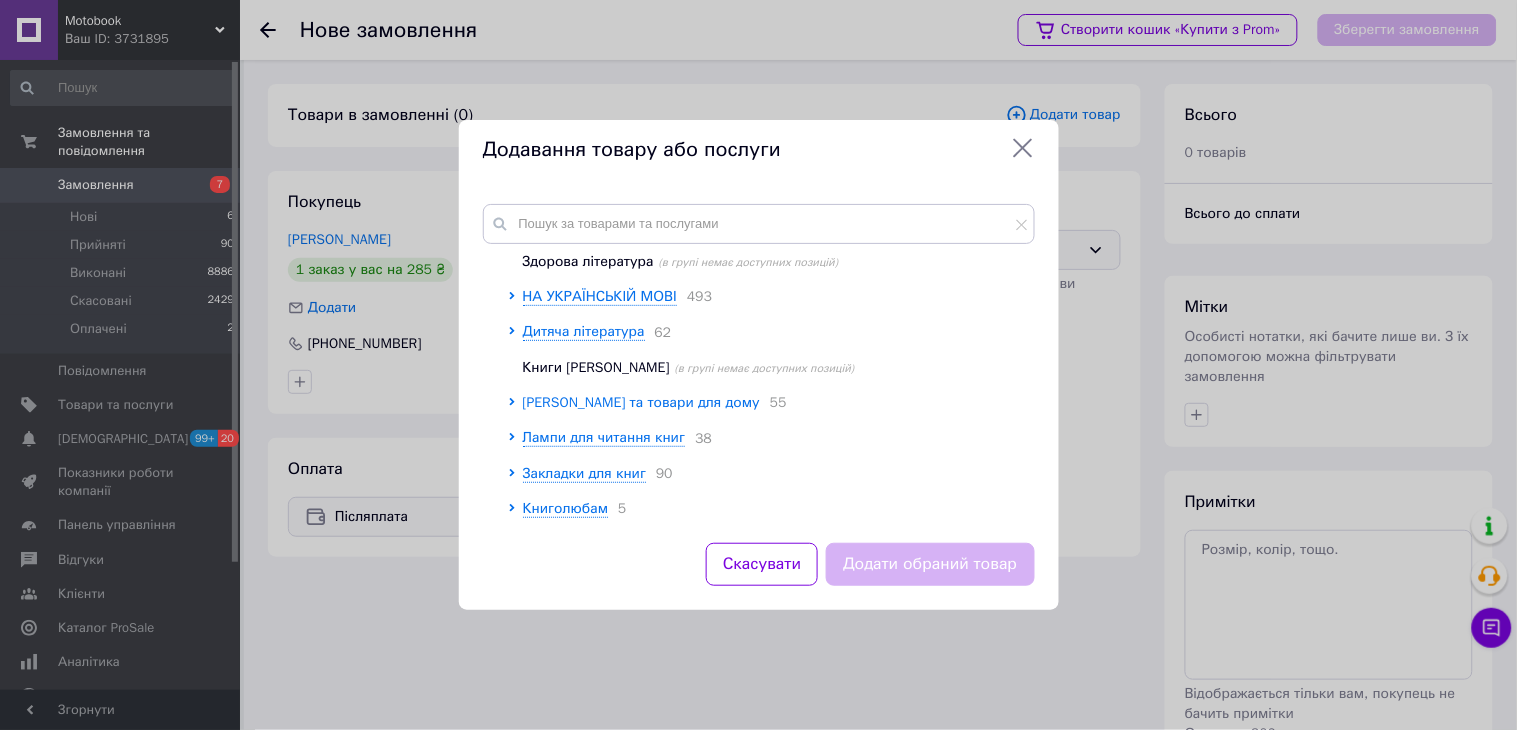 click on "[PERSON_NAME] та товари для дому" at bounding box center [641, 402] 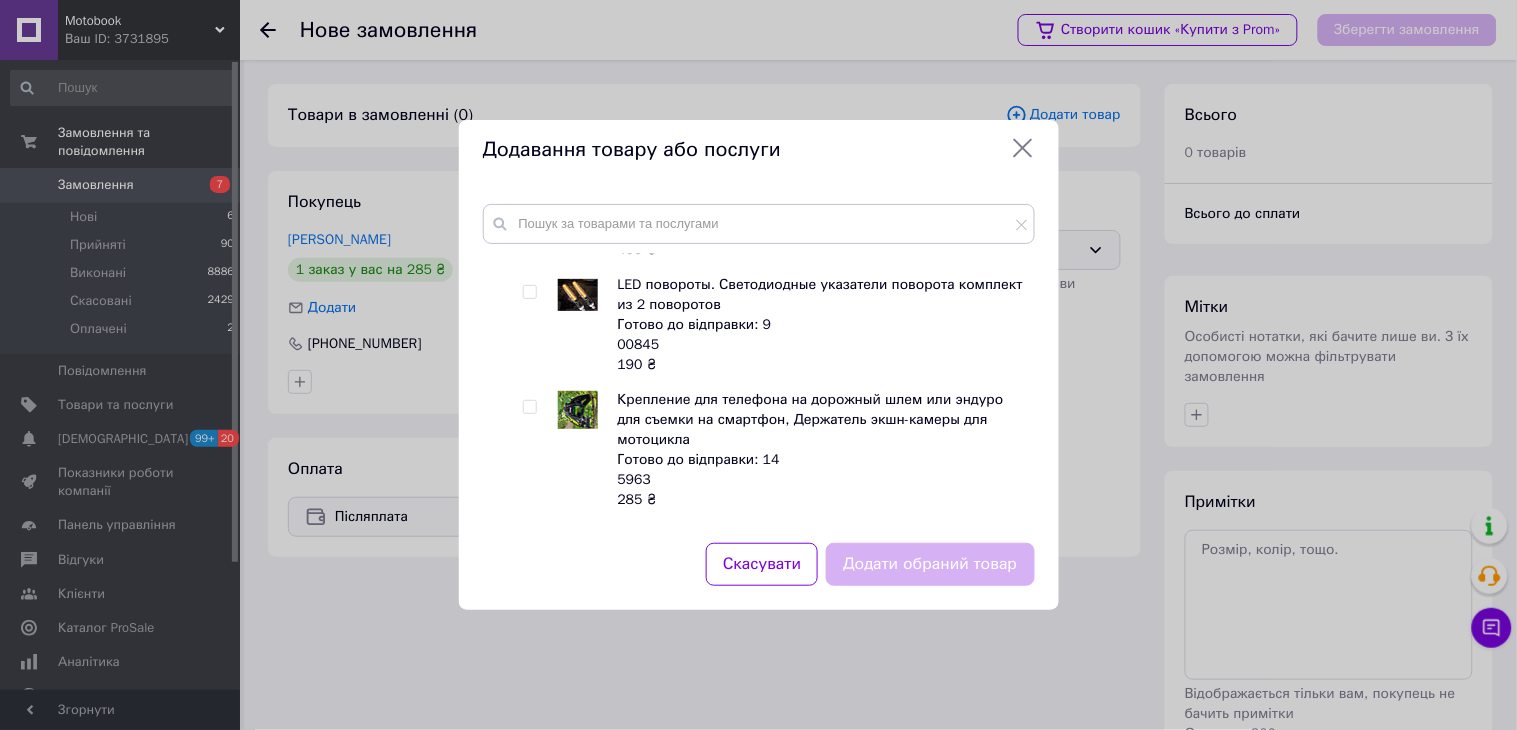scroll, scrollTop: 3641, scrollLeft: 0, axis: vertical 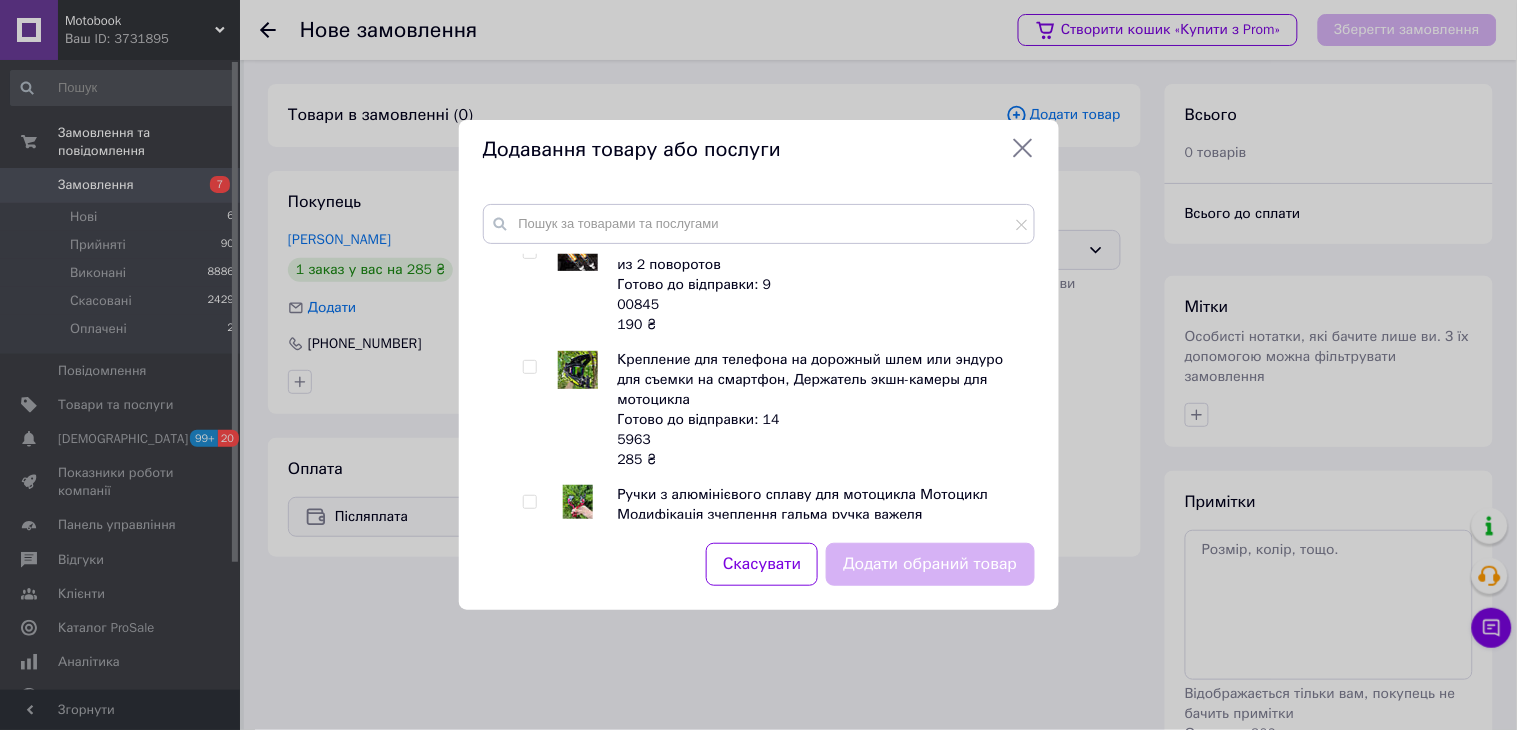 click at bounding box center (578, 370) 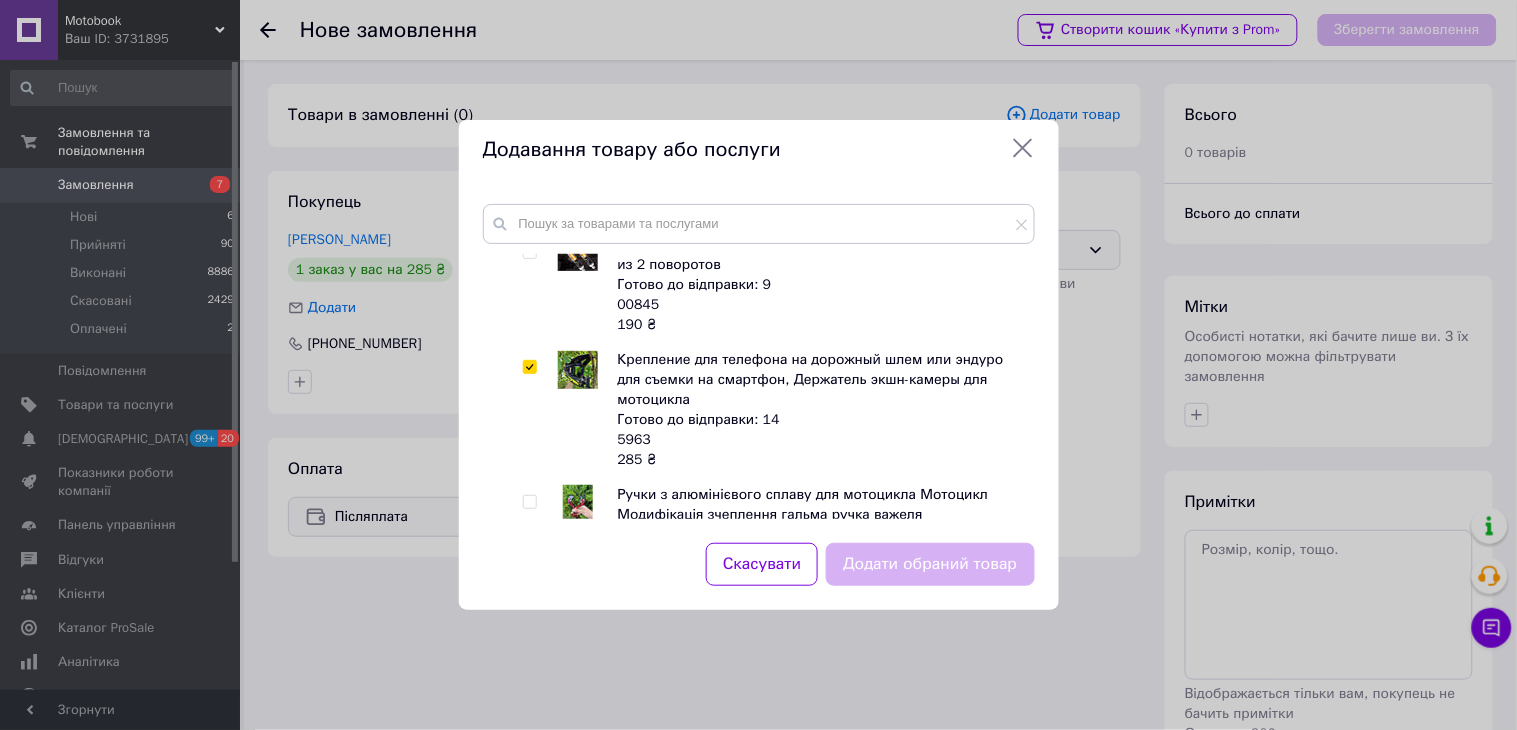 checkbox on "true" 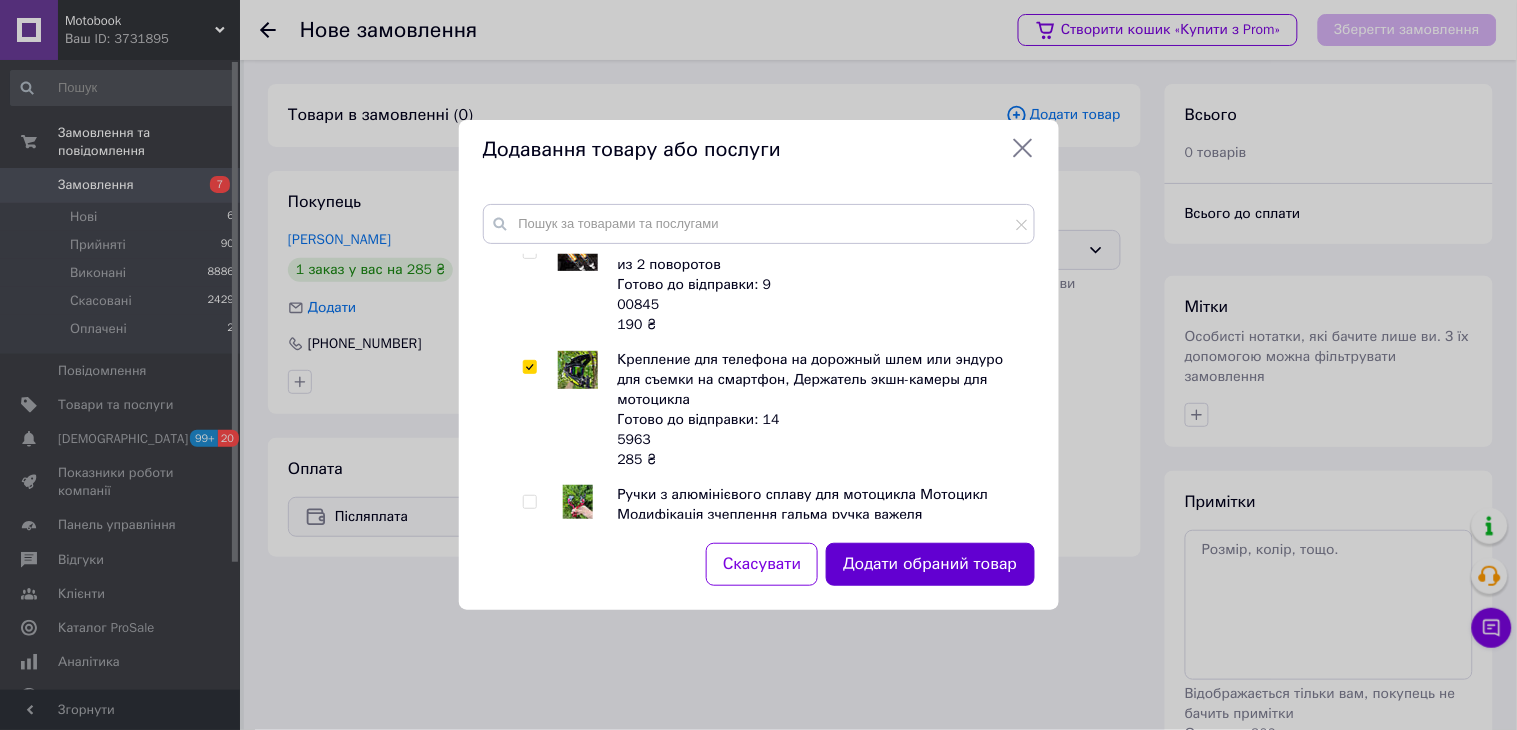 click on "Додати обраний товар" at bounding box center [930, 564] 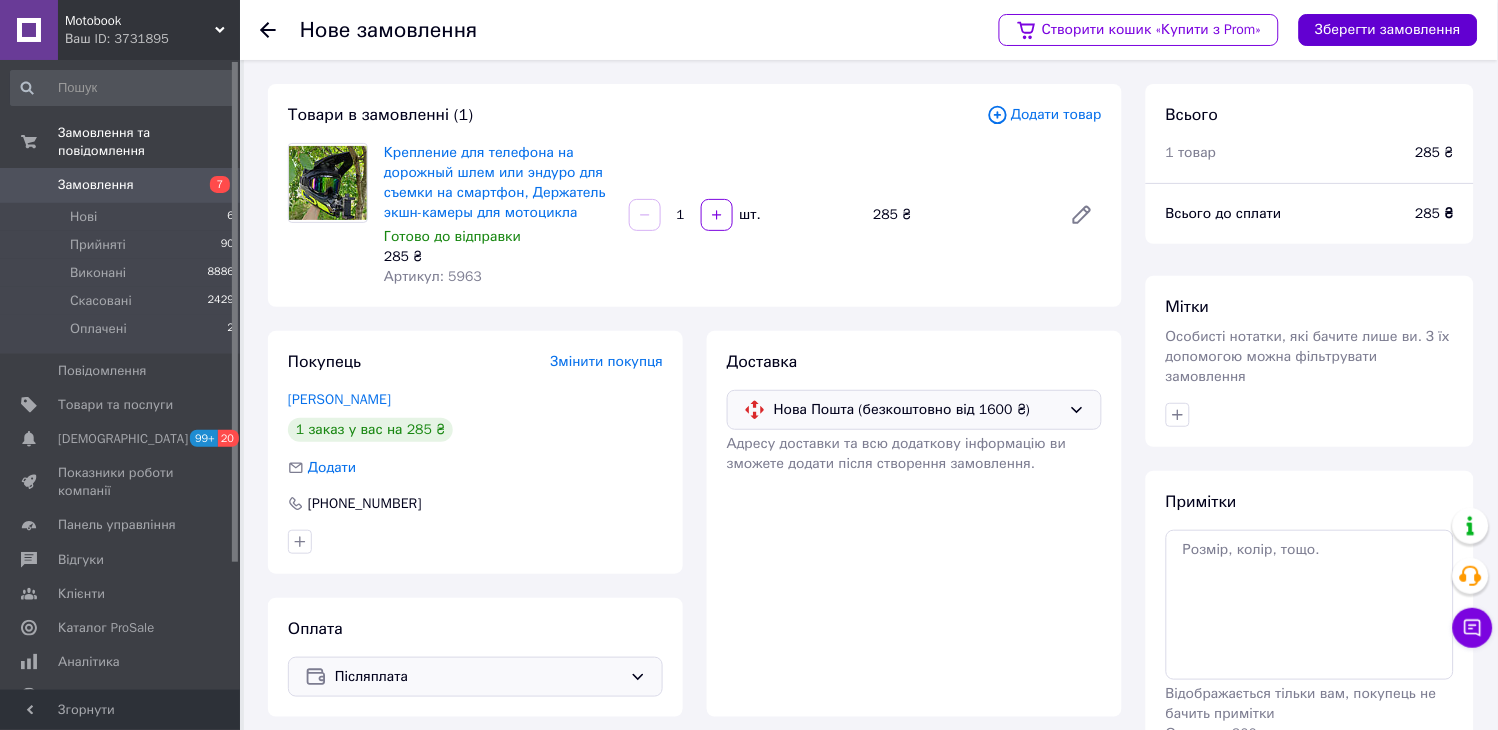 click on "Зберегти замовлення" at bounding box center [1388, 30] 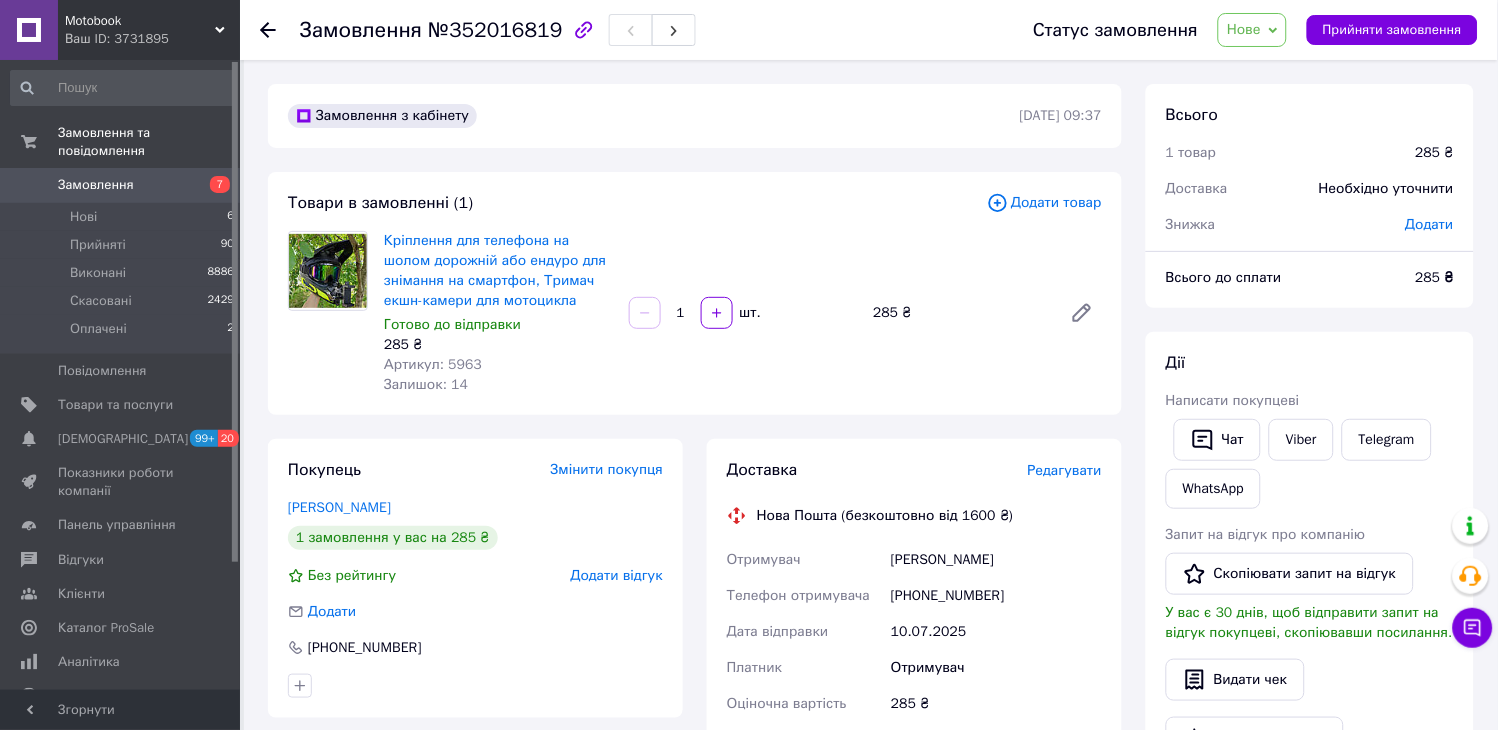 click on "Редагувати" at bounding box center (1065, 470) 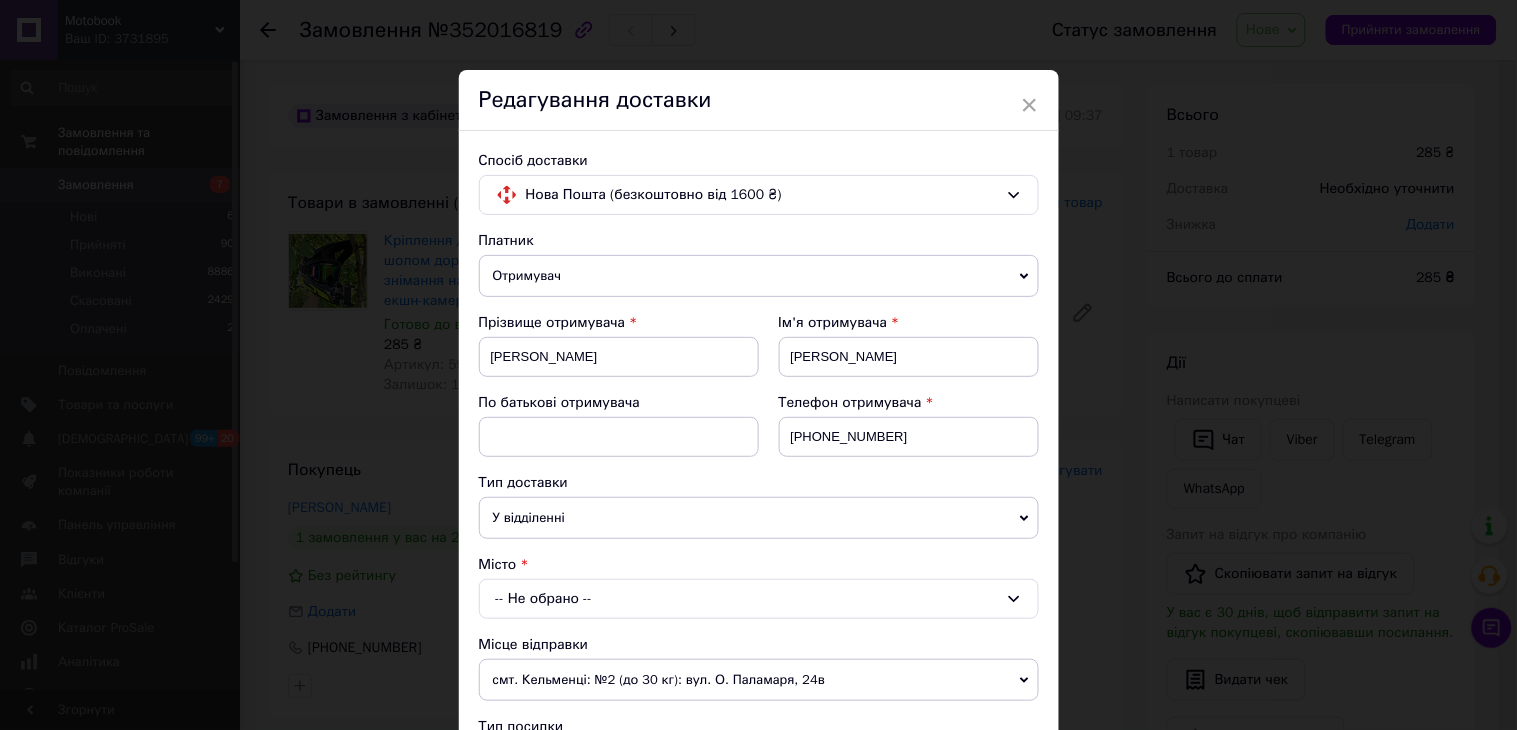 click on "У відділенні" at bounding box center [759, 518] 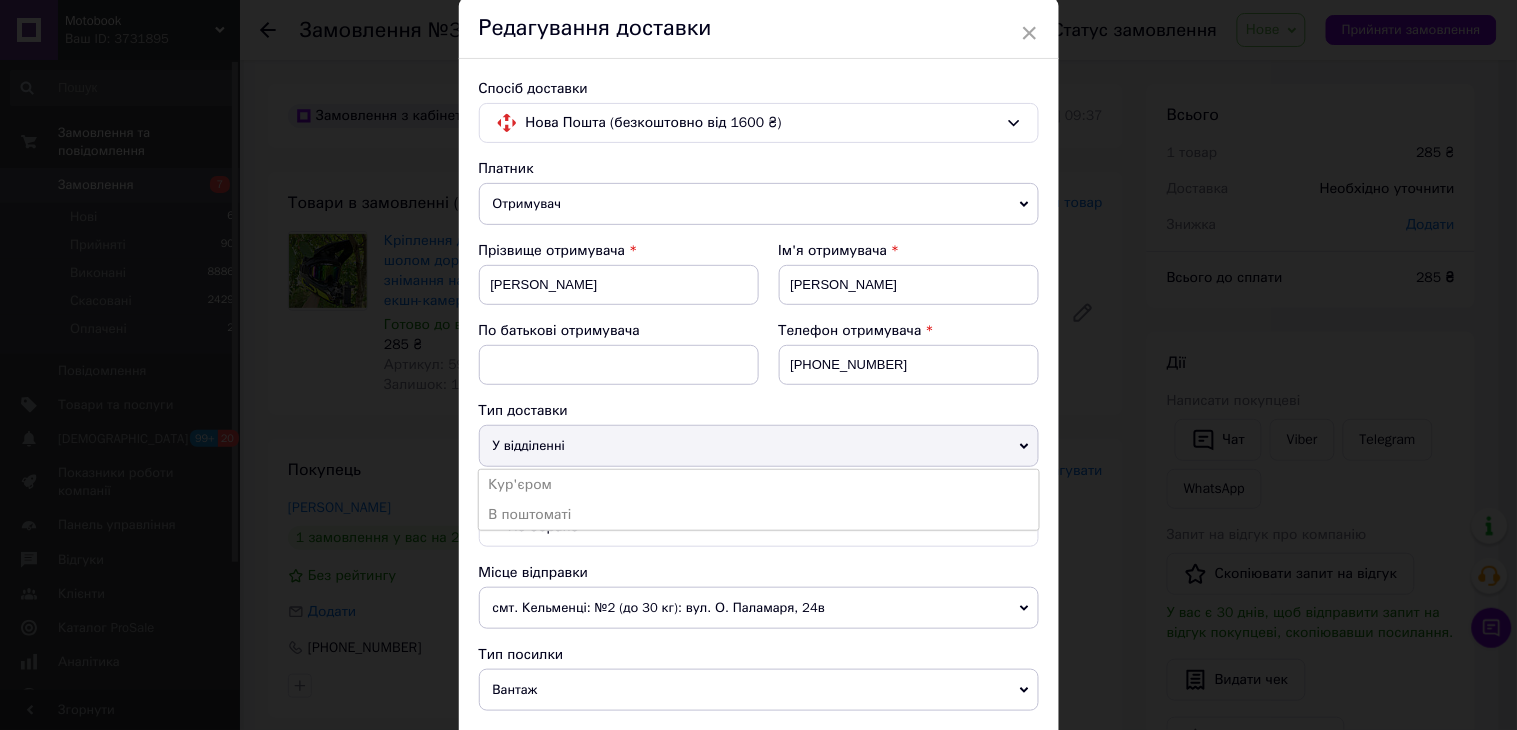 scroll, scrollTop: 111, scrollLeft: 0, axis: vertical 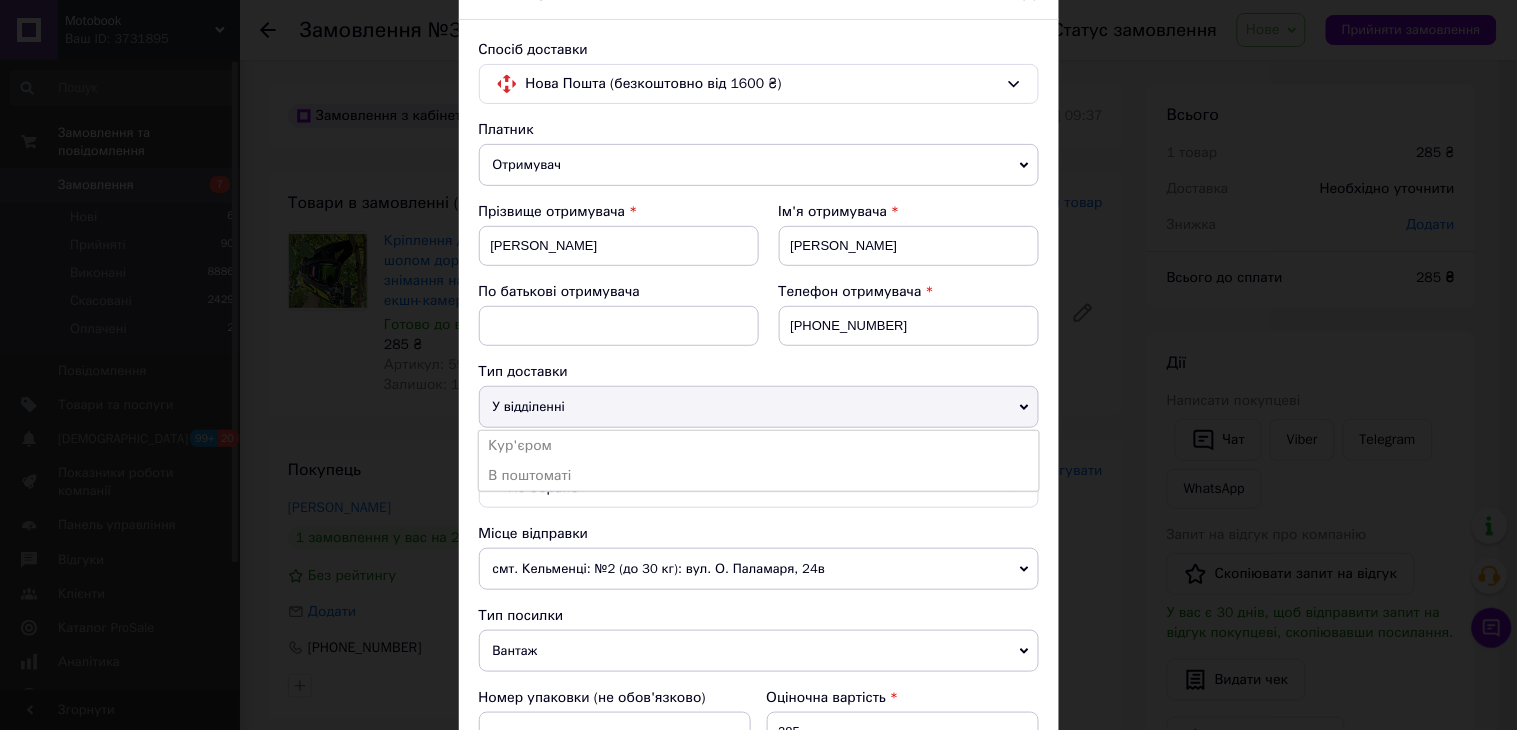 click on "Місце відправки" at bounding box center [534, 533] 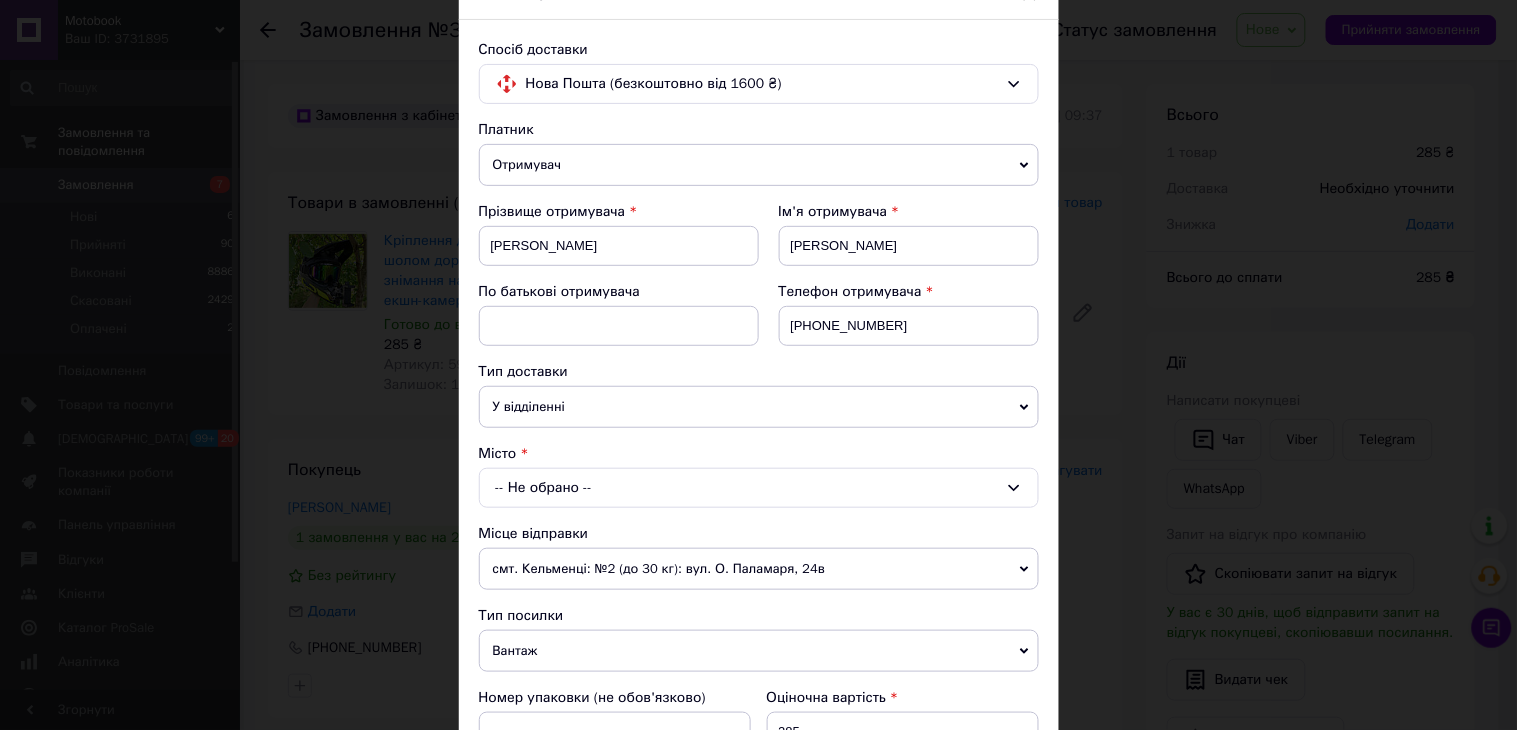 click on "-- Не обрано --" at bounding box center (759, 488) 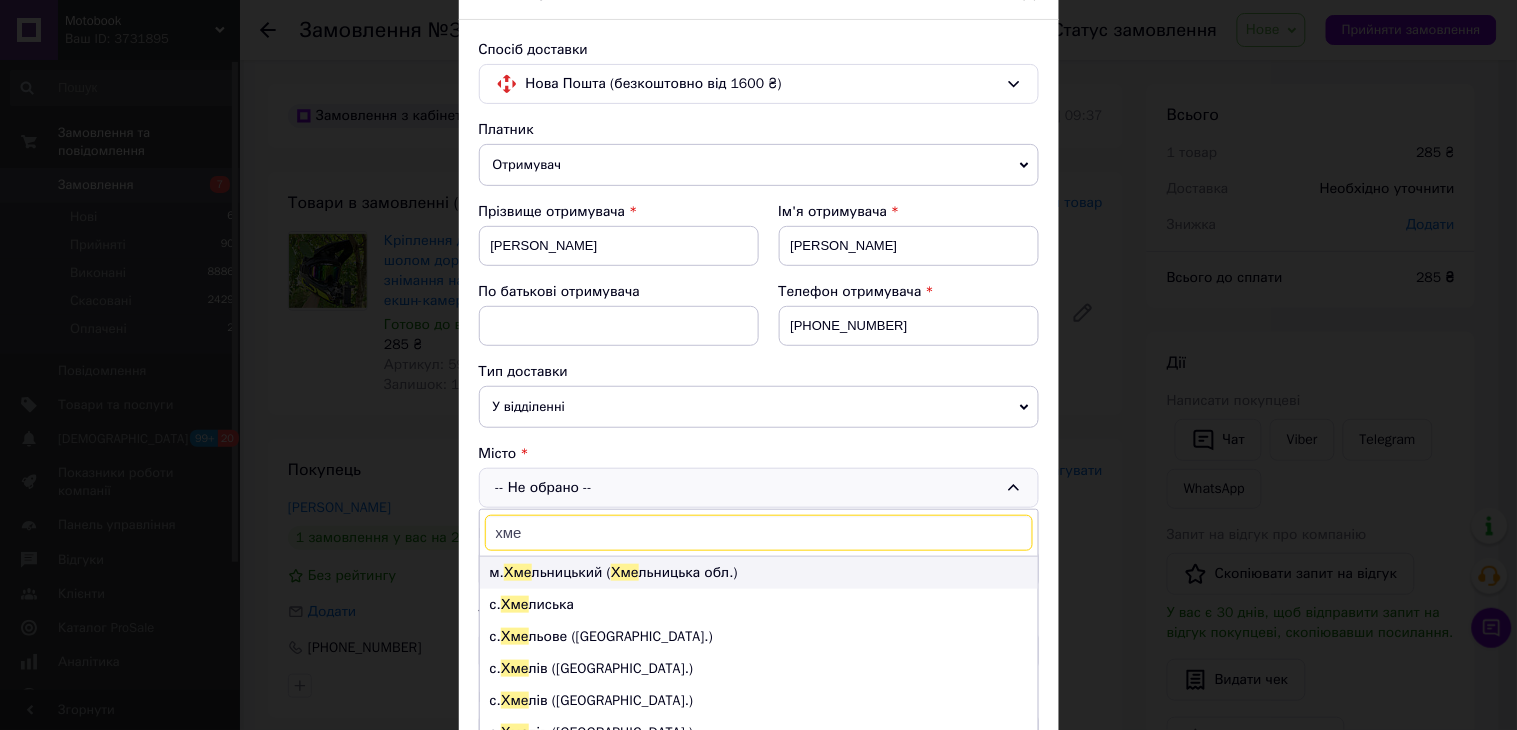 type on "хме" 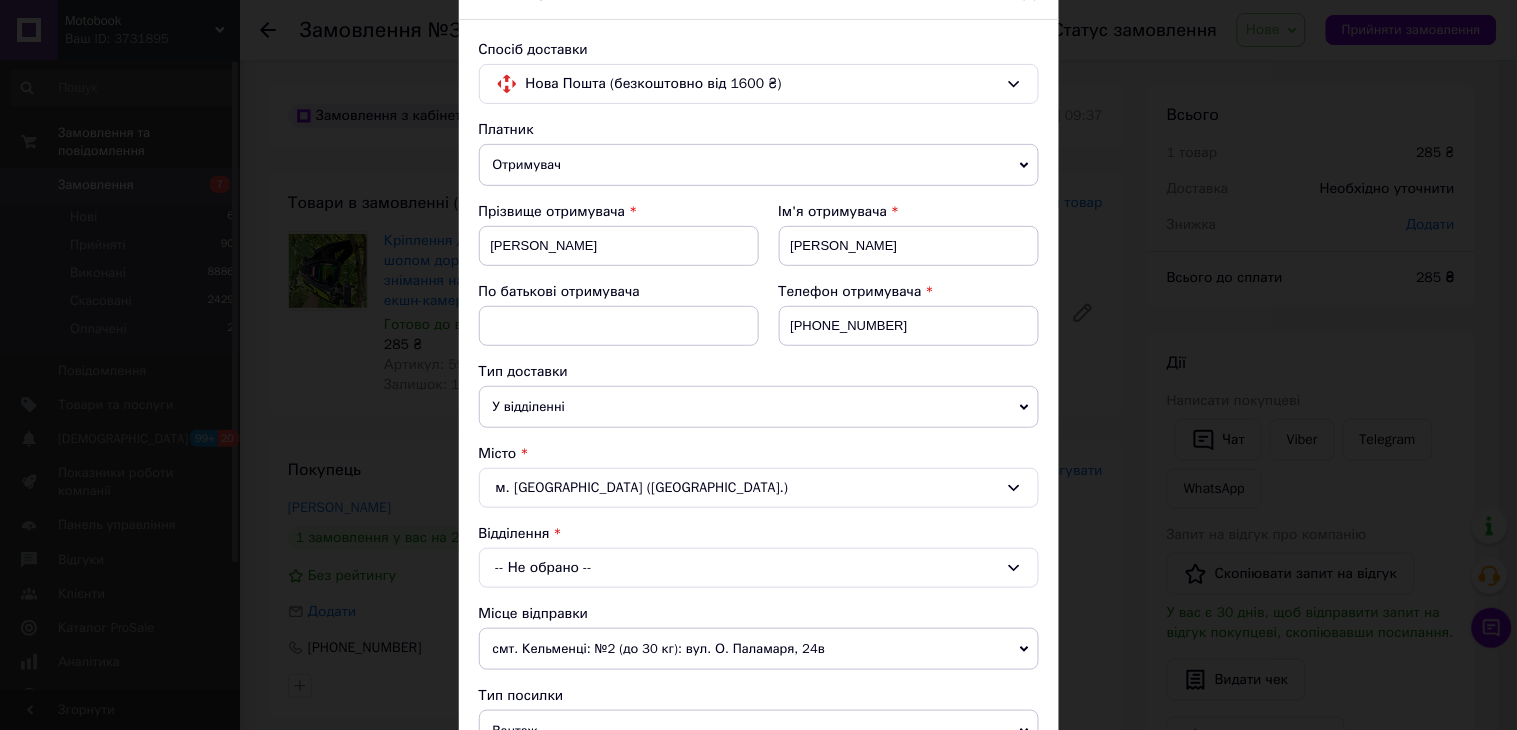 click on "-- Не обрано --" at bounding box center (759, 568) 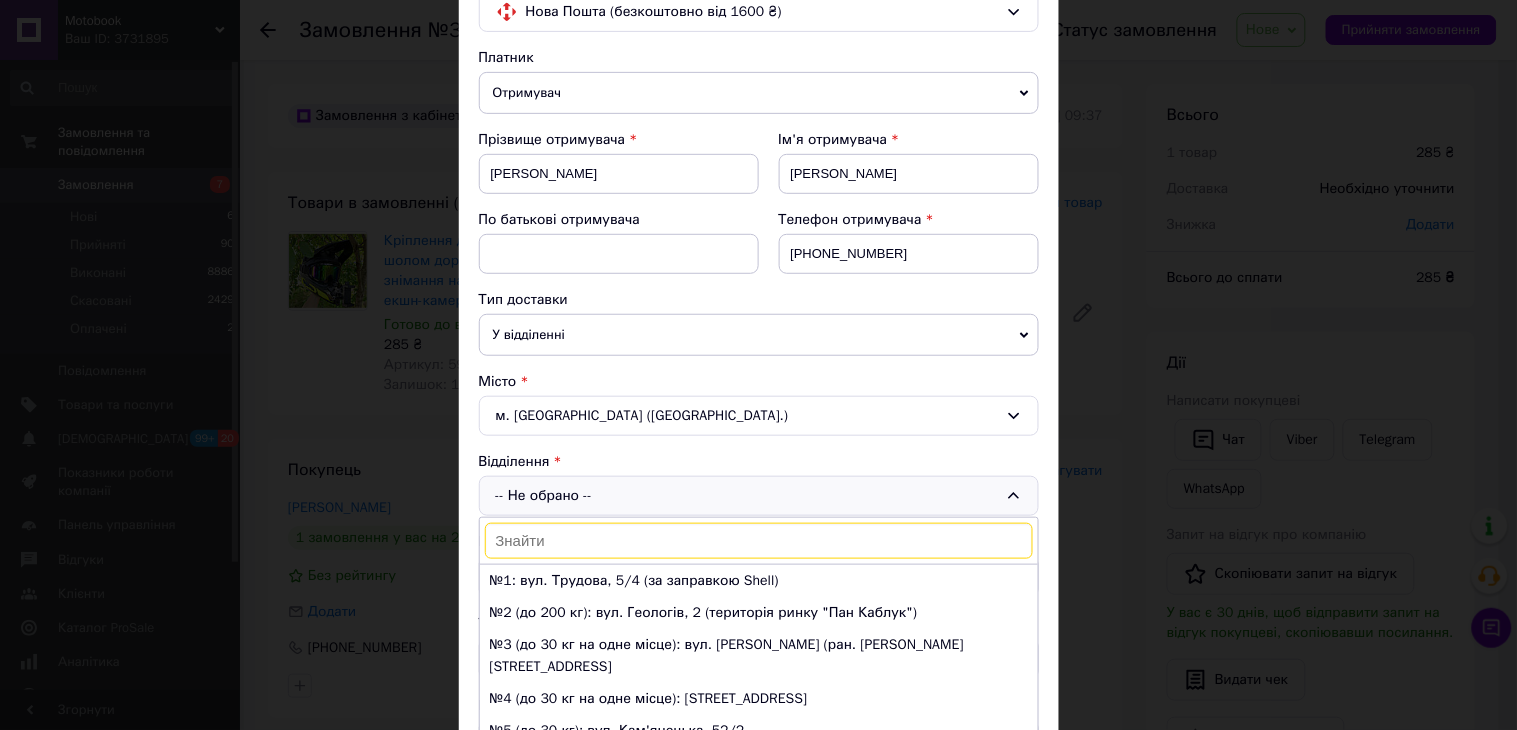 scroll, scrollTop: 222, scrollLeft: 0, axis: vertical 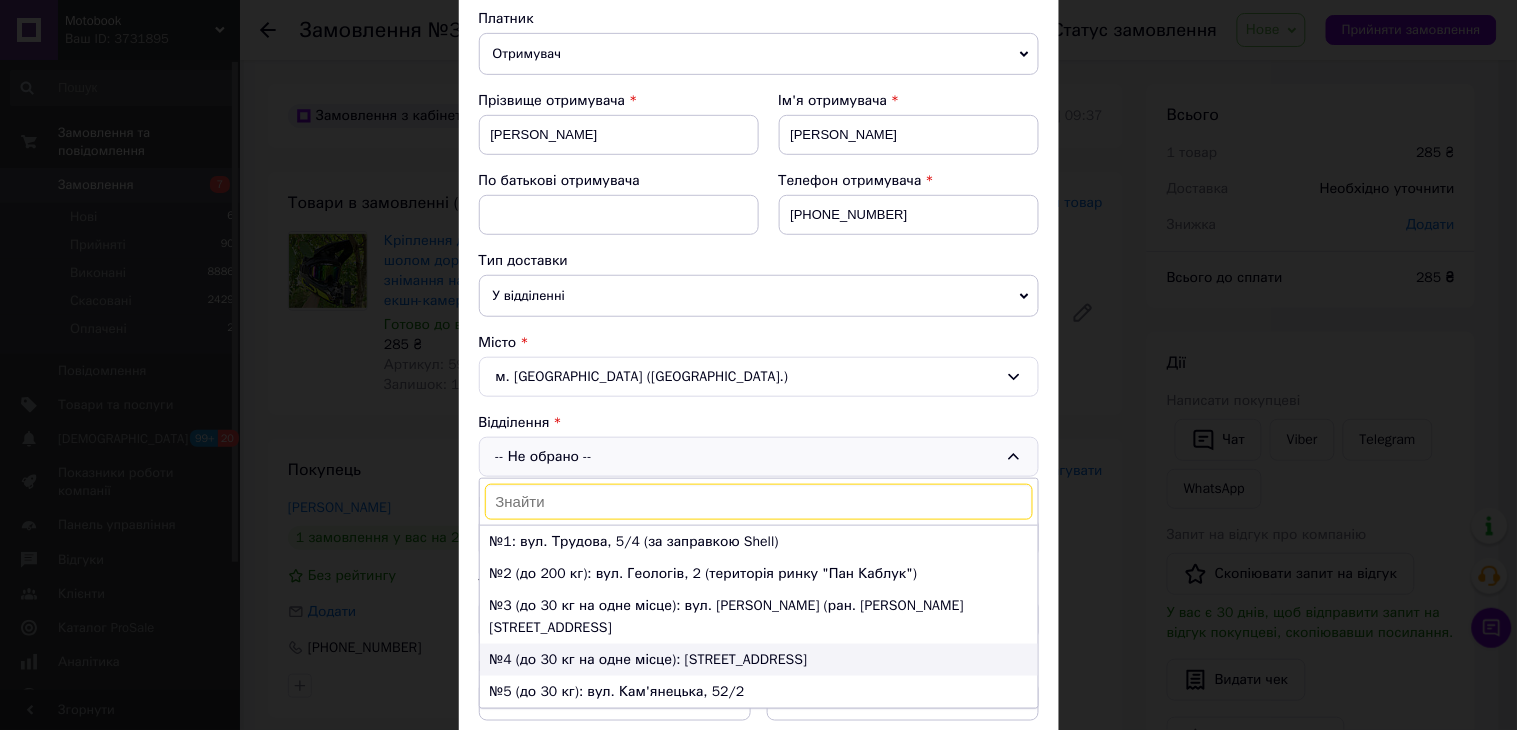 click on "№4 (до 30 кг на одне місце): [STREET_ADDRESS]" at bounding box center [759, 660] 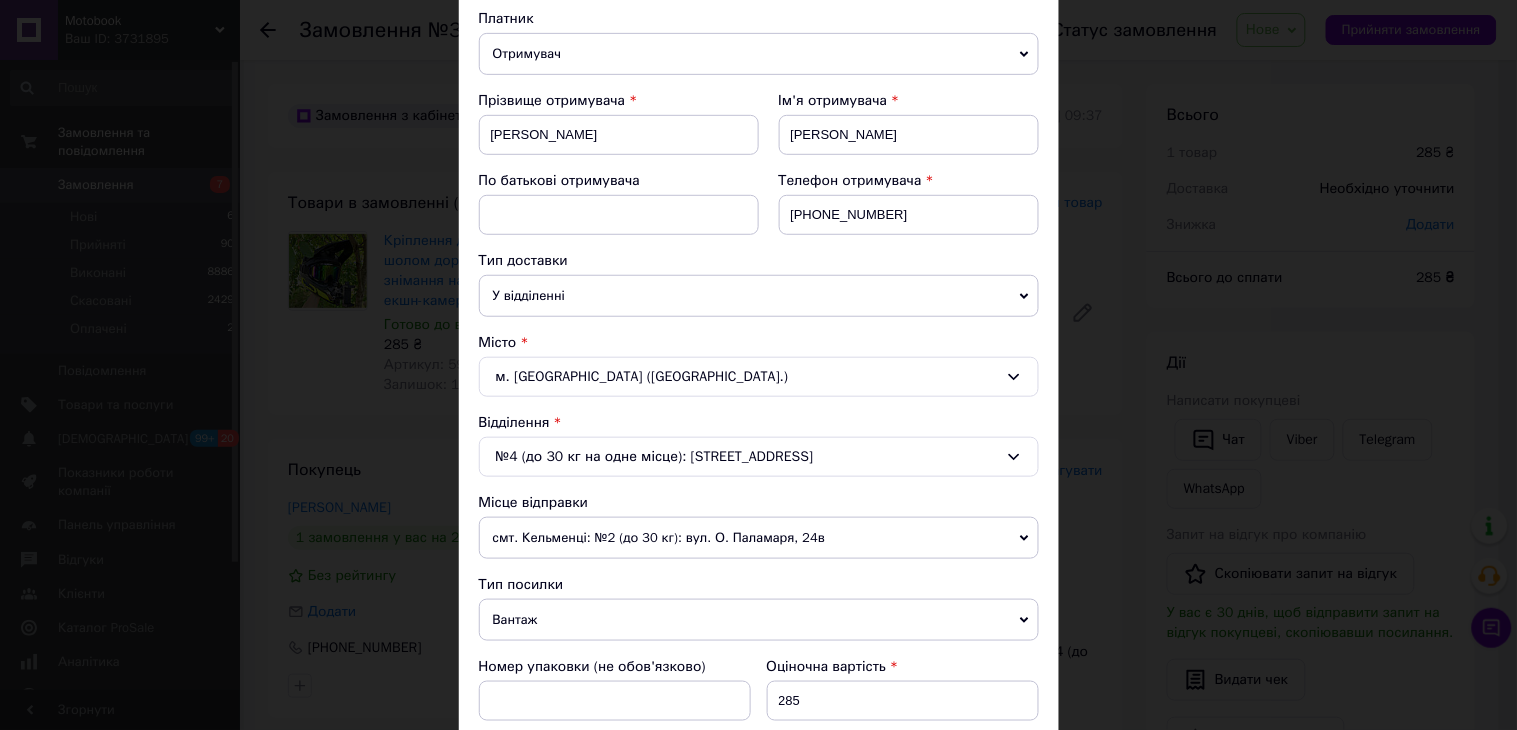 scroll, scrollTop: 333, scrollLeft: 0, axis: vertical 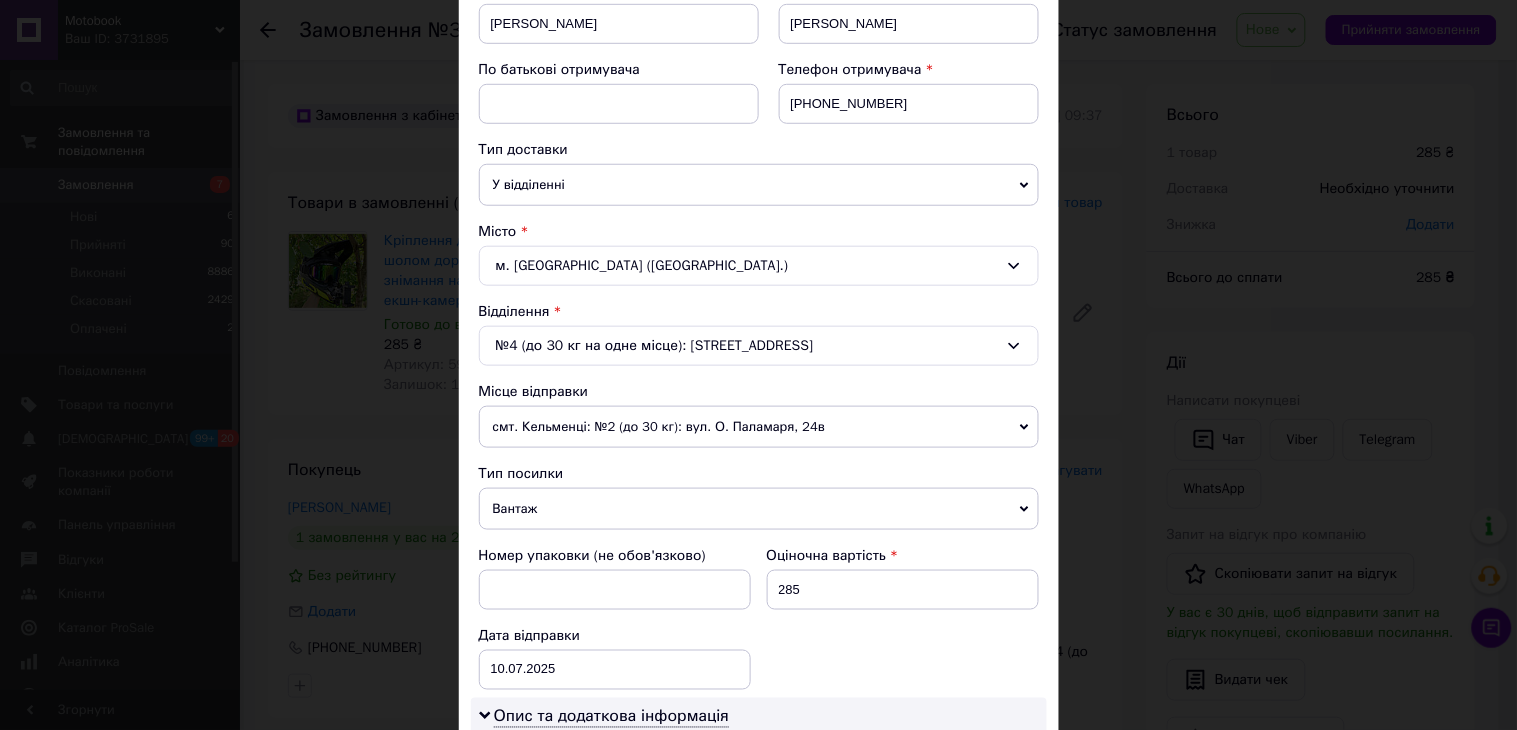 click on "Вантаж" at bounding box center [759, 509] 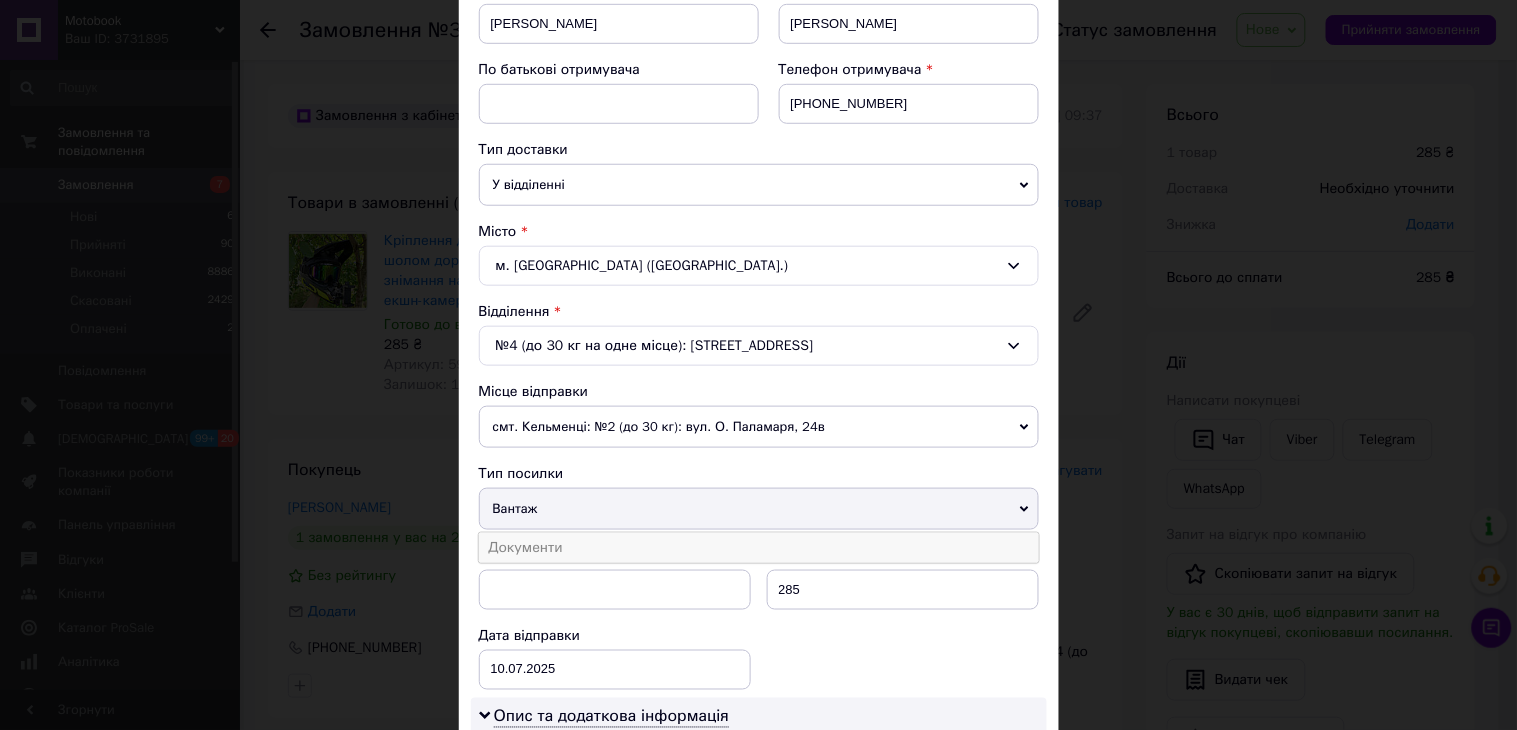 click on "Документи" at bounding box center [759, 548] 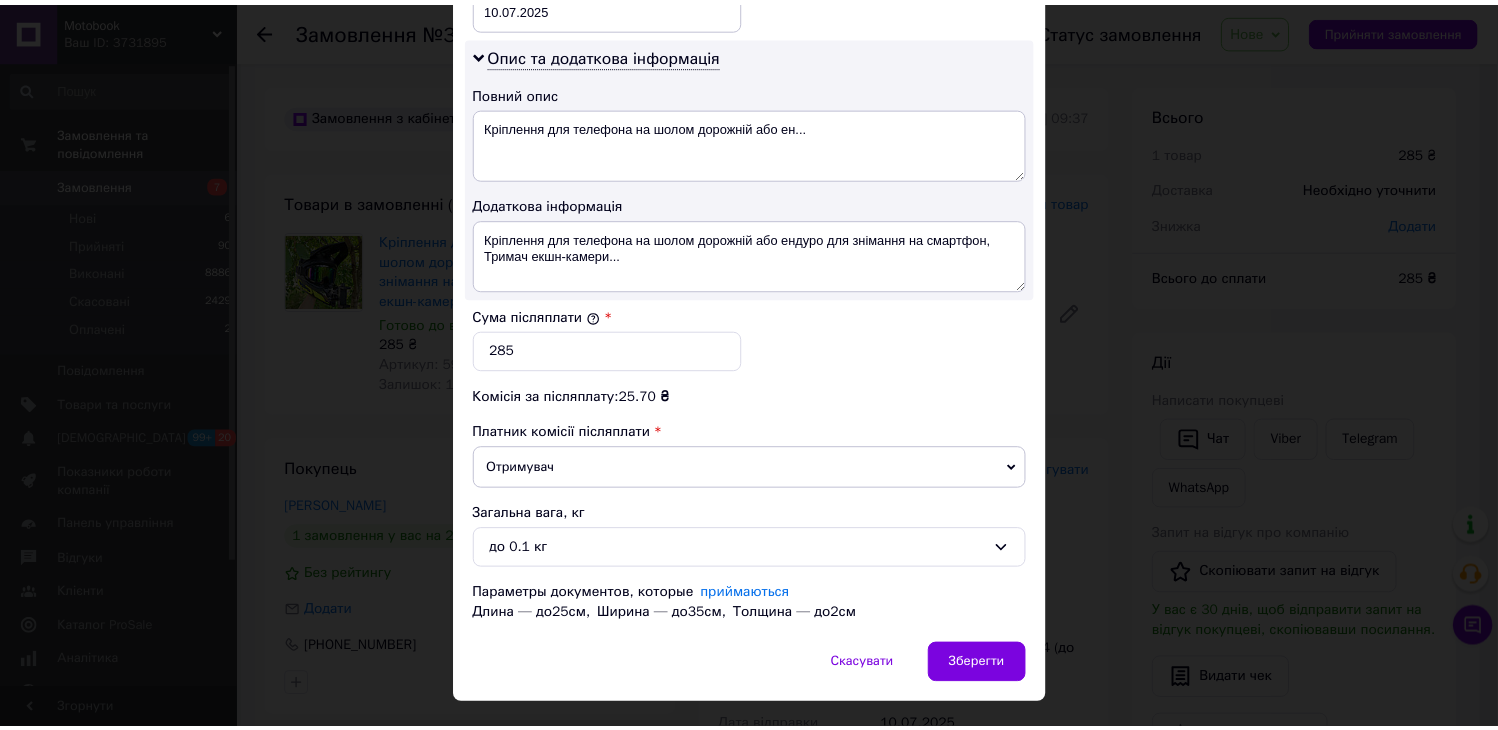 scroll, scrollTop: 1000, scrollLeft: 0, axis: vertical 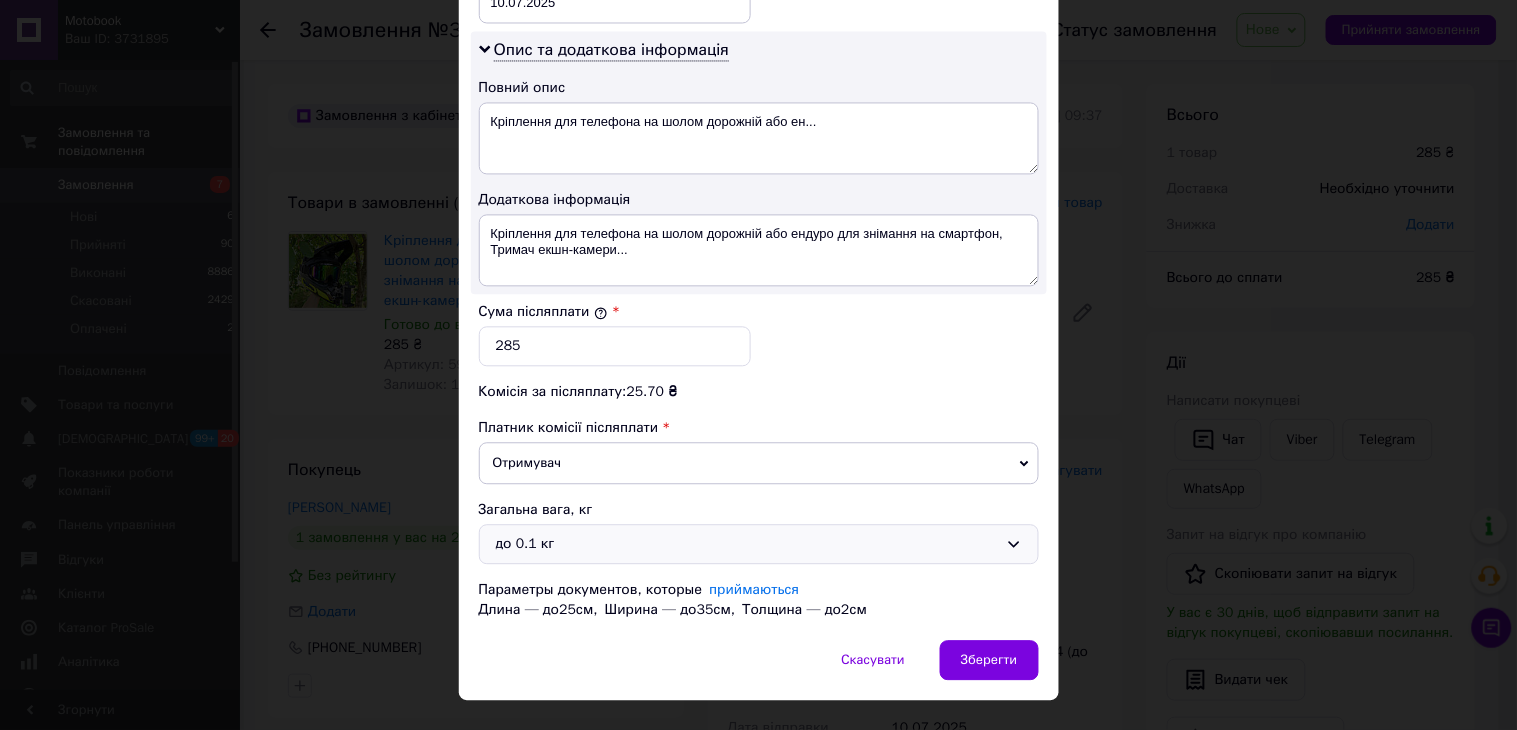 click on "до 0.1 кг" at bounding box center [747, 544] 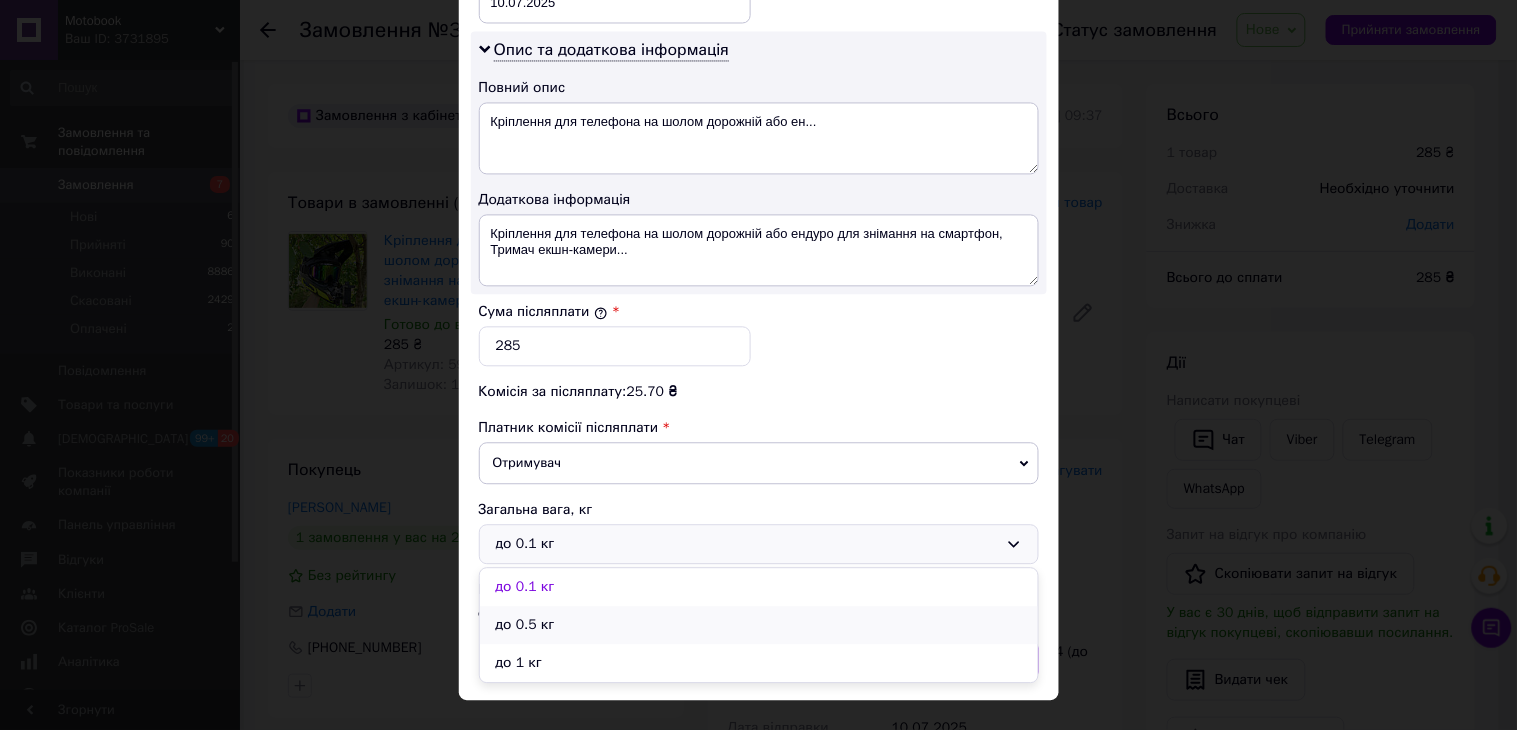 click on "до 0.5 кг" at bounding box center [759, 625] 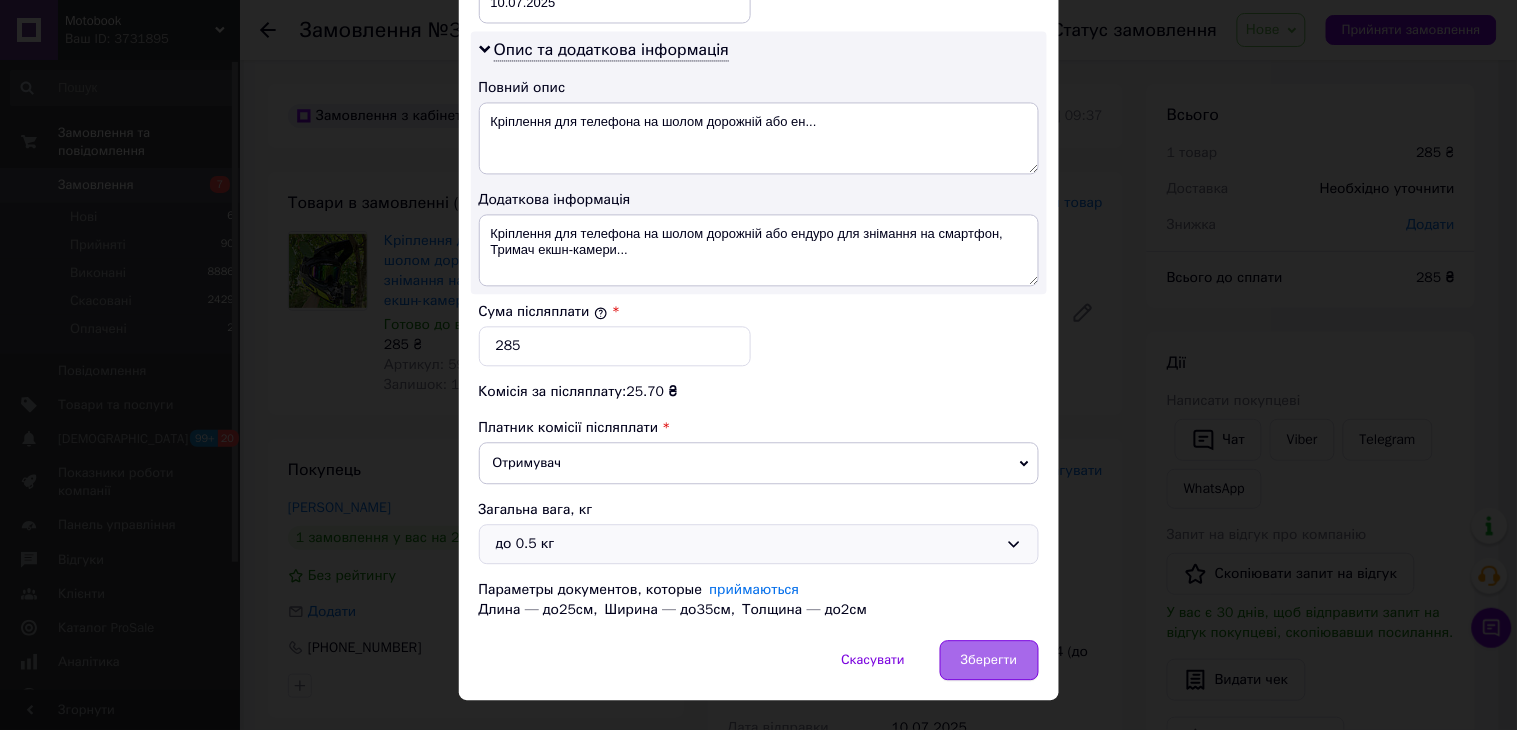 click on "Зберегти" at bounding box center [989, 660] 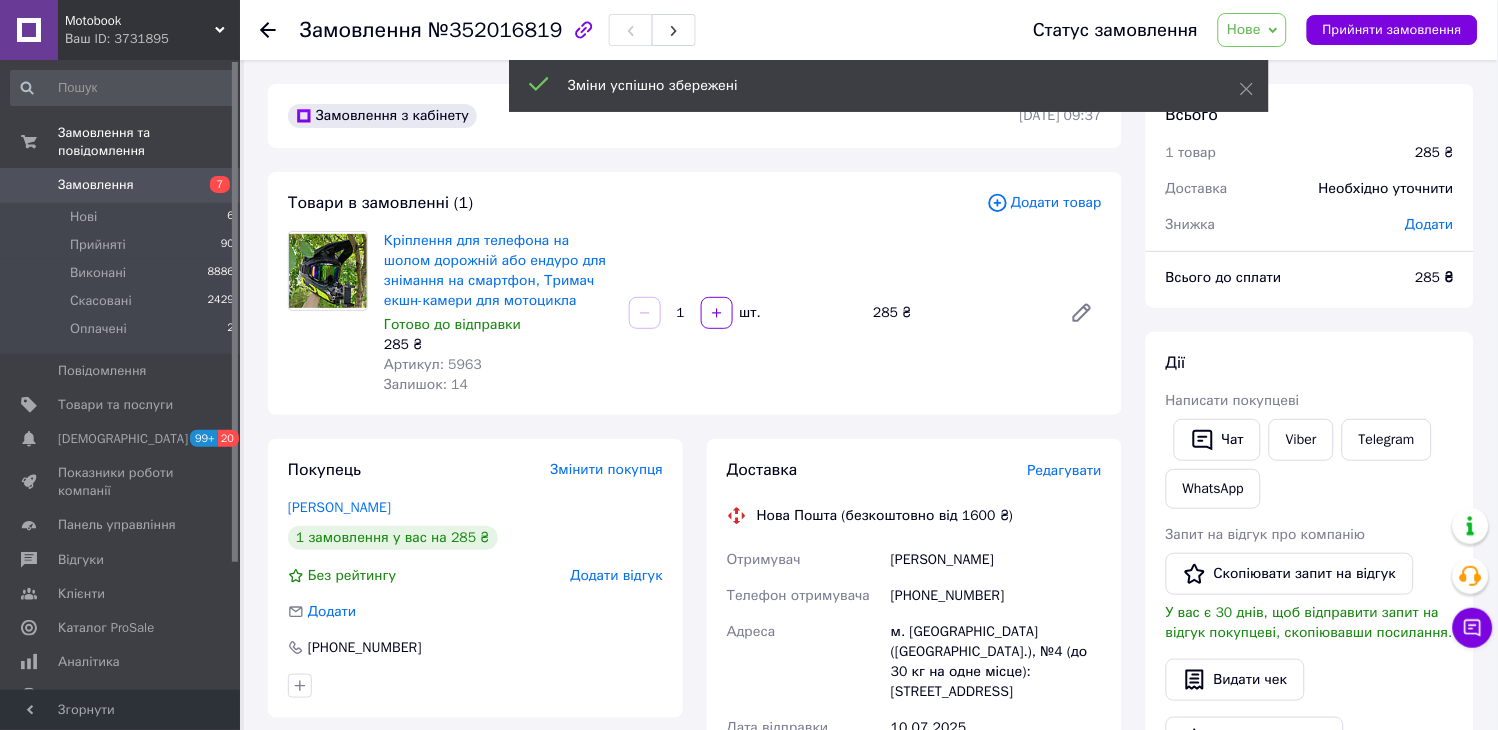 click 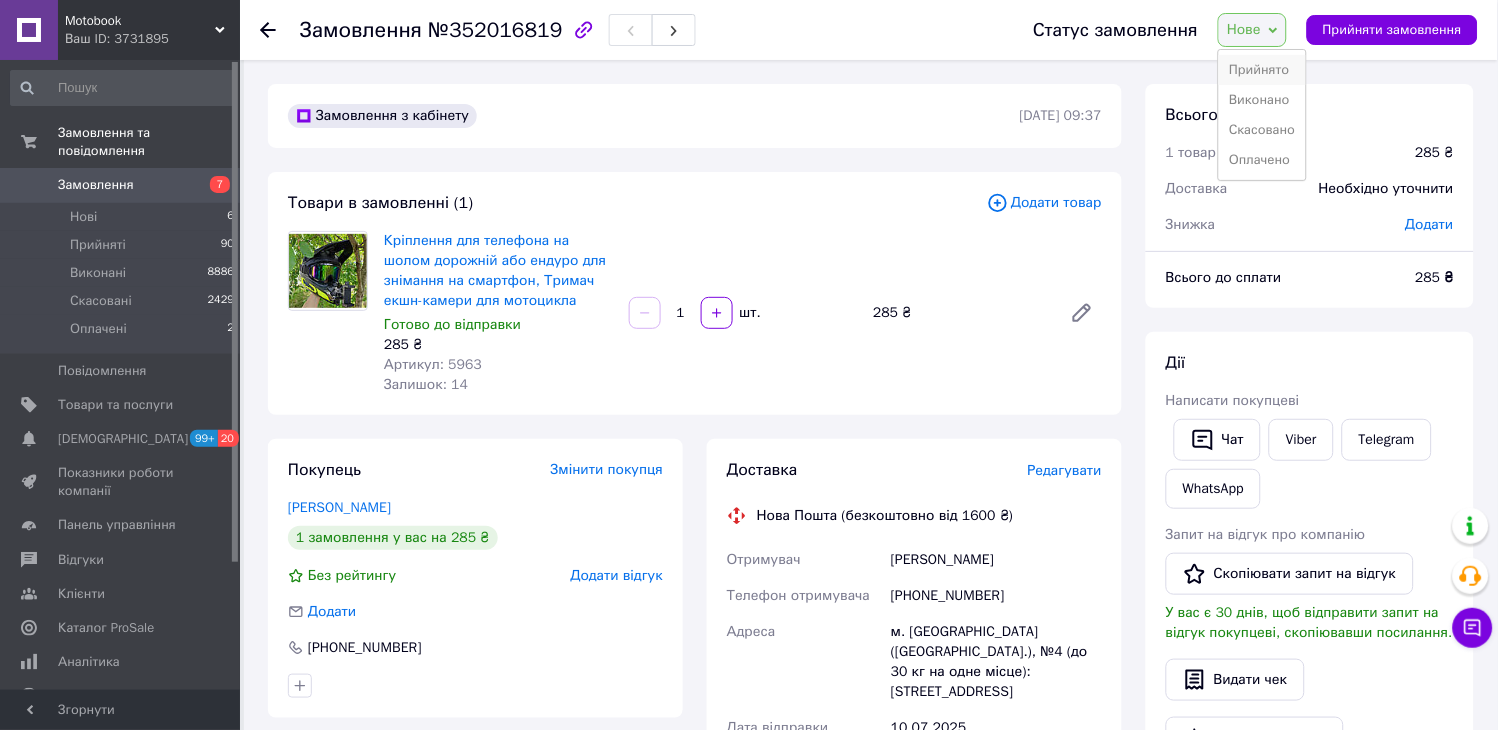 click on "Прийнято" at bounding box center [1262, 70] 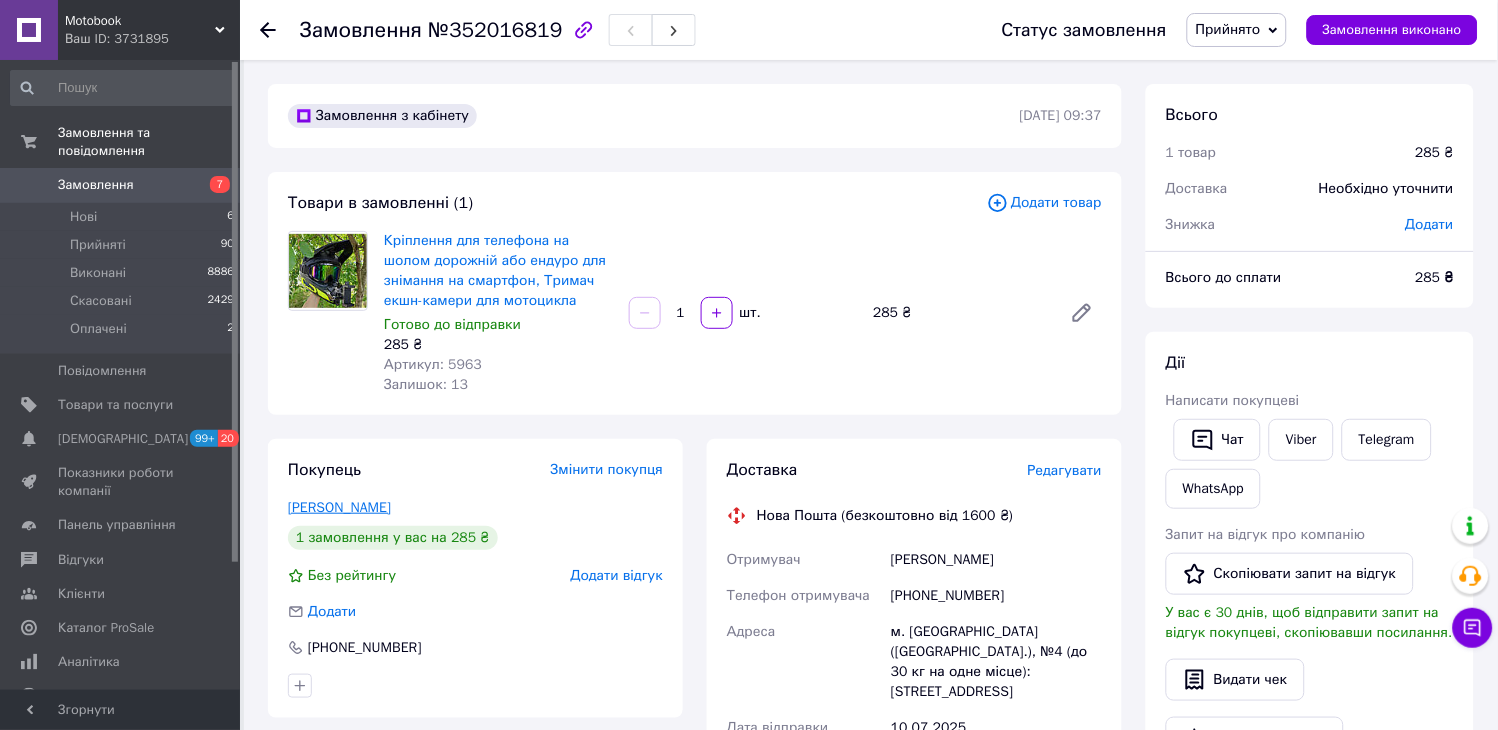 click on "[PERSON_NAME]" at bounding box center (339, 507) 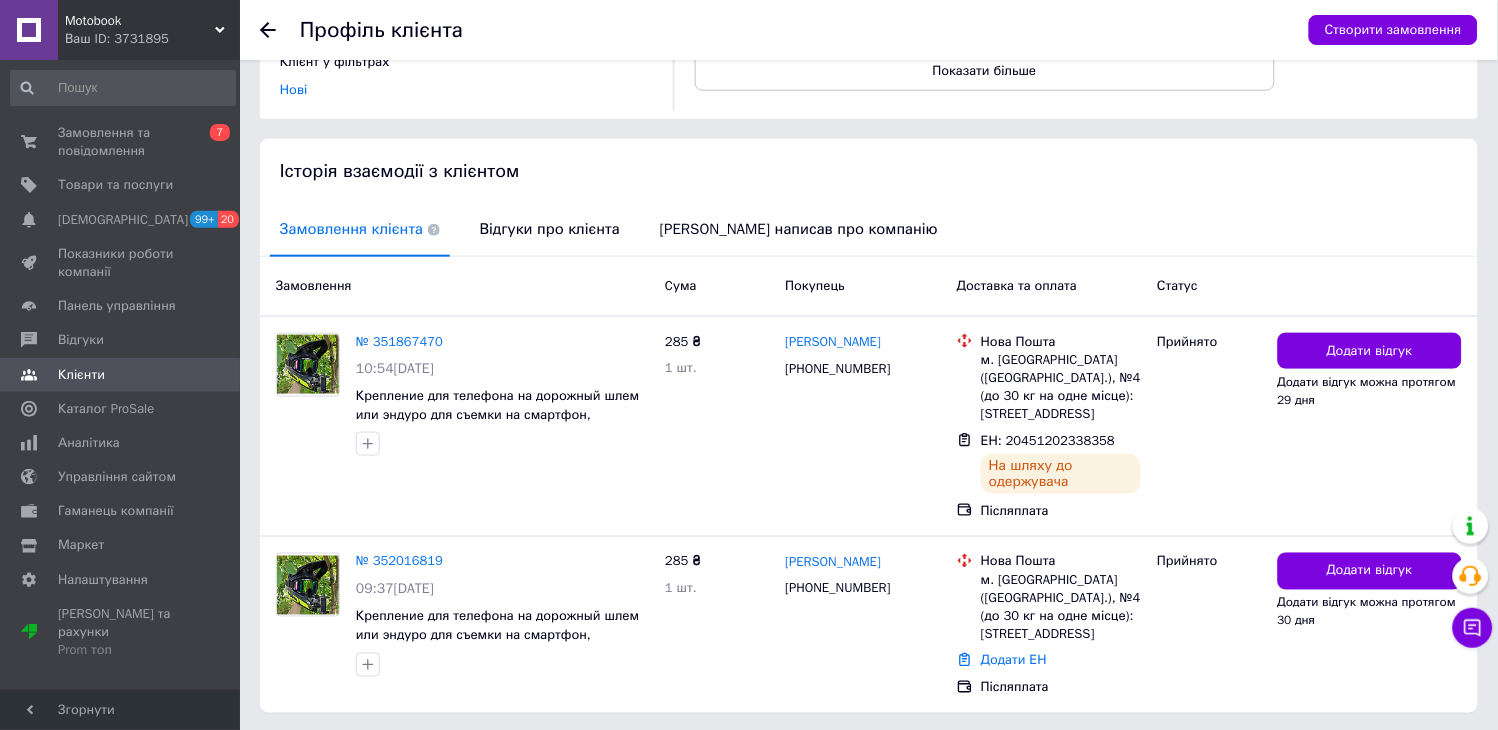 scroll, scrollTop: 386, scrollLeft: 0, axis: vertical 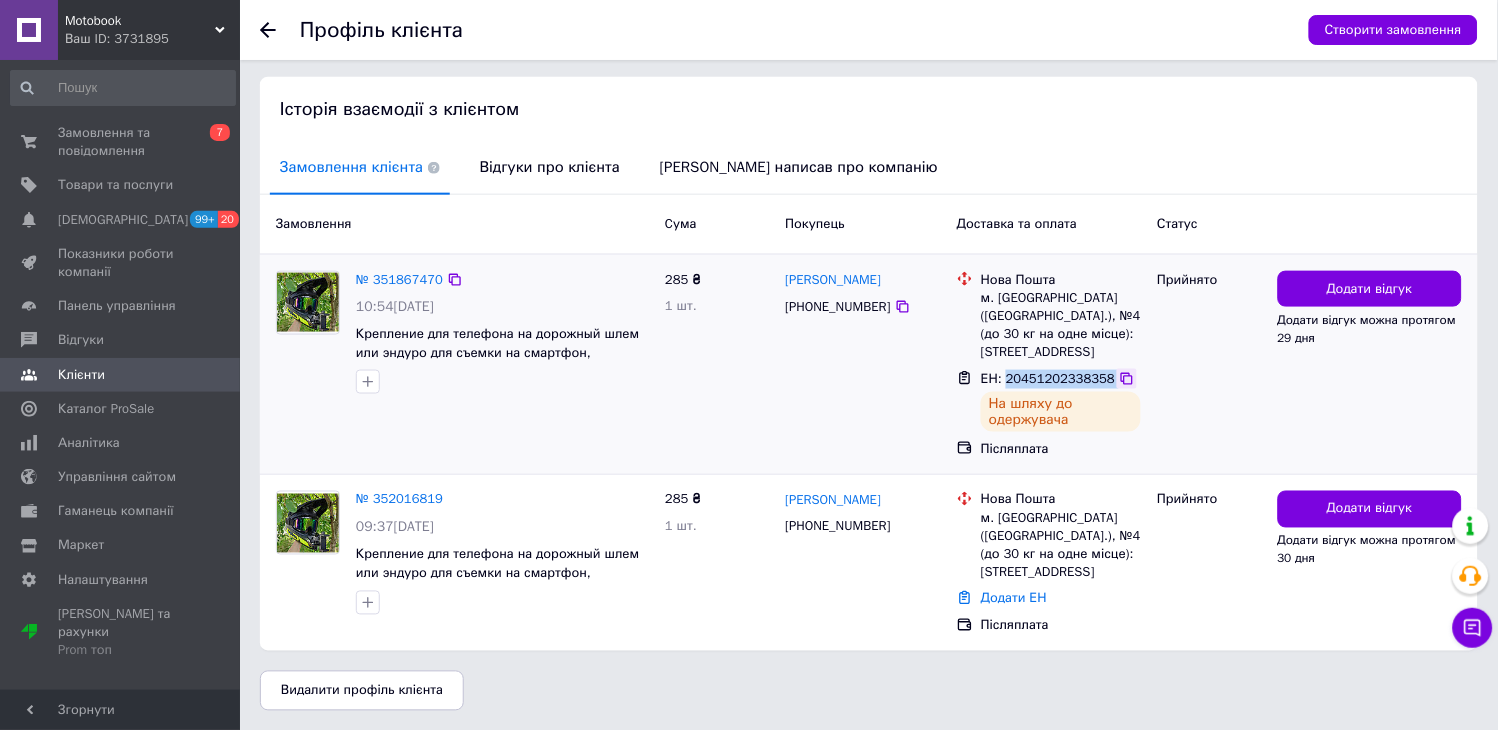 drag, startPoint x: 1003, startPoint y: 376, endPoint x: 1115, endPoint y: 383, distance: 112.21854 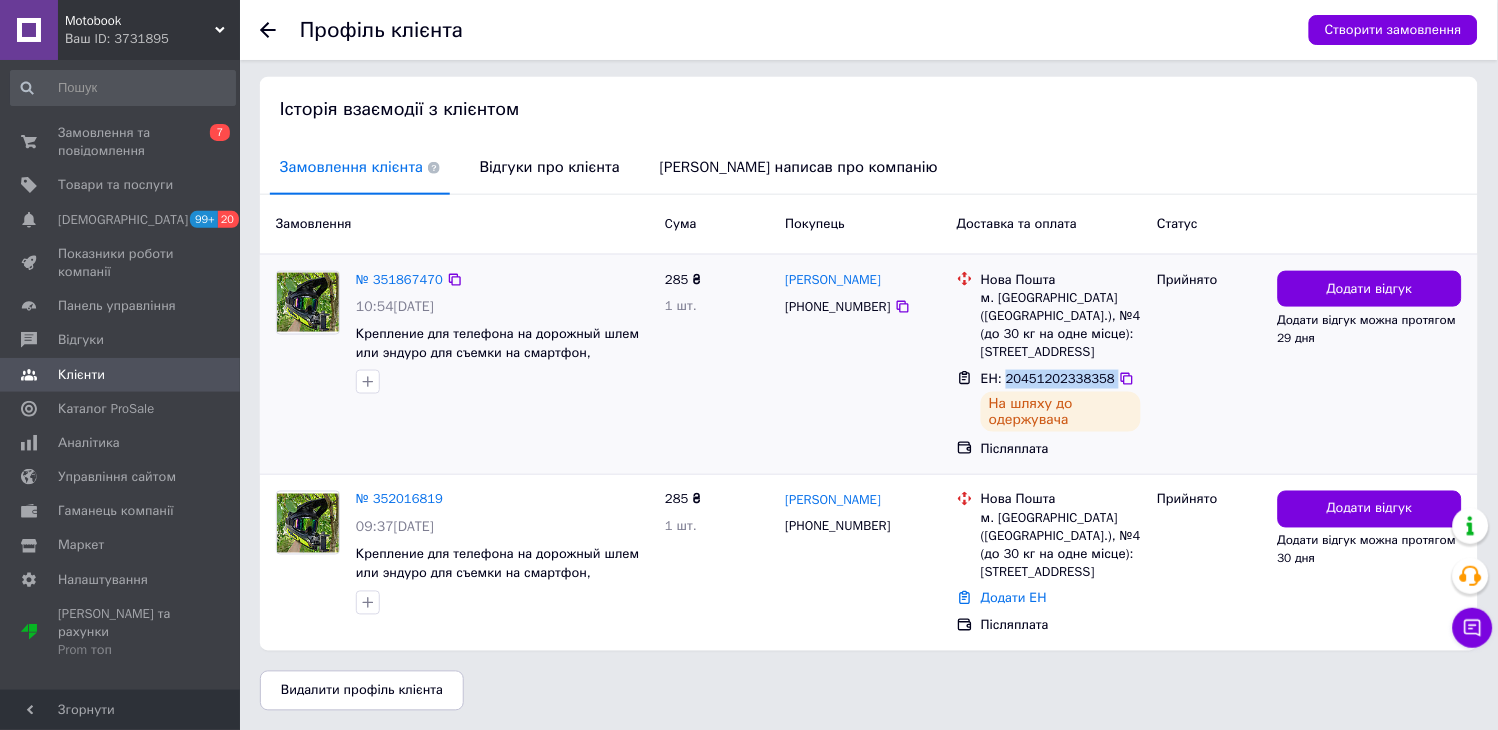 copy on "20451202338358" 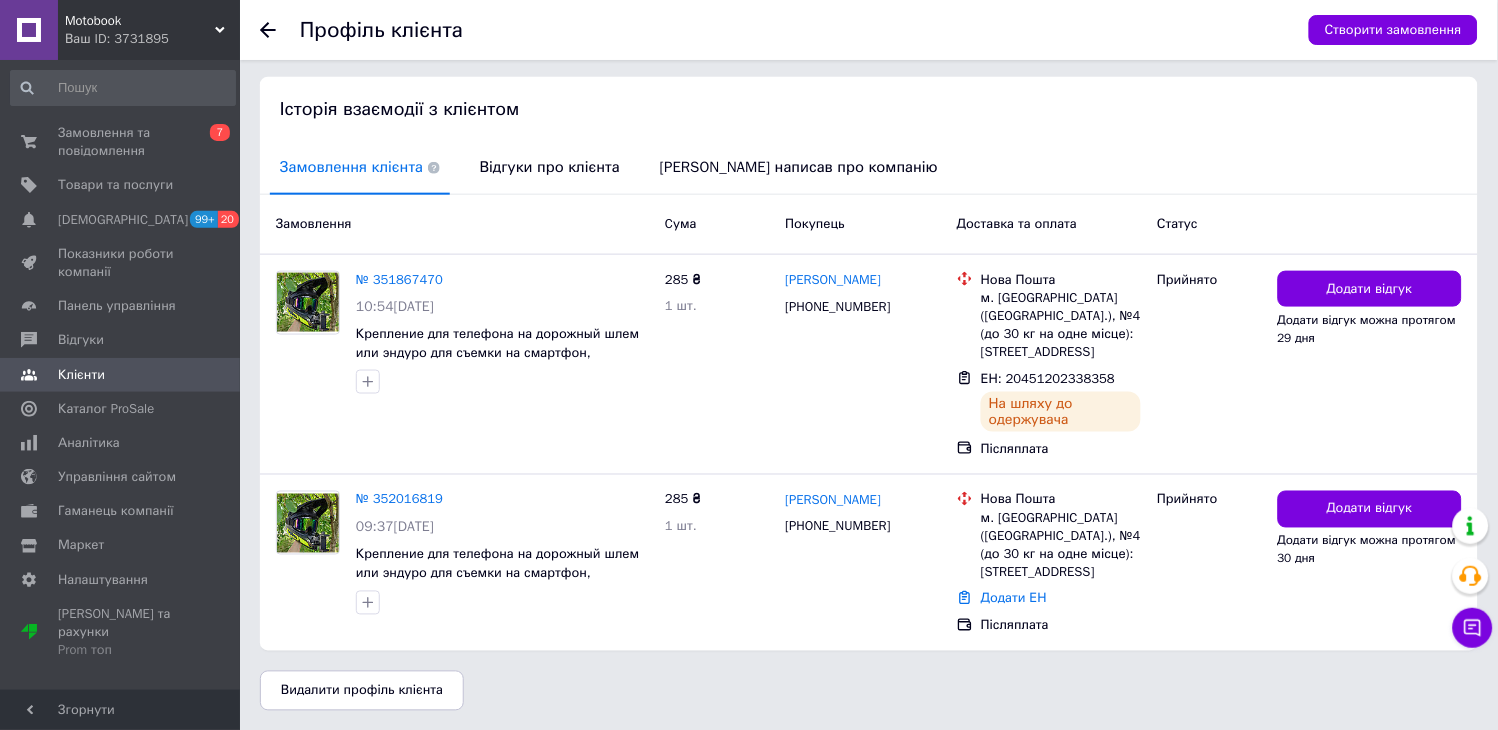 click on "Історія взаємодії з клієнтом" at bounding box center [869, 109] 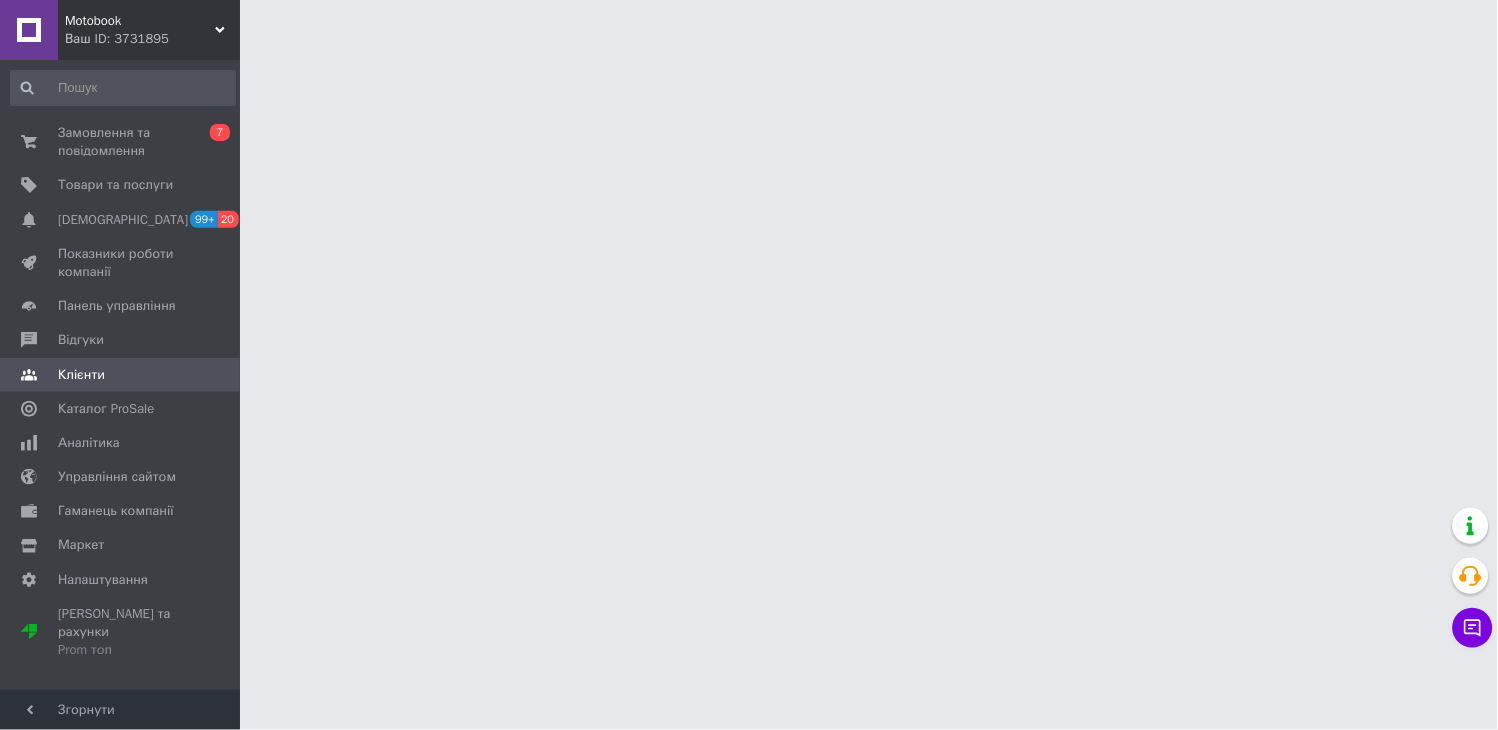 scroll, scrollTop: 0, scrollLeft: 0, axis: both 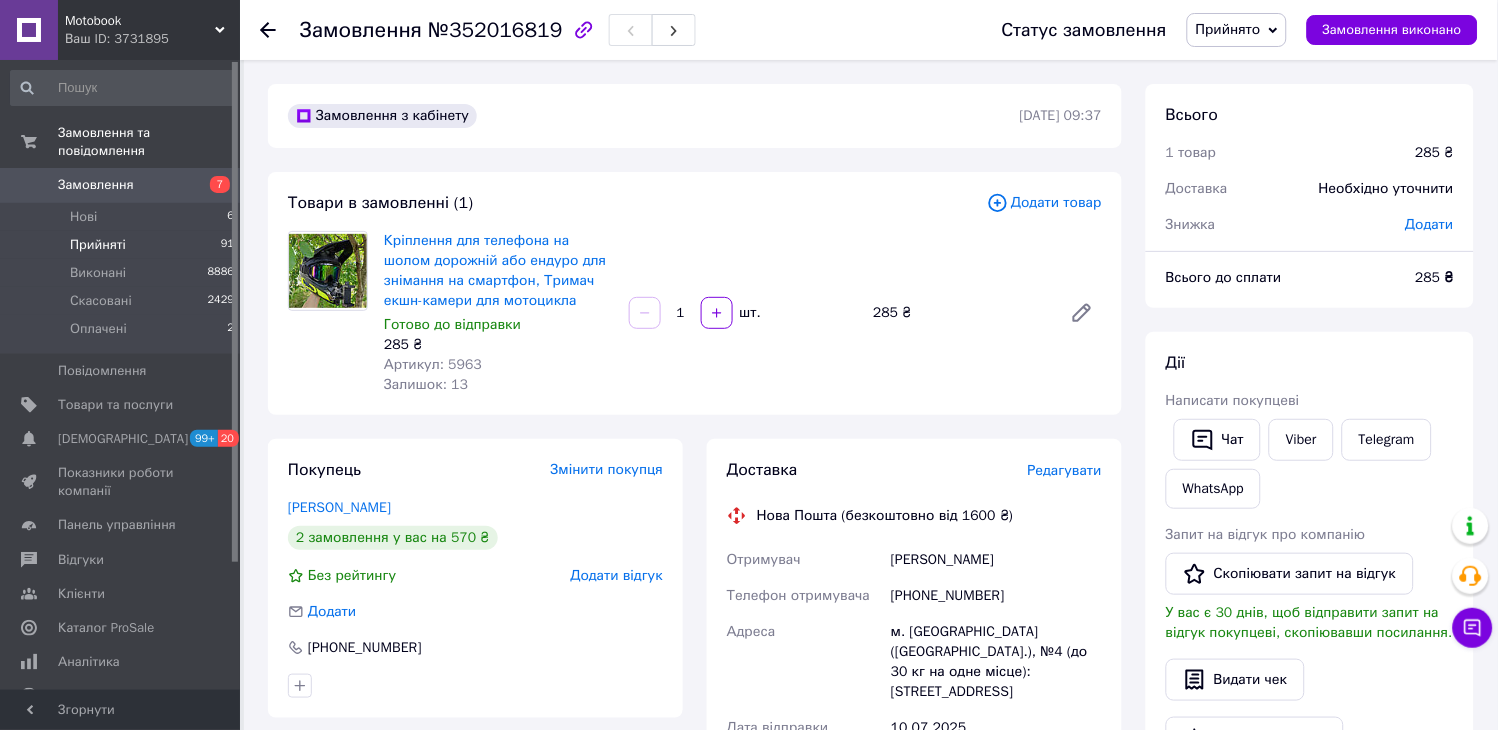 click on "Прийняті" at bounding box center (98, 245) 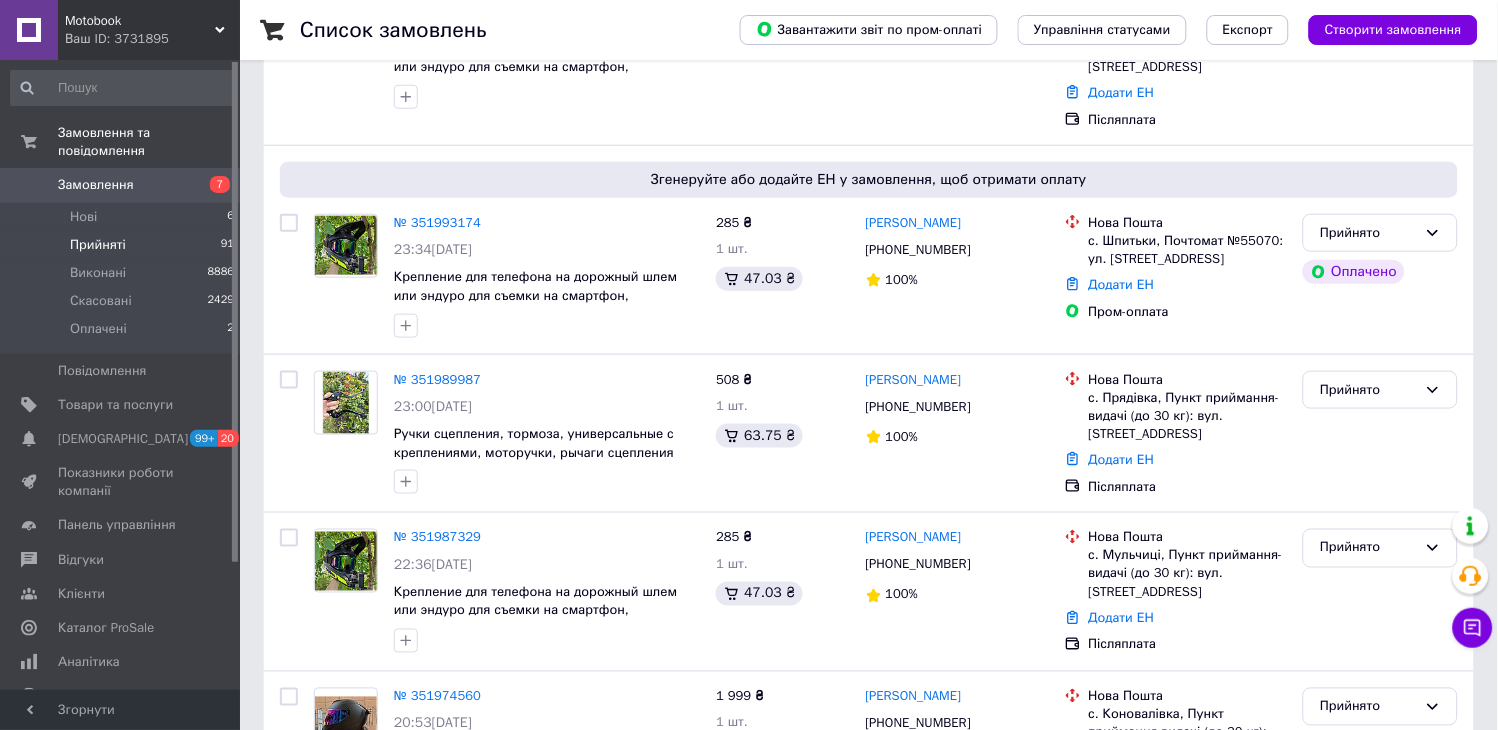 scroll, scrollTop: 444, scrollLeft: 0, axis: vertical 